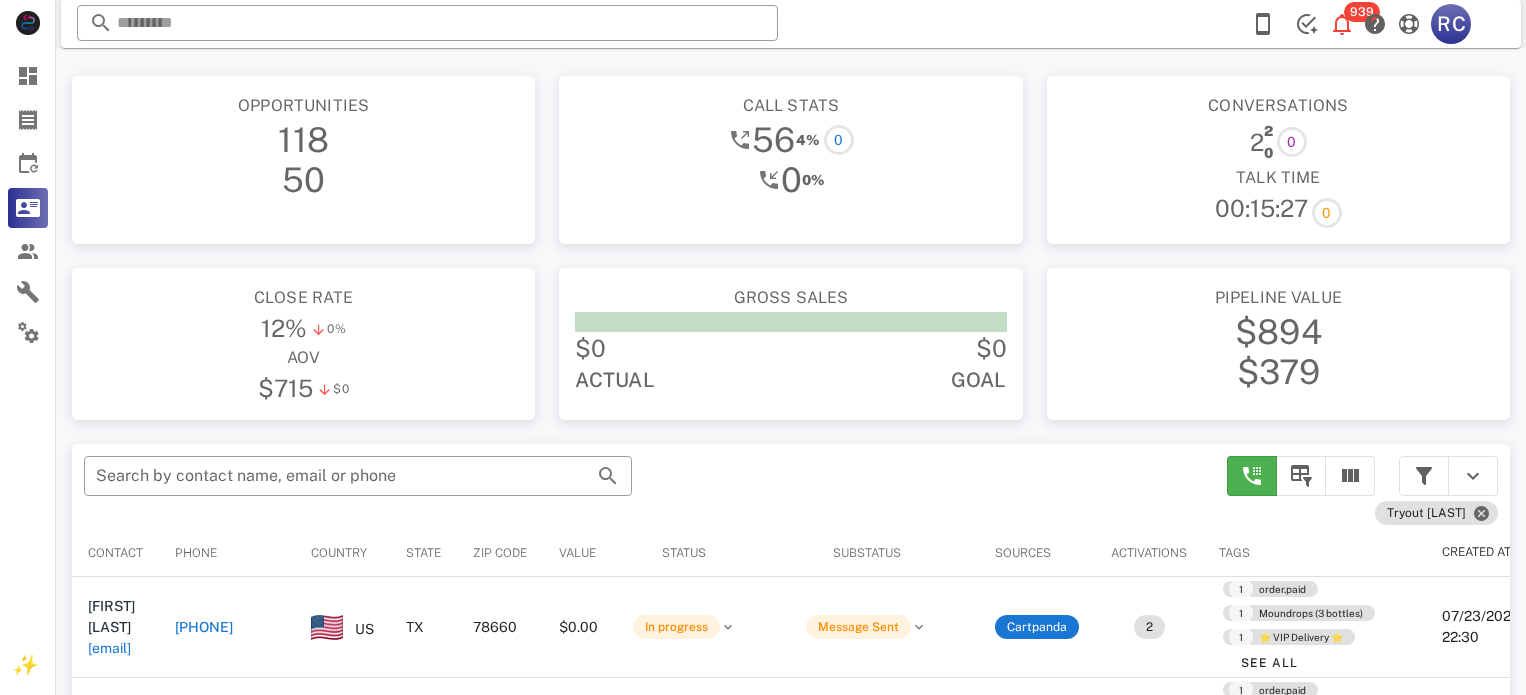 scroll, scrollTop: 379, scrollLeft: 0, axis: vertical 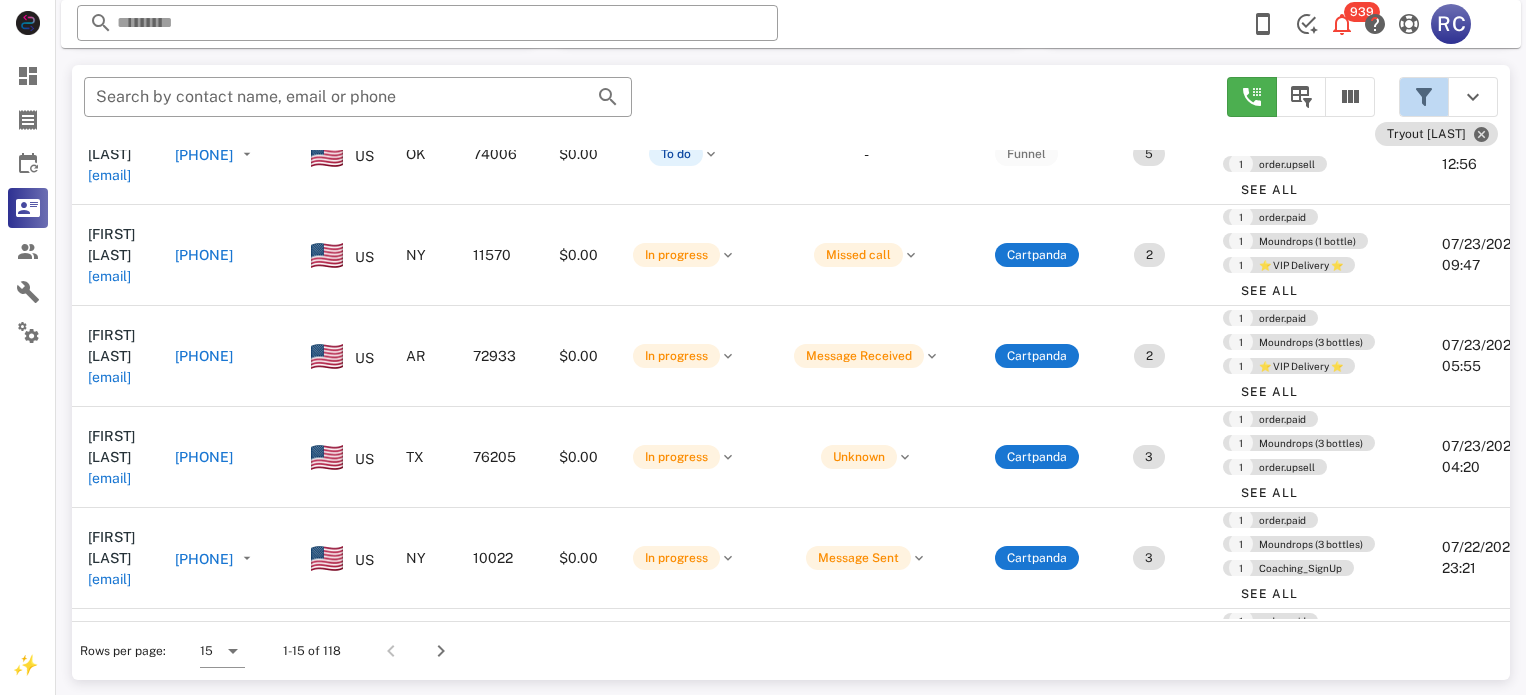 click at bounding box center (1424, 97) 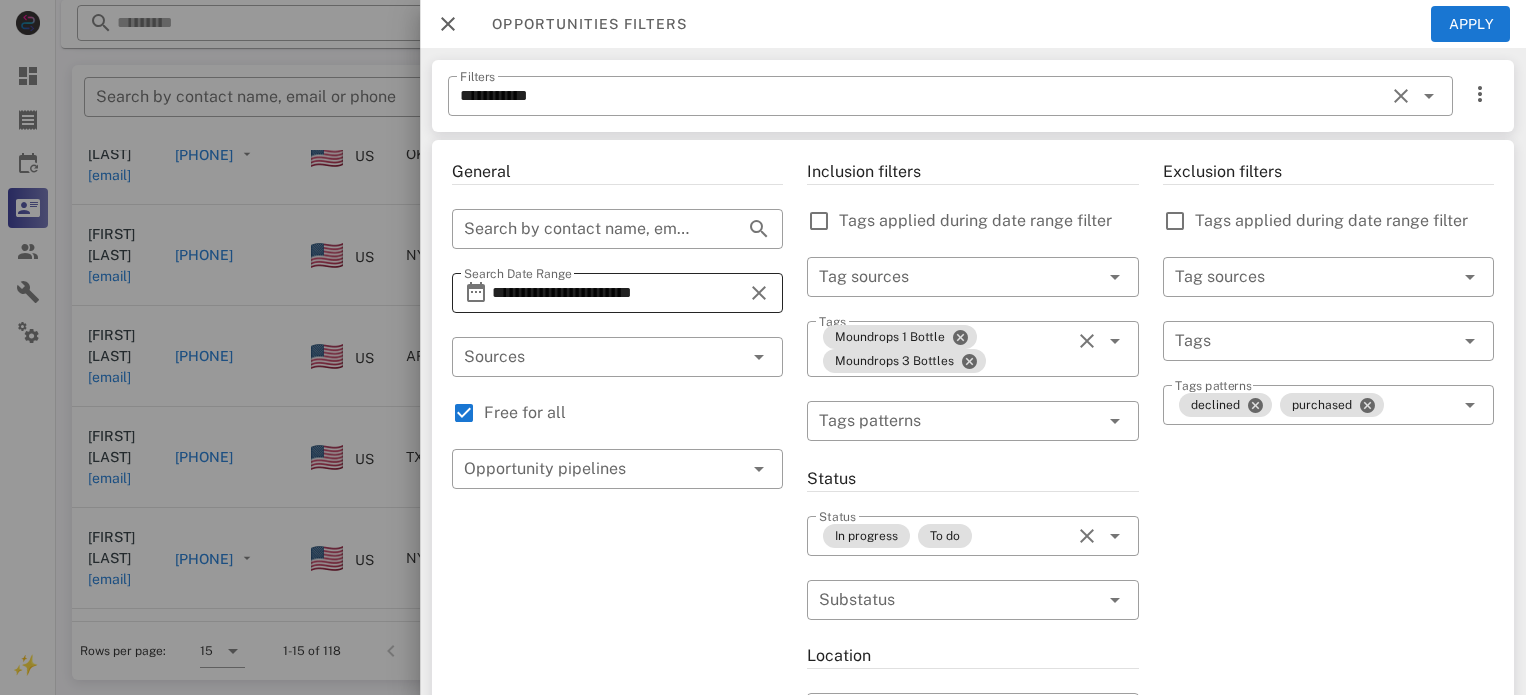 click on "**********" at bounding box center [617, 293] 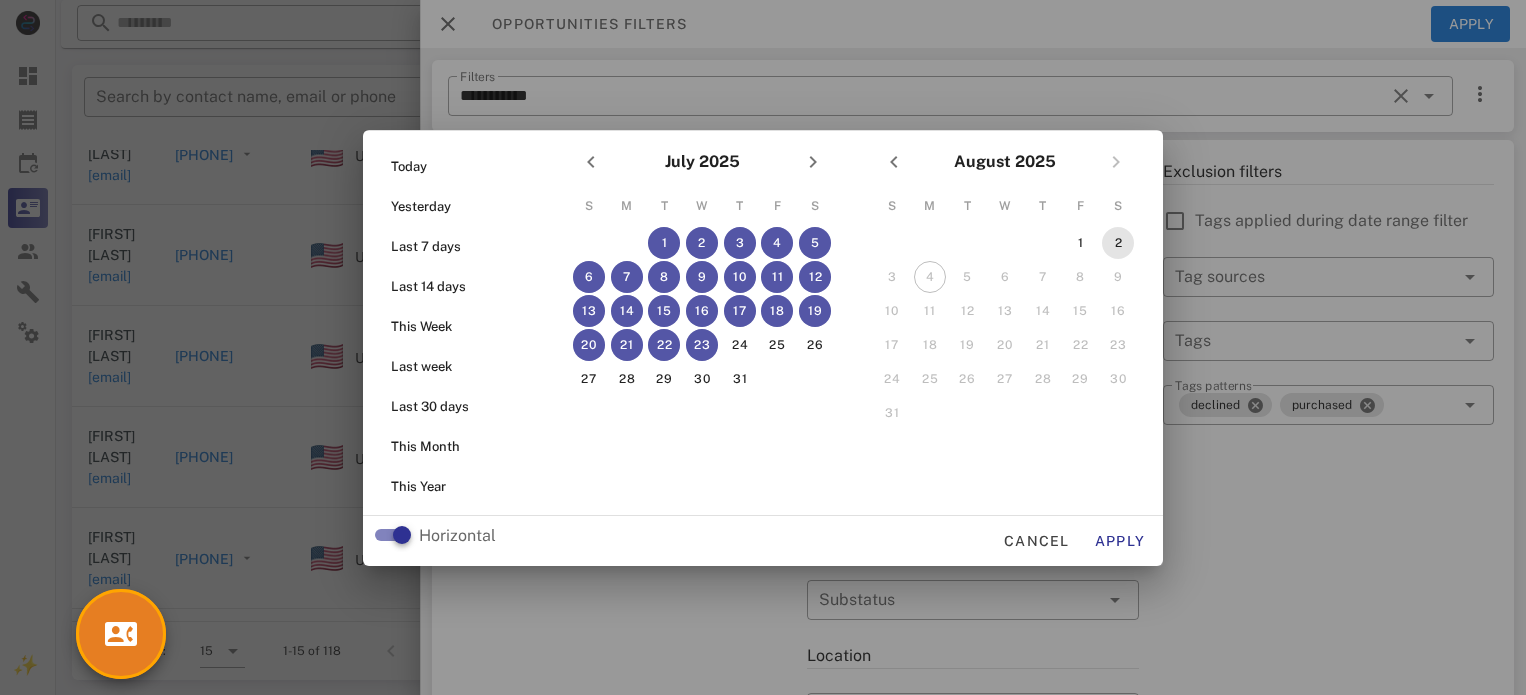 click on "2" at bounding box center (1118, 243) 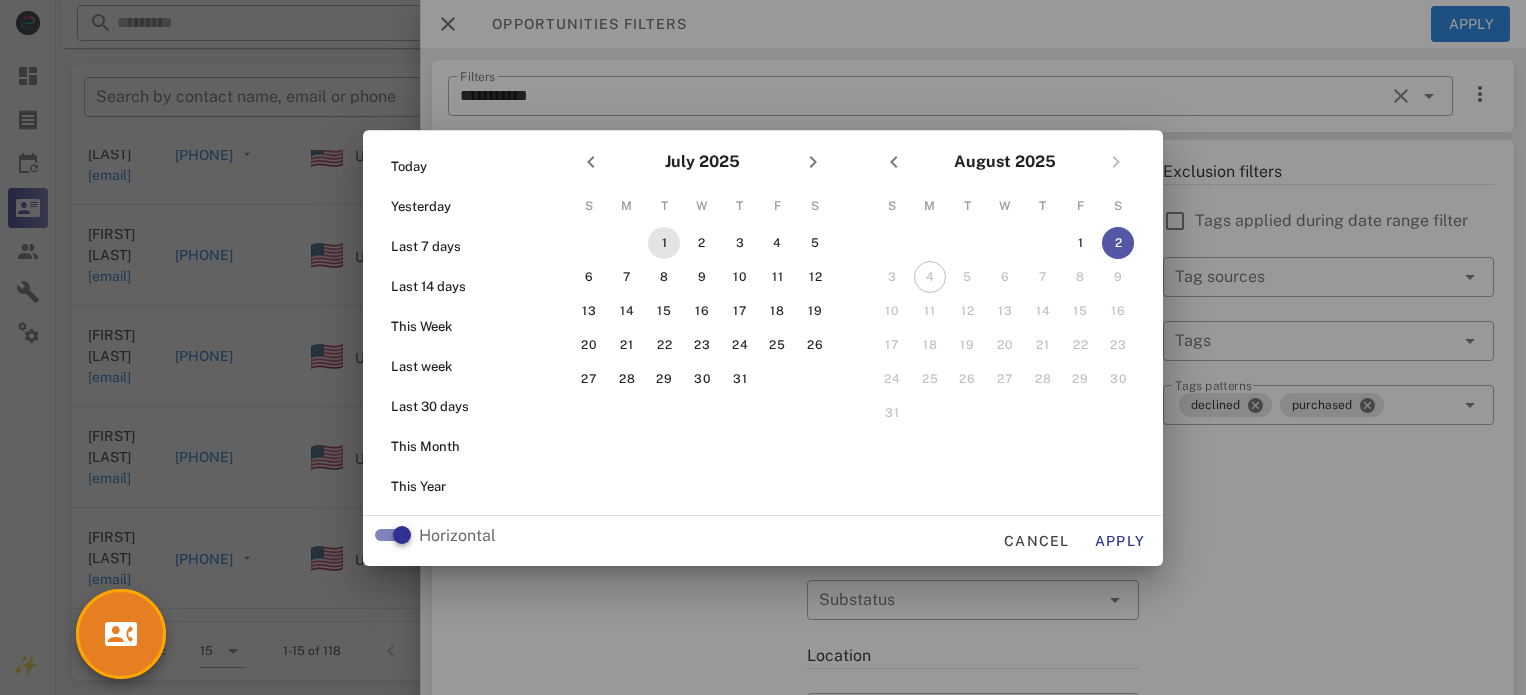 click on "1" at bounding box center (664, 243) 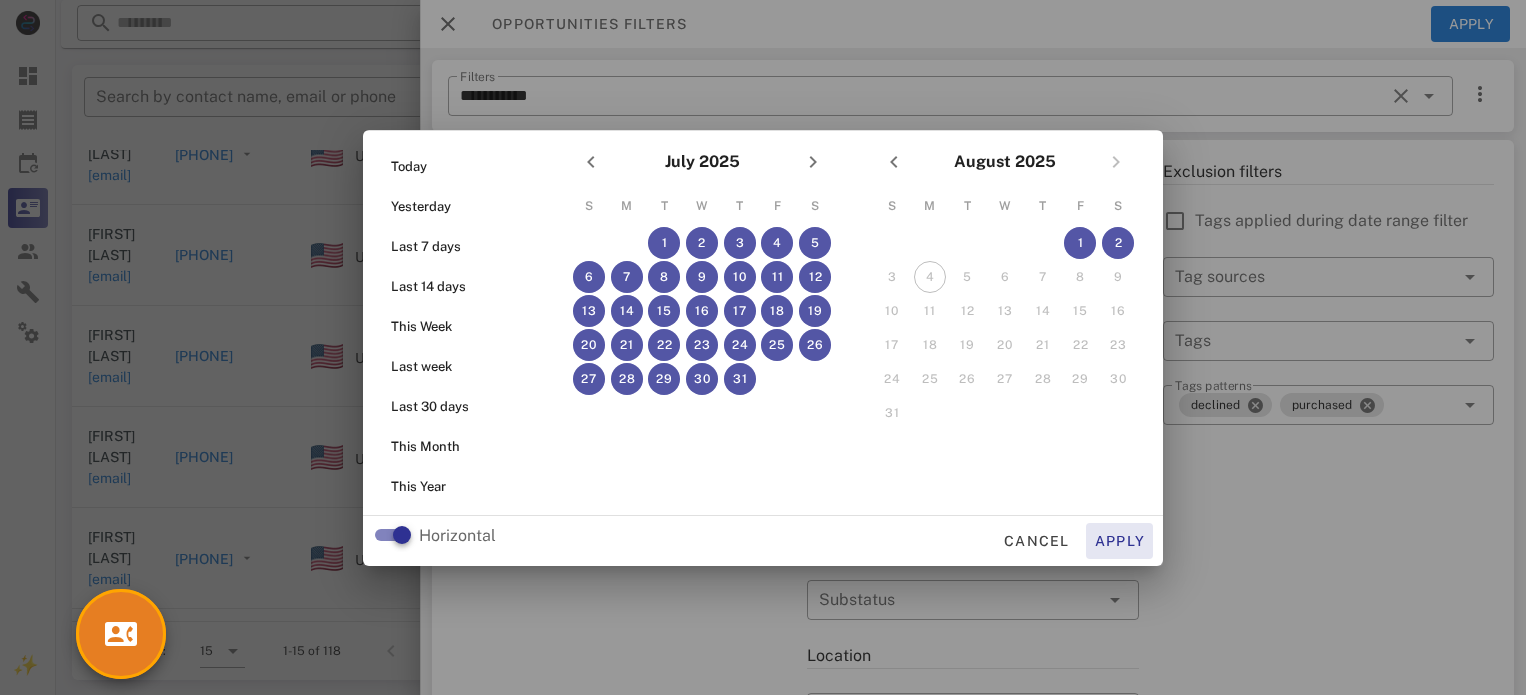click on "Apply" at bounding box center [1120, 541] 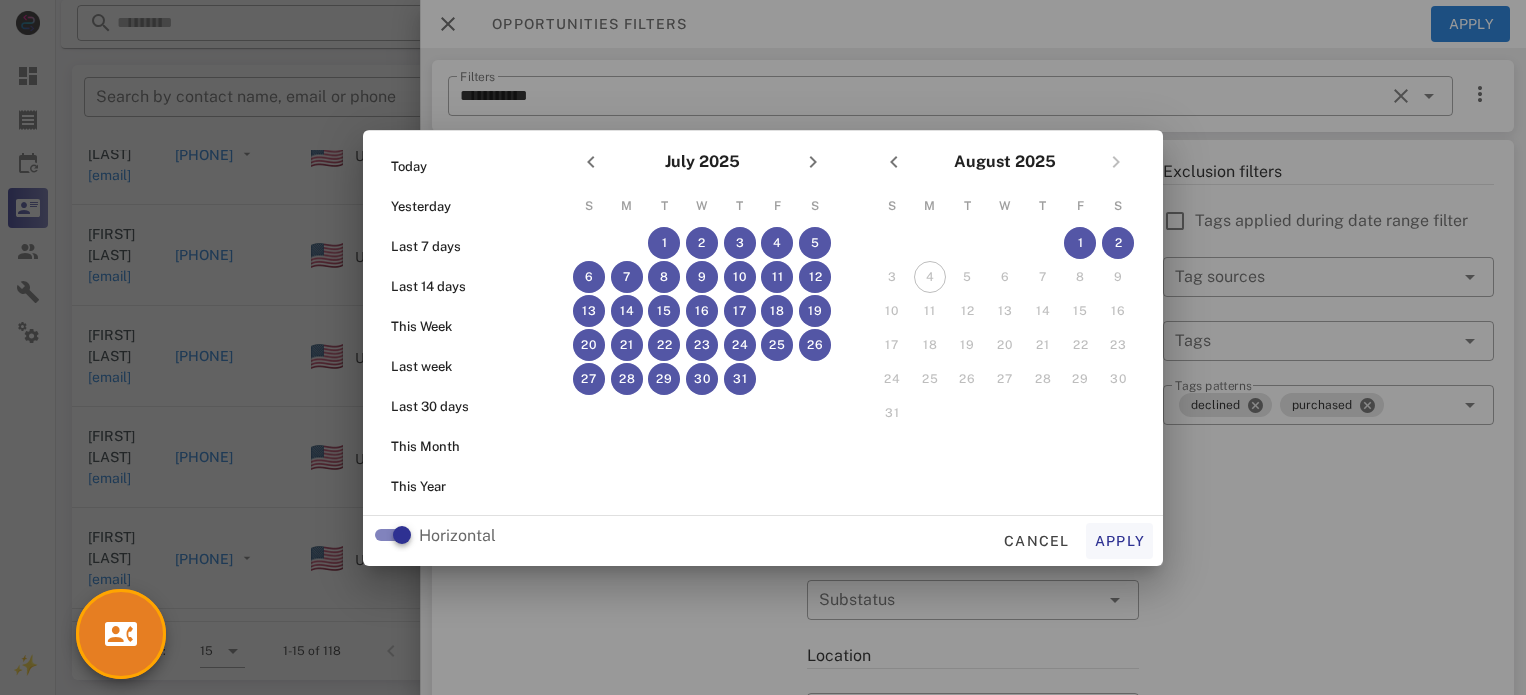 type 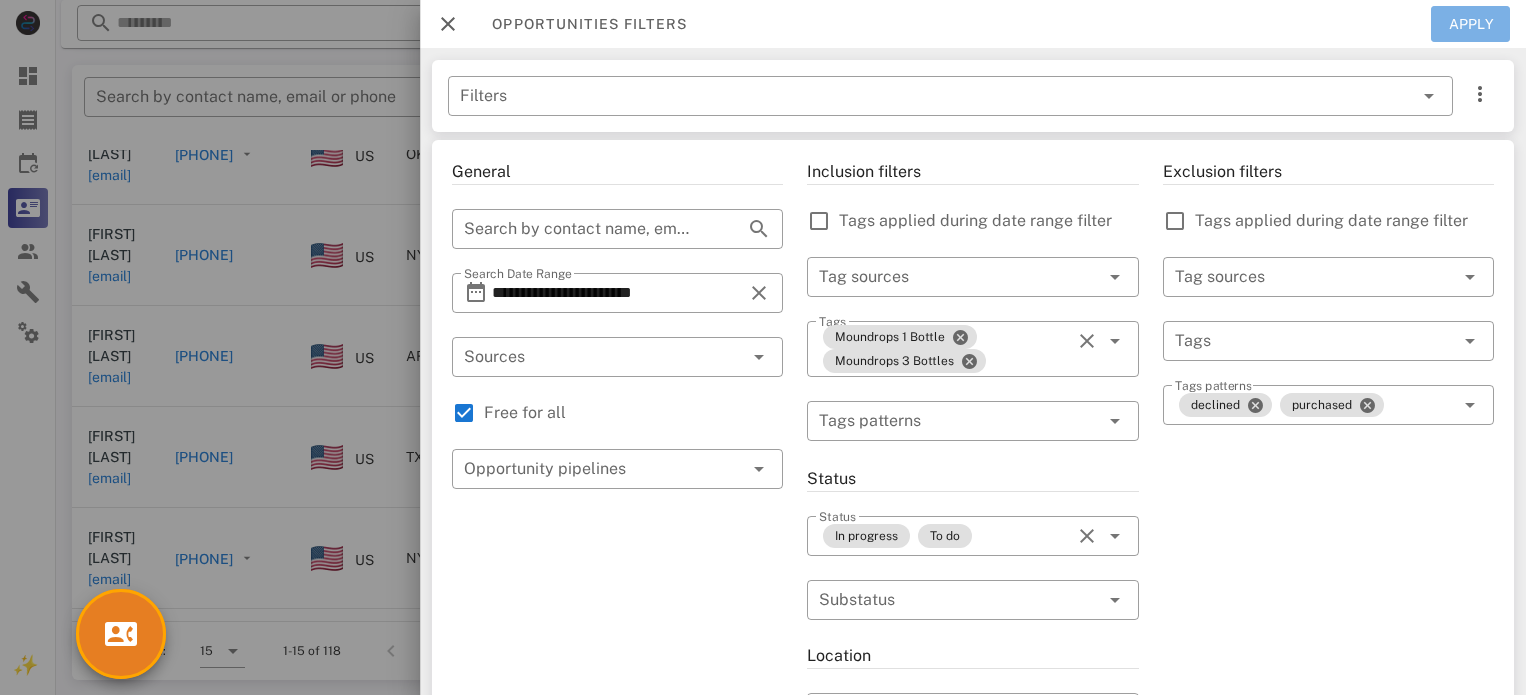 click on "Apply" at bounding box center [1471, 24] 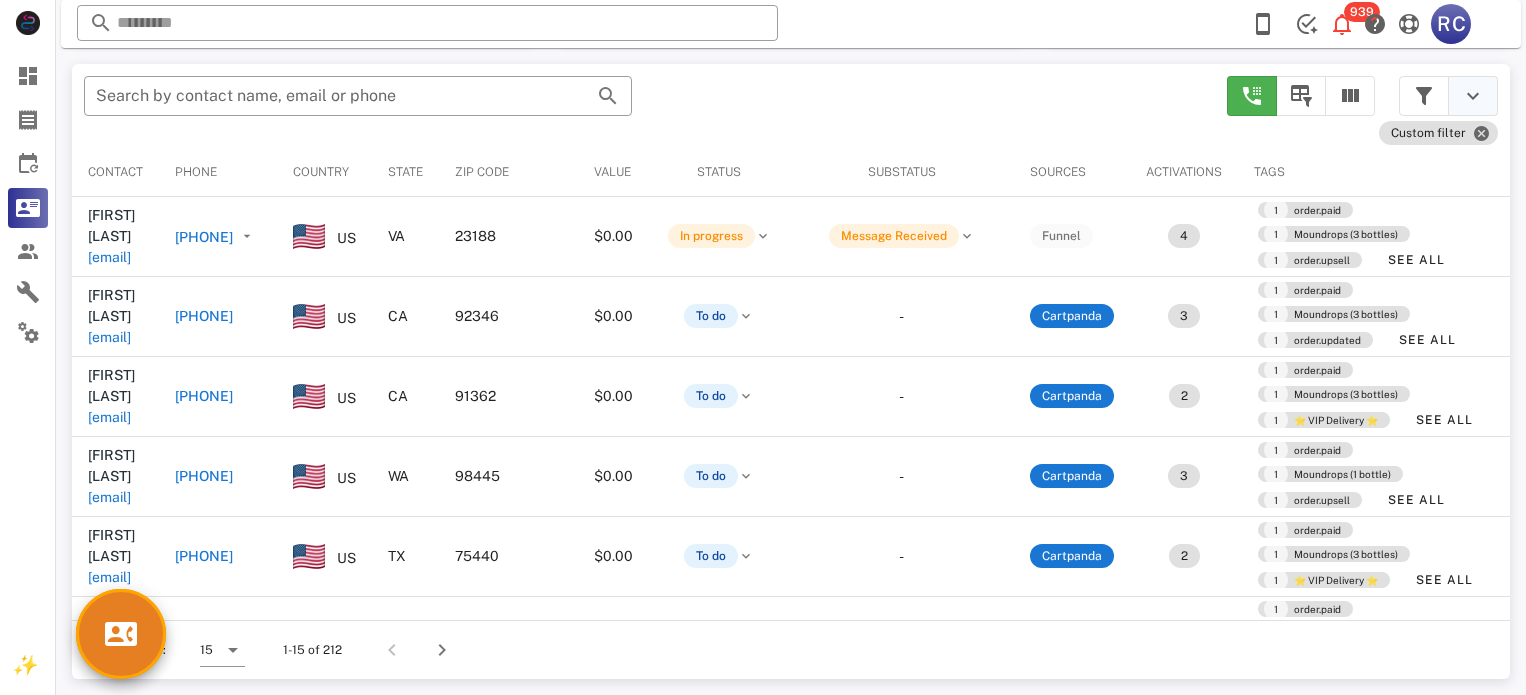 scroll, scrollTop: 379, scrollLeft: 0, axis: vertical 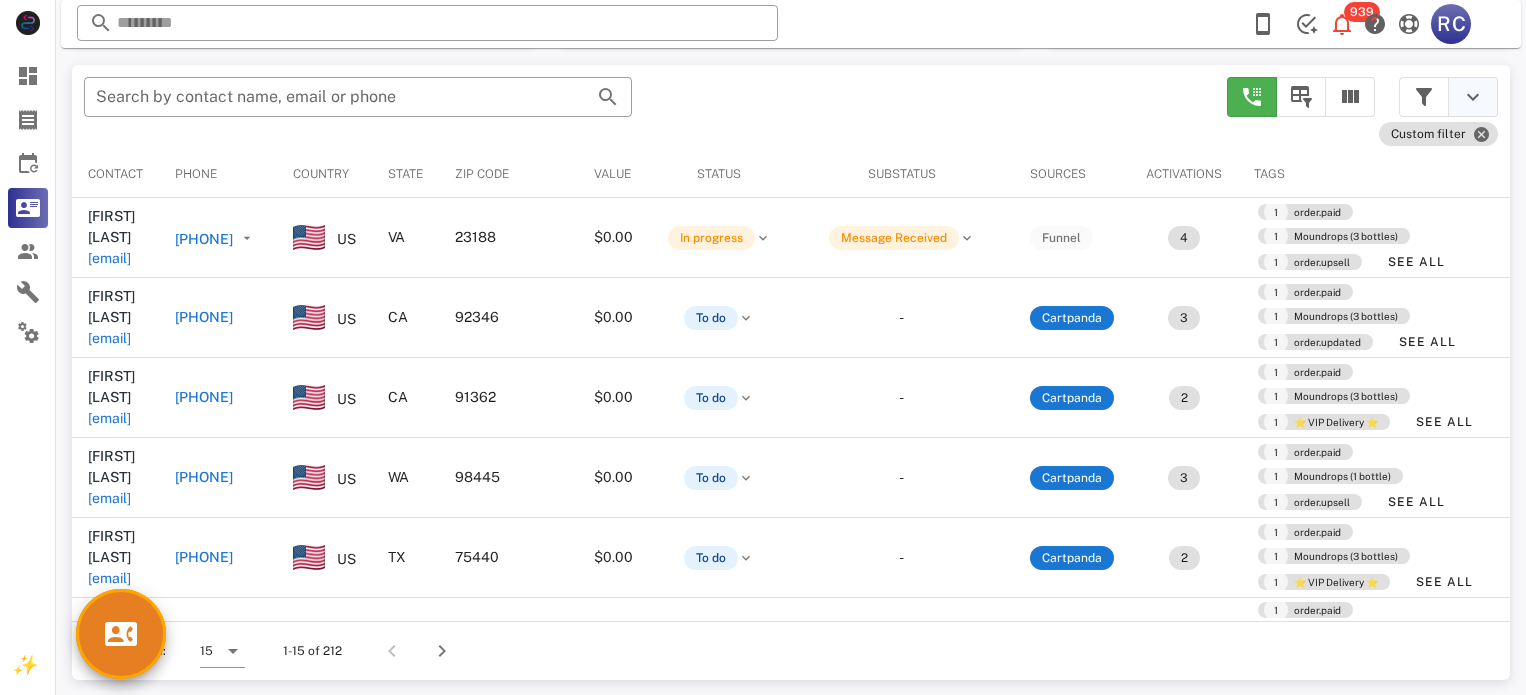 click at bounding box center [1473, 97] 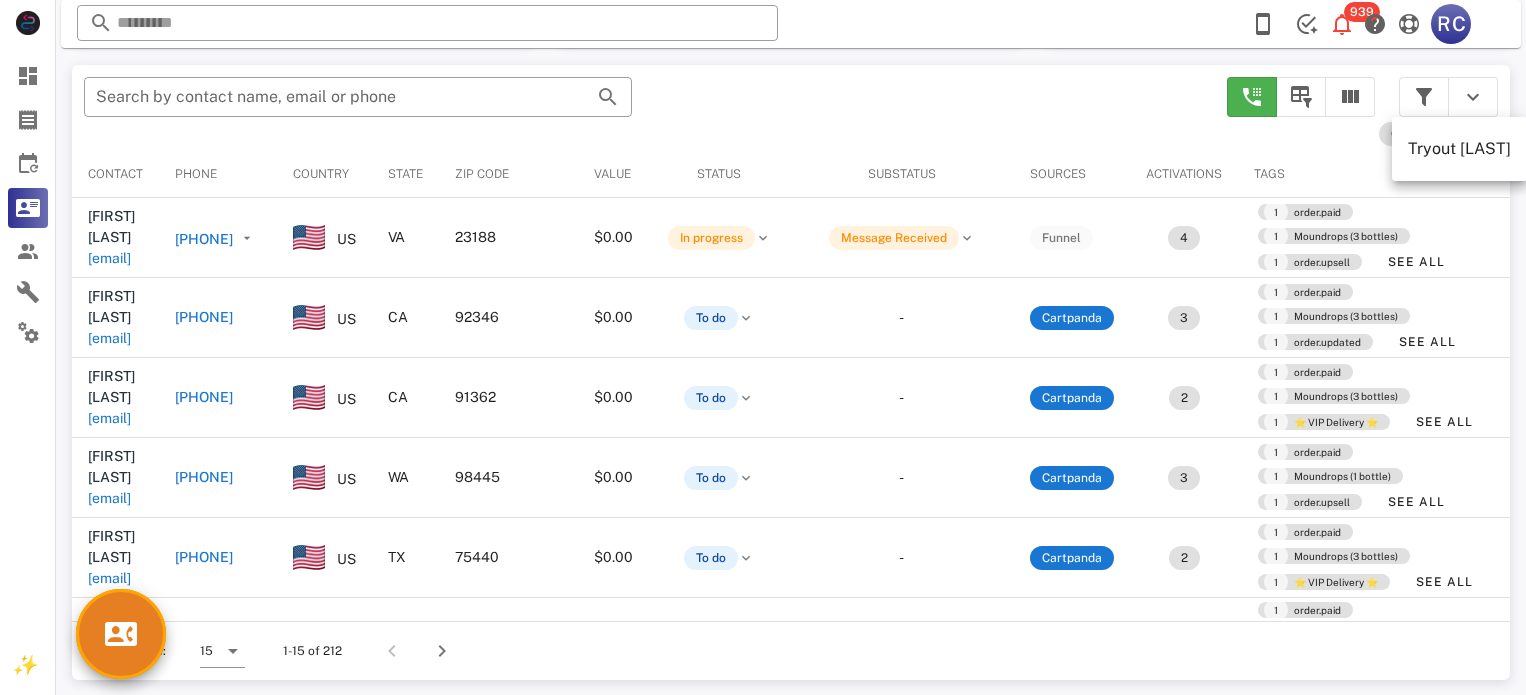 click on "Custom filter" at bounding box center [1362, 135] 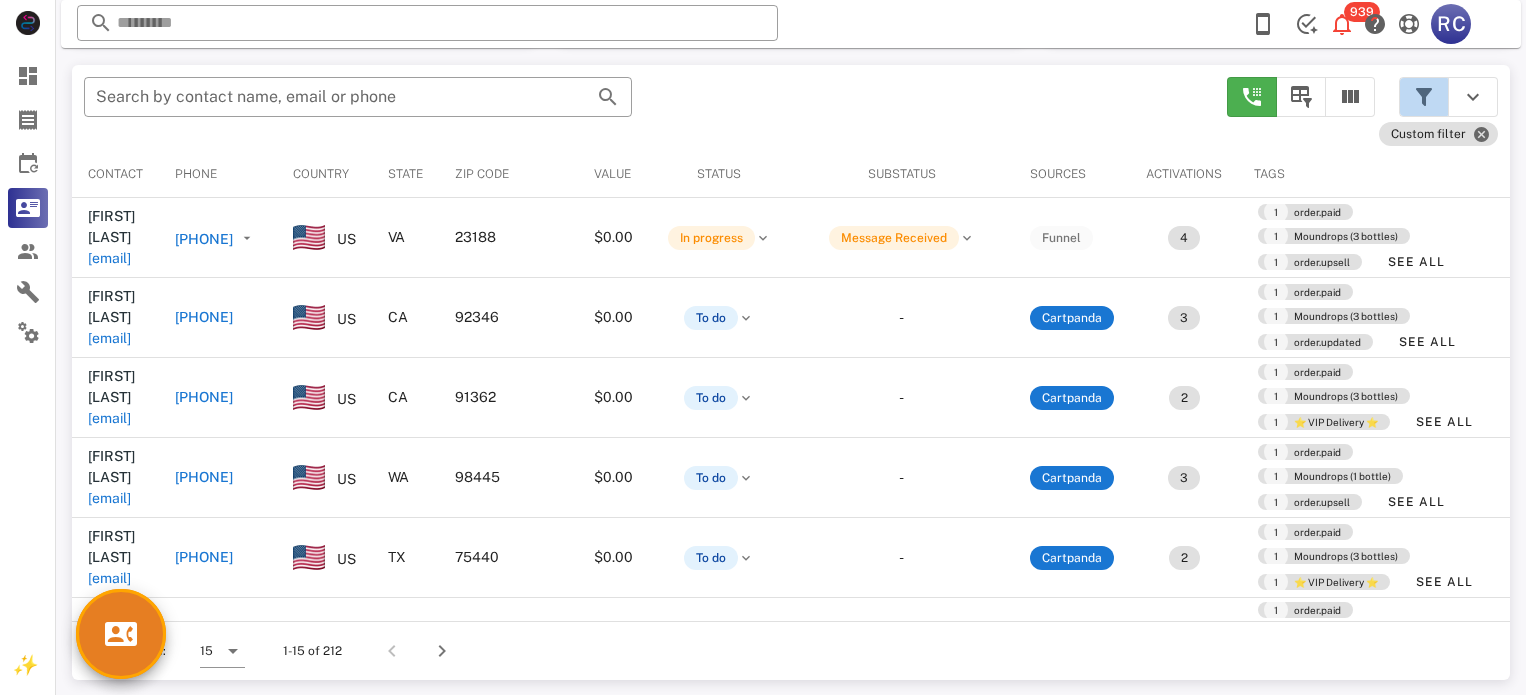 click at bounding box center [1424, 97] 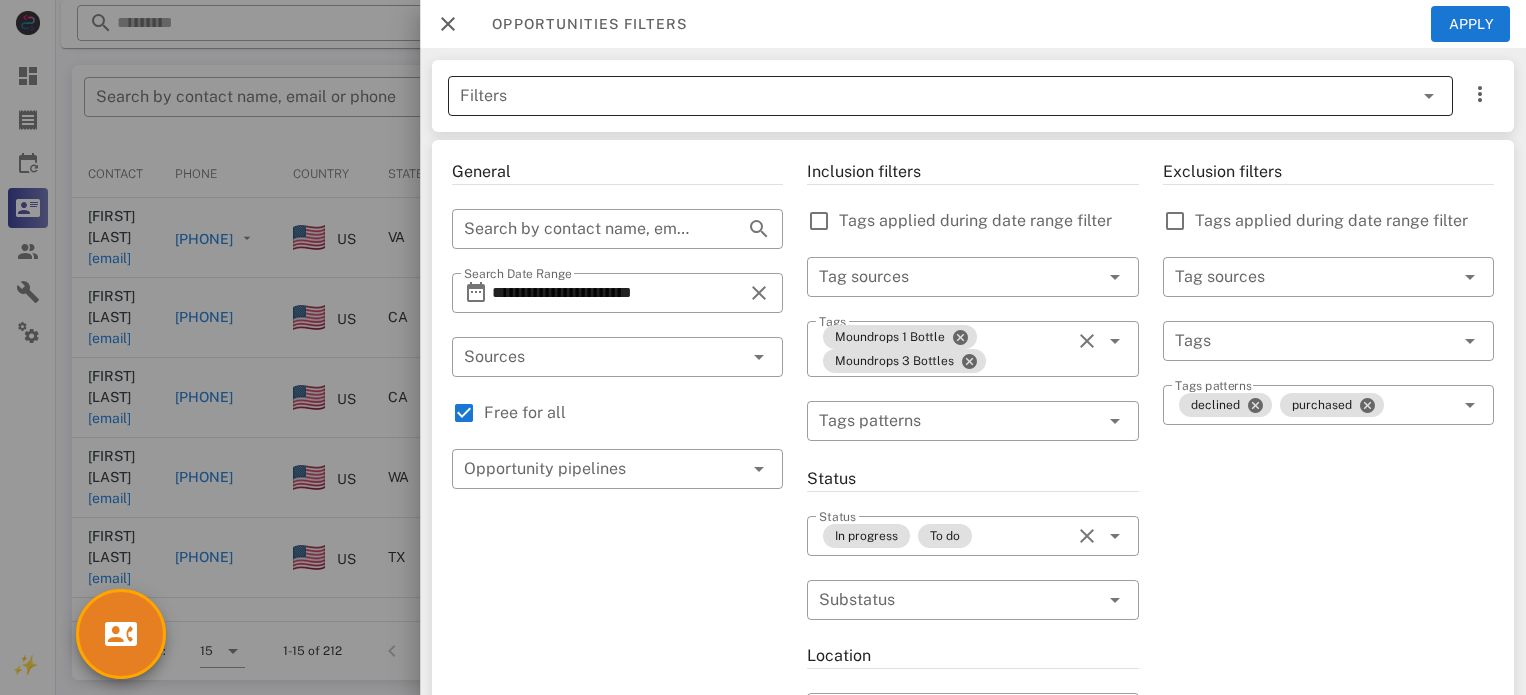 click at bounding box center (1429, 96) 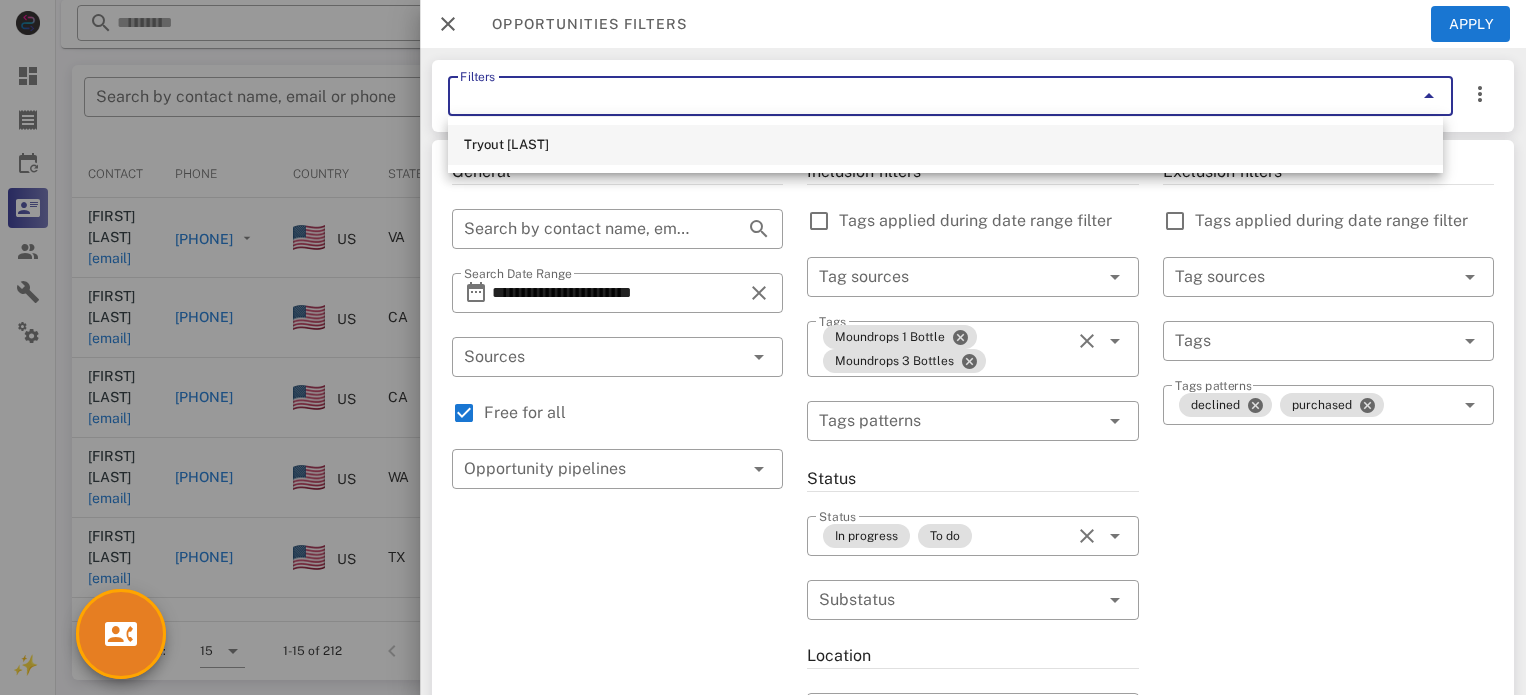 click on "Tryout [LAST]" at bounding box center (945, 145) 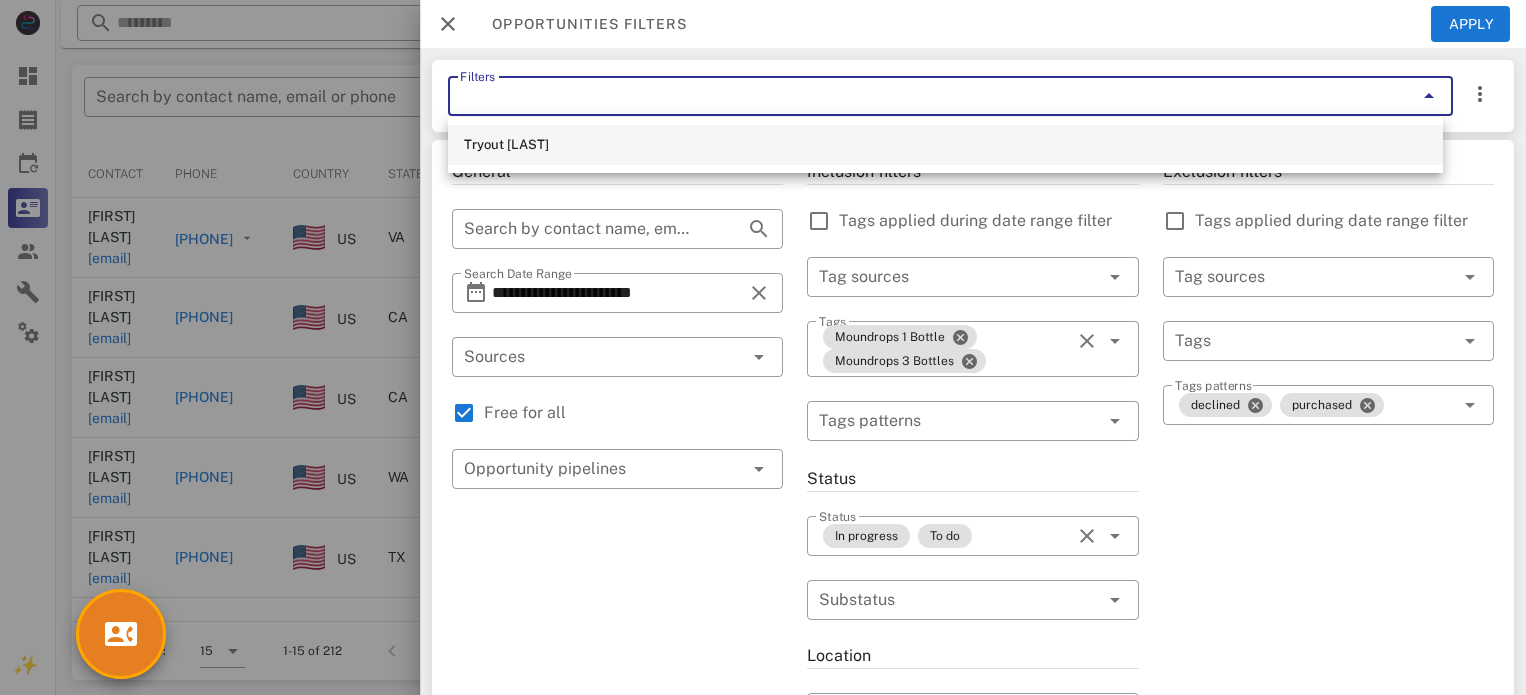 type on "**********" 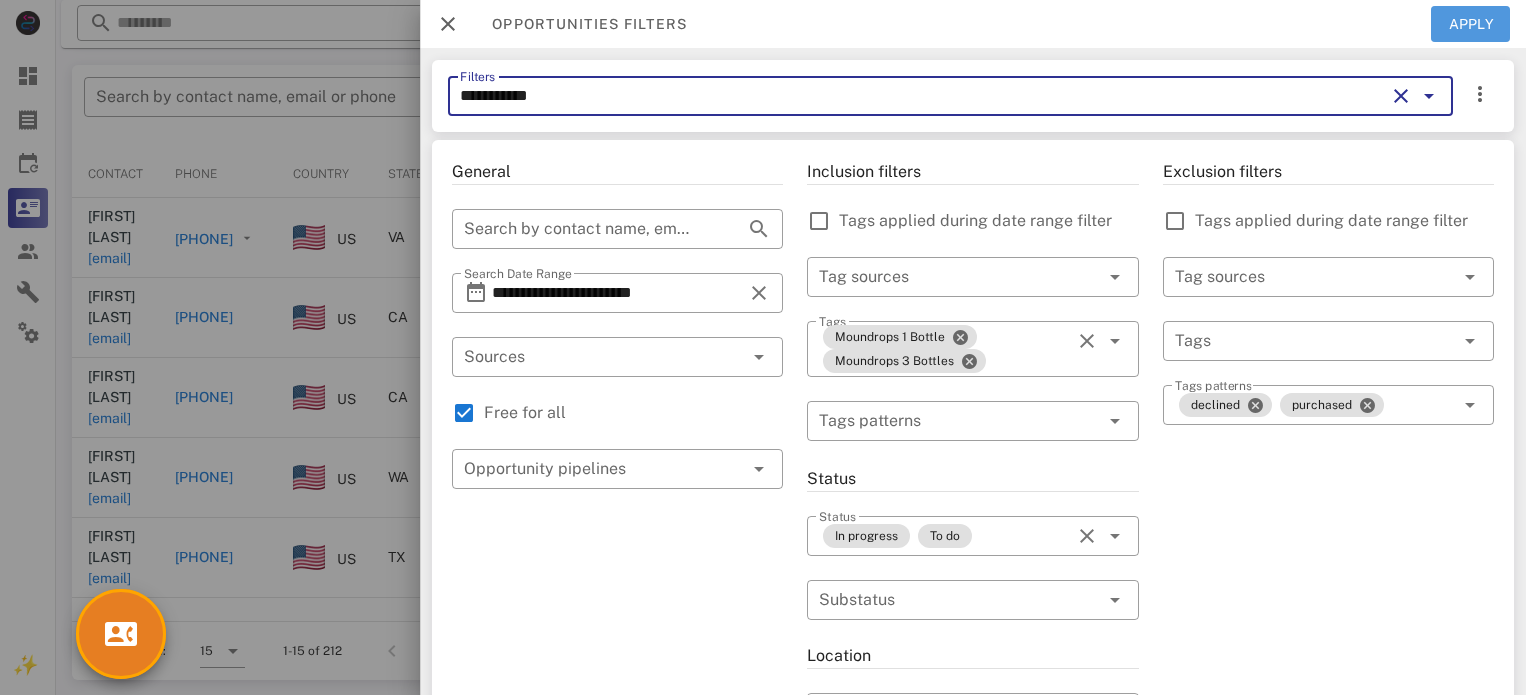 click on "Apply" at bounding box center [1471, 24] 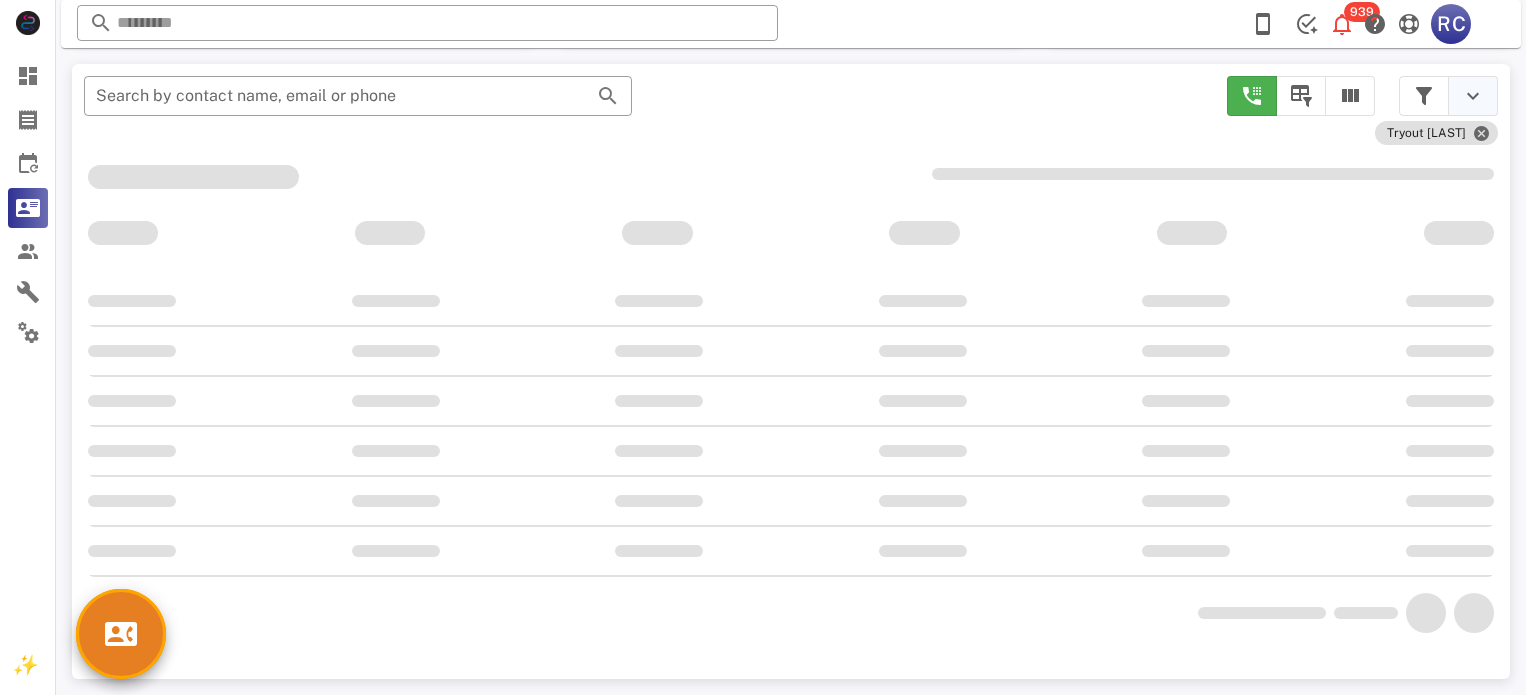 scroll, scrollTop: 379, scrollLeft: 0, axis: vertical 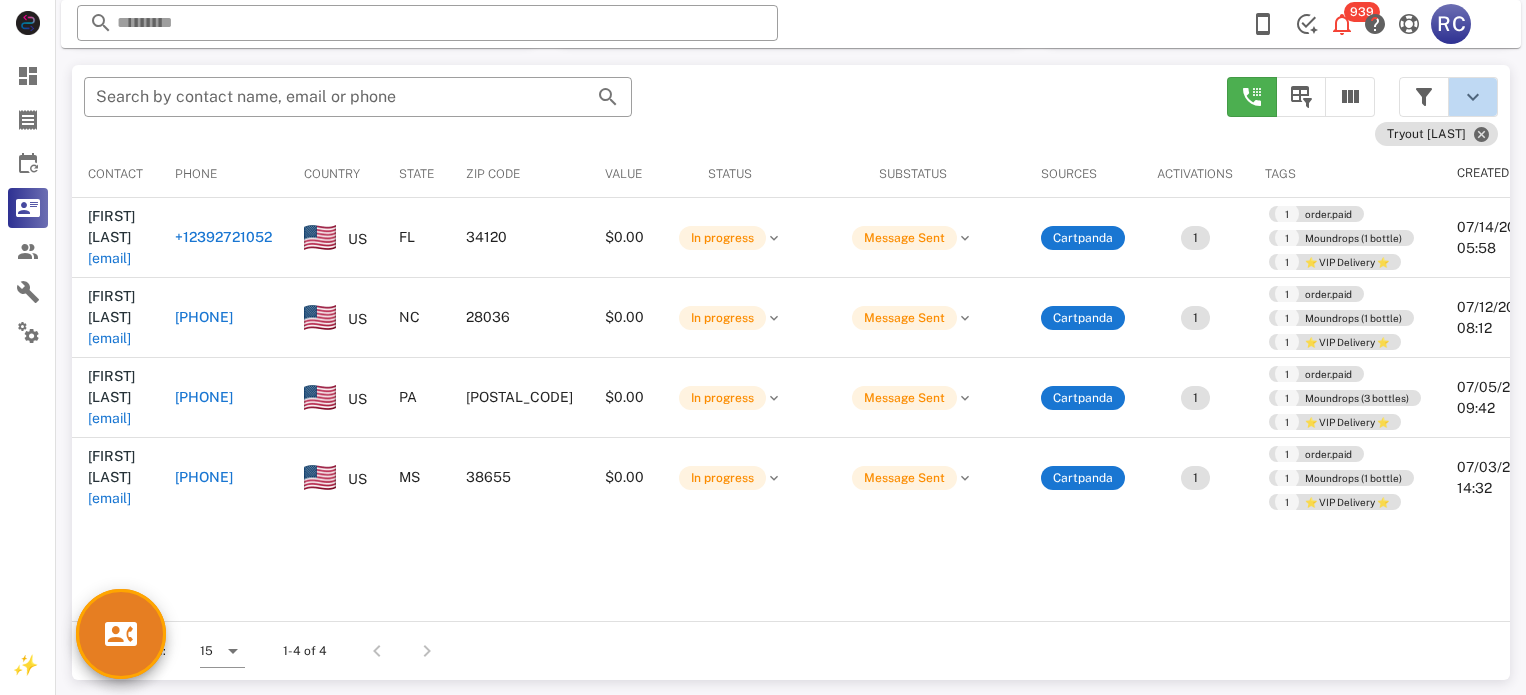 click at bounding box center (1473, 97) 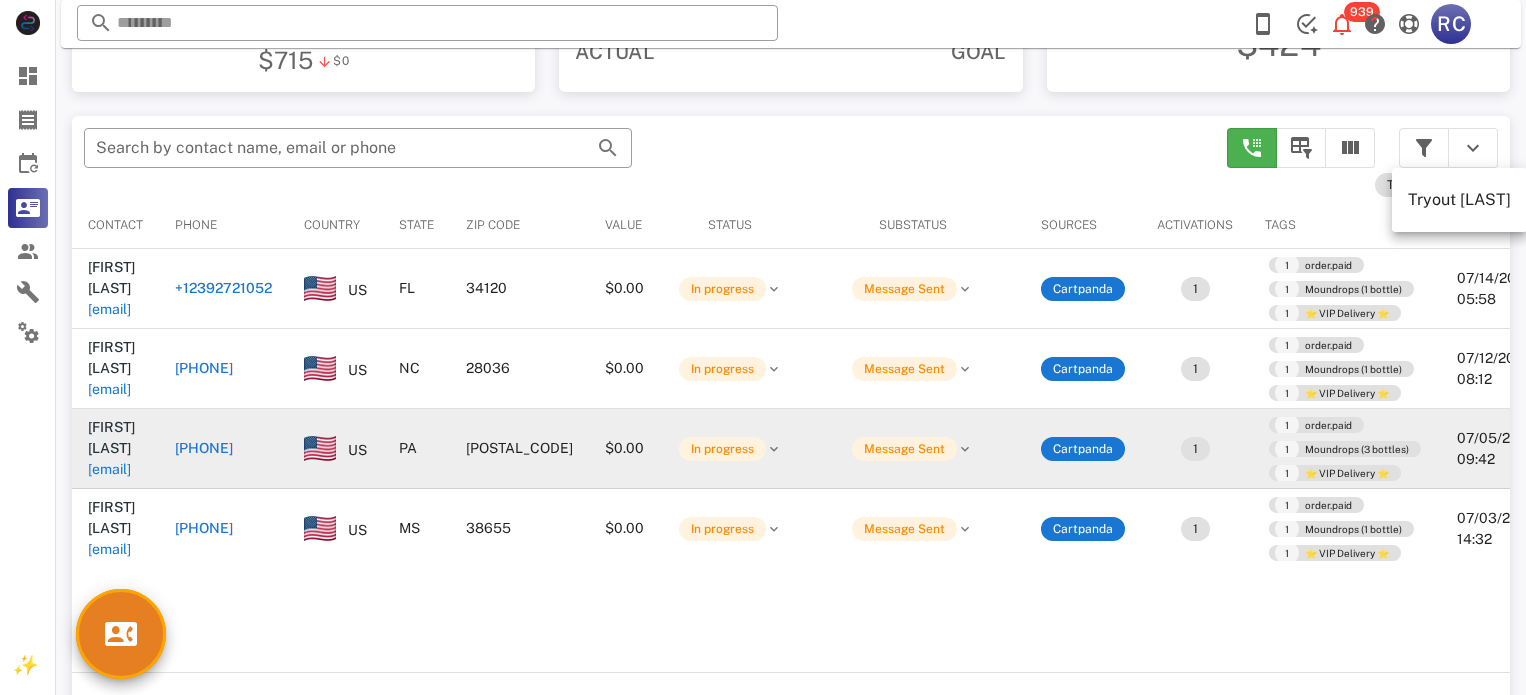 scroll, scrollTop: 279, scrollLeft: 0, axis: vertical 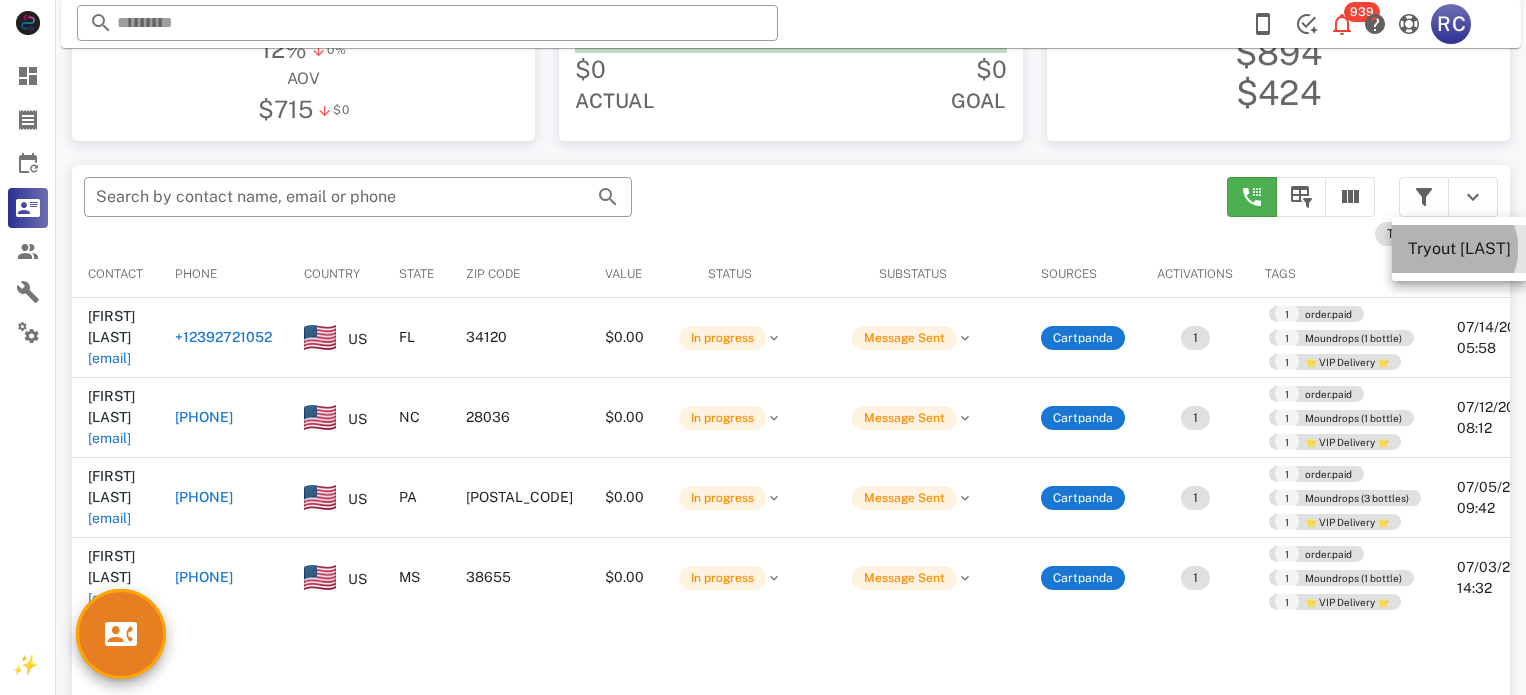 click on "Tryout [LAST]" at bounding box center (1459, 248) 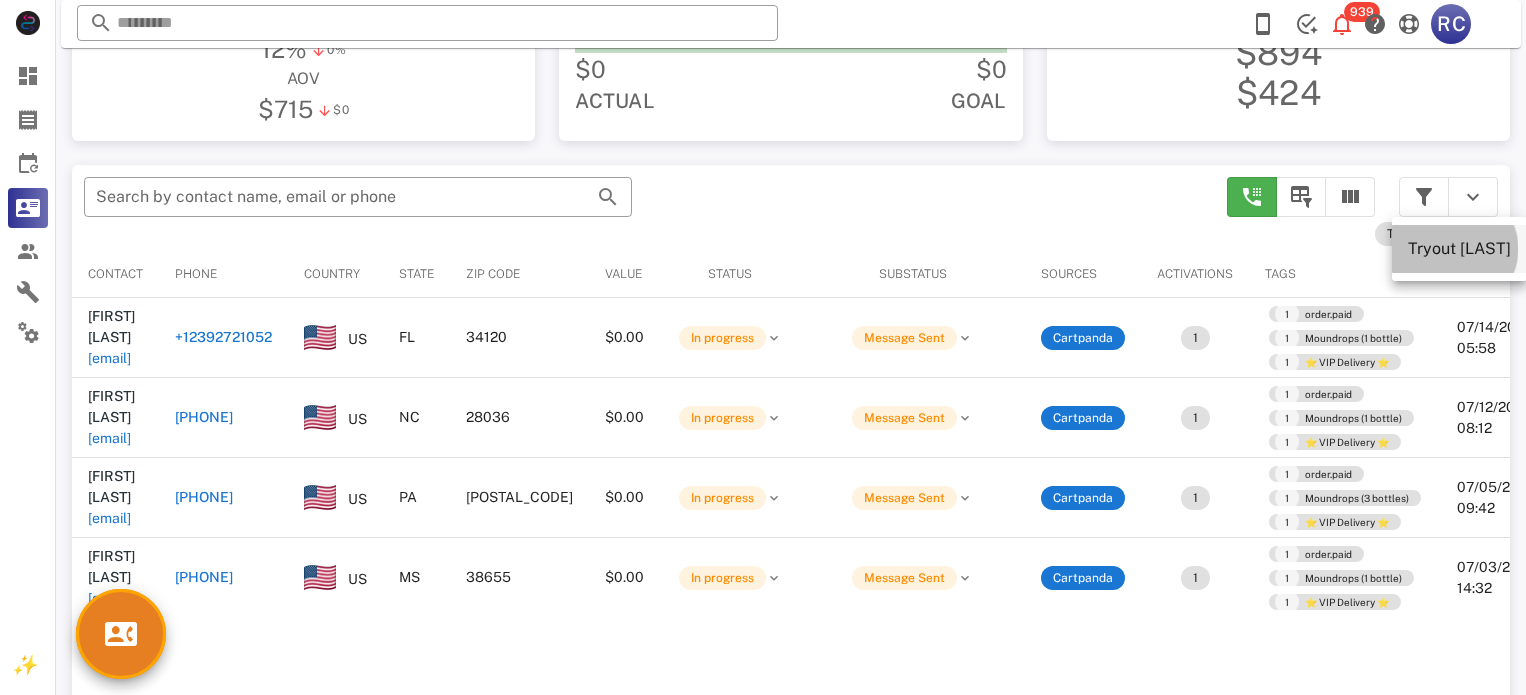 scroll, scrollTop: 260, scrollLeft: 0, axis: vertical 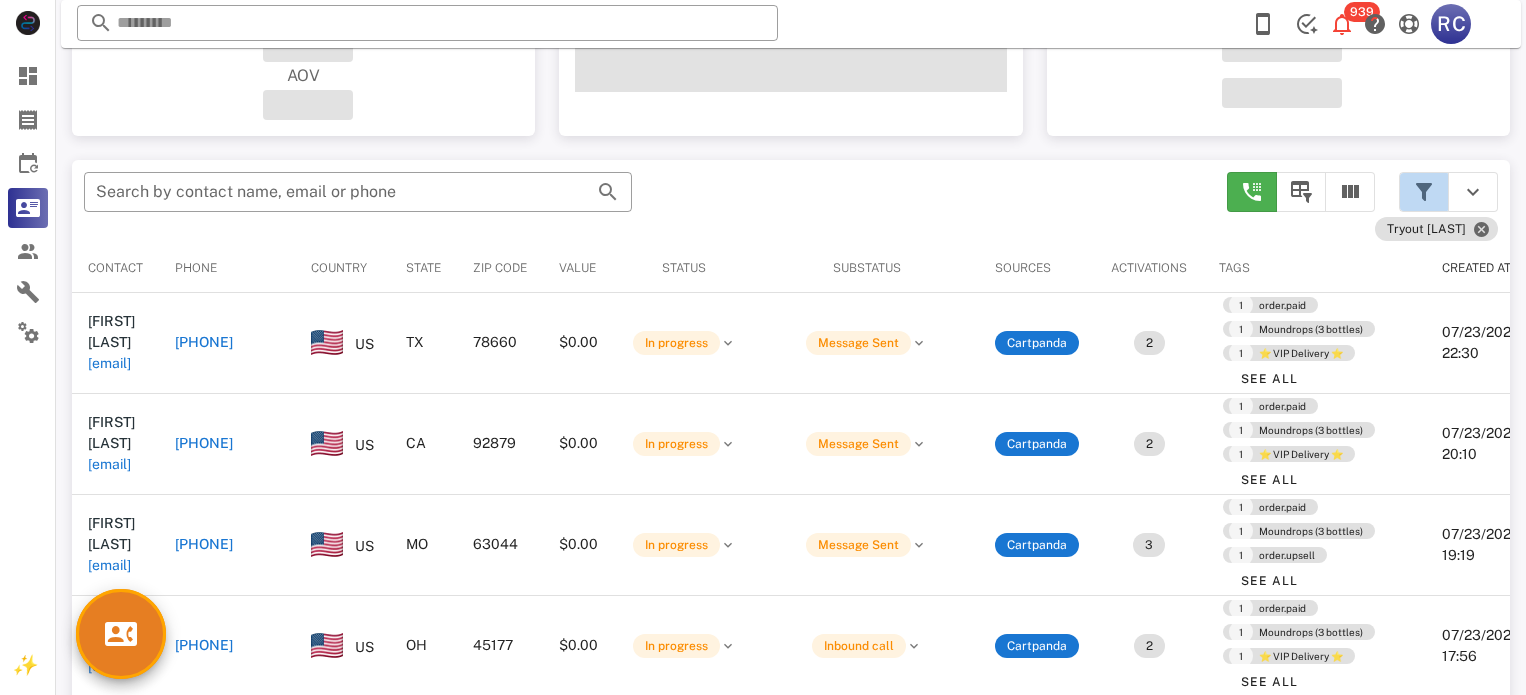 click at bounding box center (1424, 192) 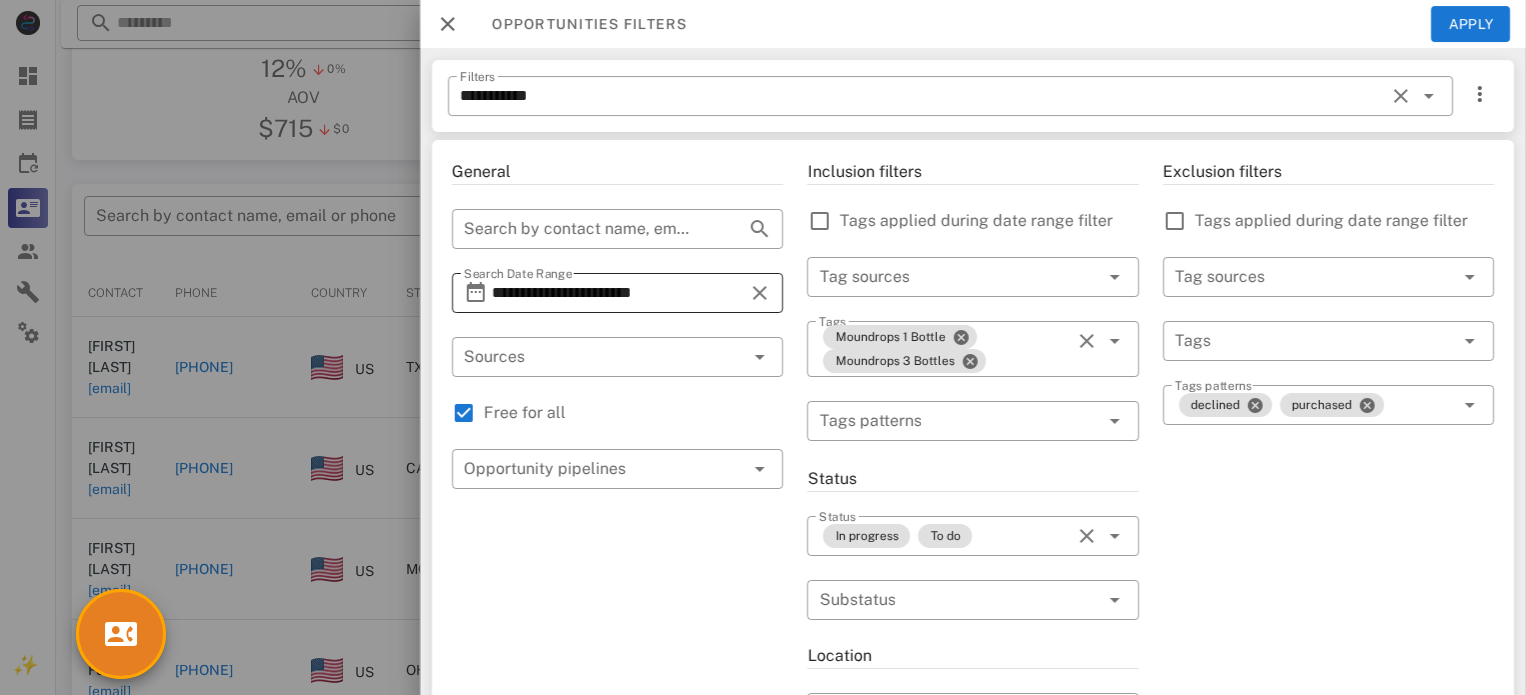 scroll, scrollTop: 279, scrollLeft: 0, axis: vertical 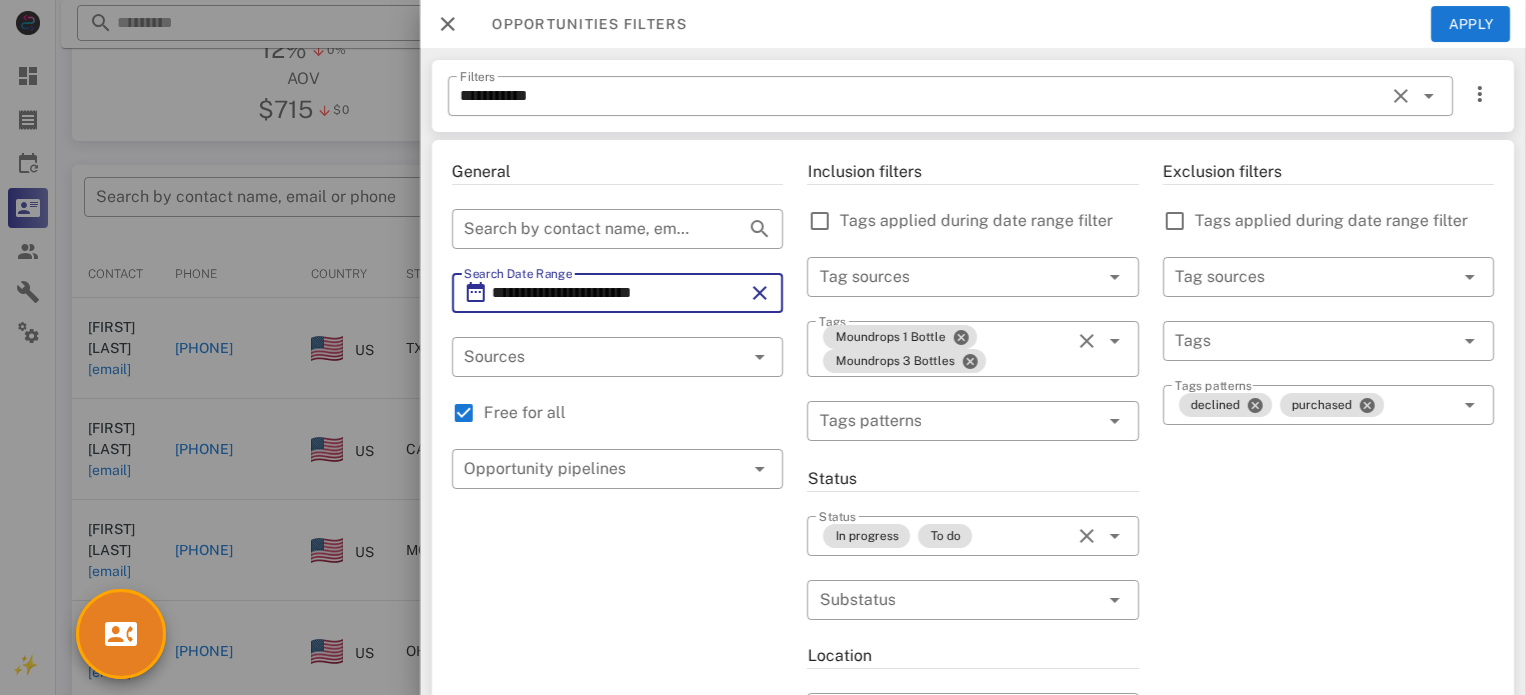 click on "**********" at bounding box center [617, 293] 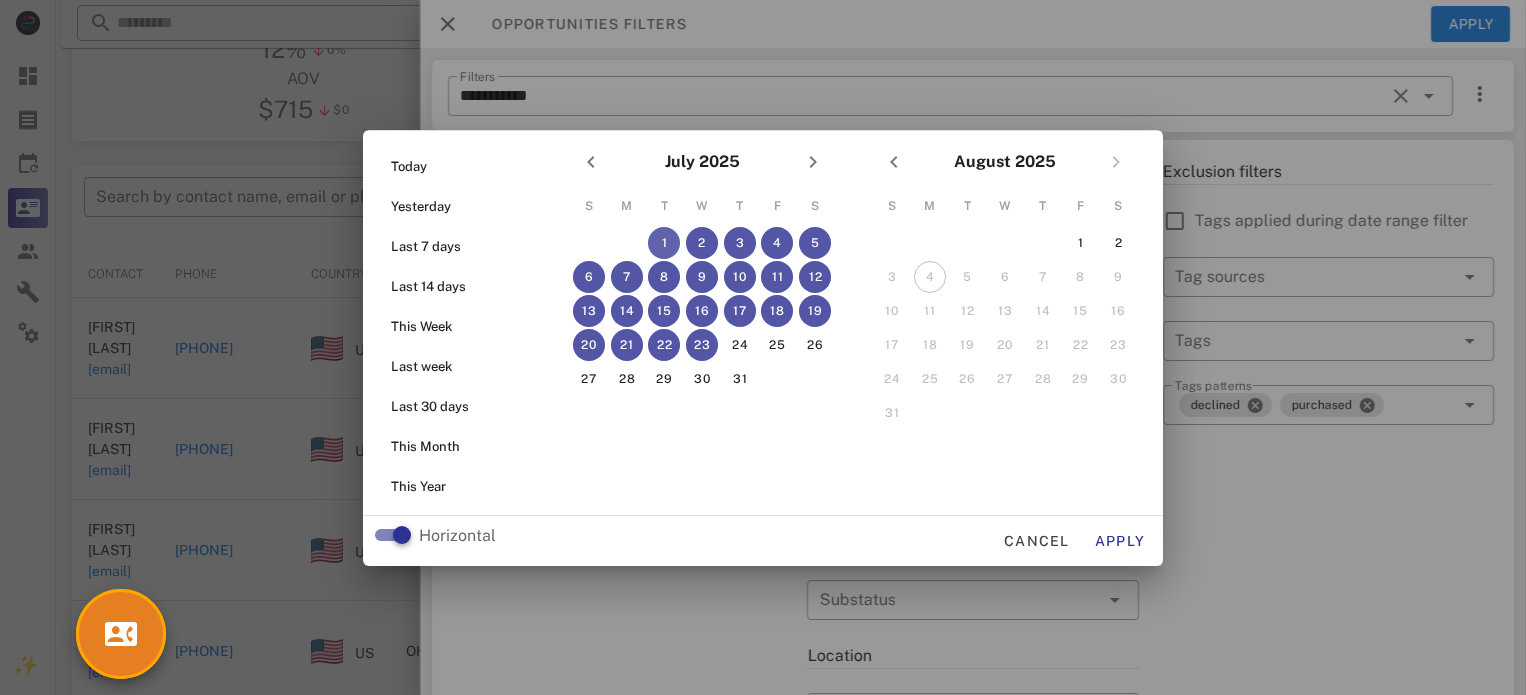 click on "1" at bounding box center [664, 243] 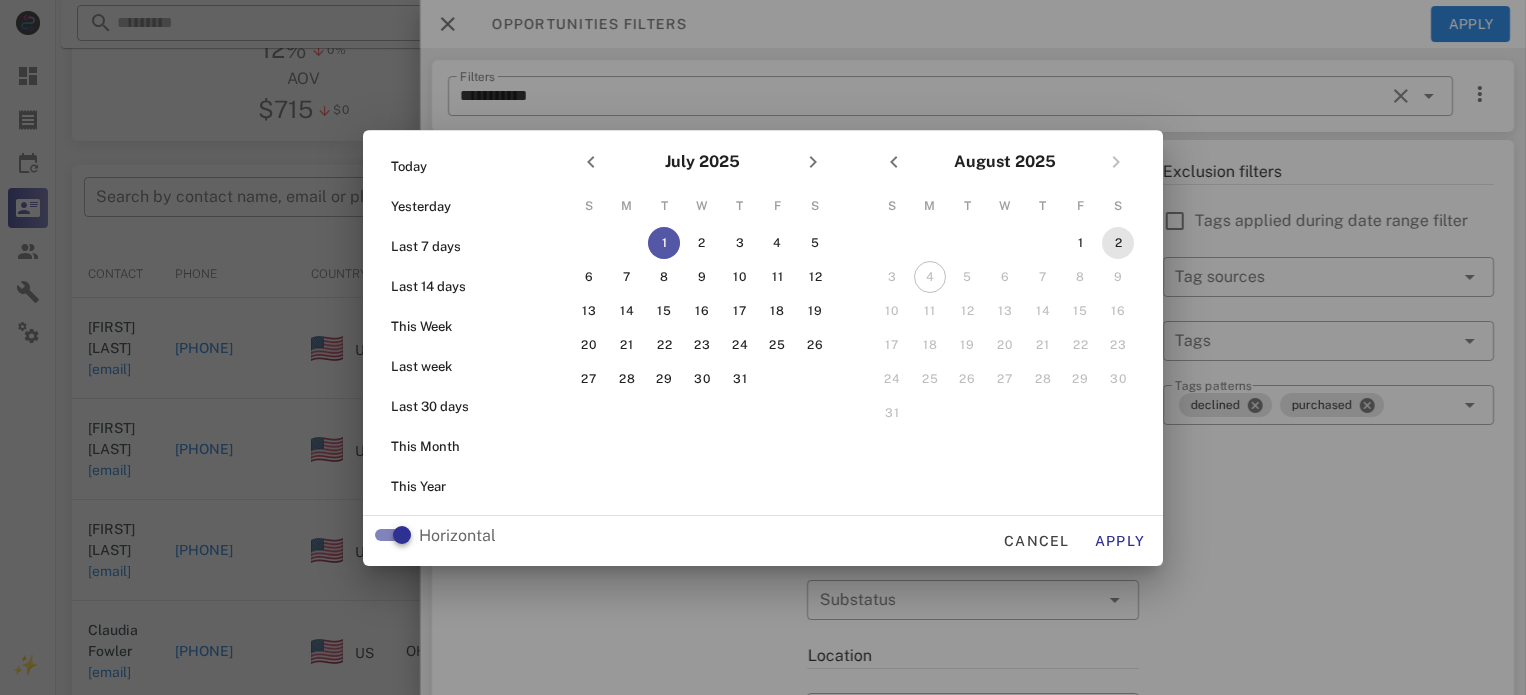 click on "2" at bounding box center [1118, 243] 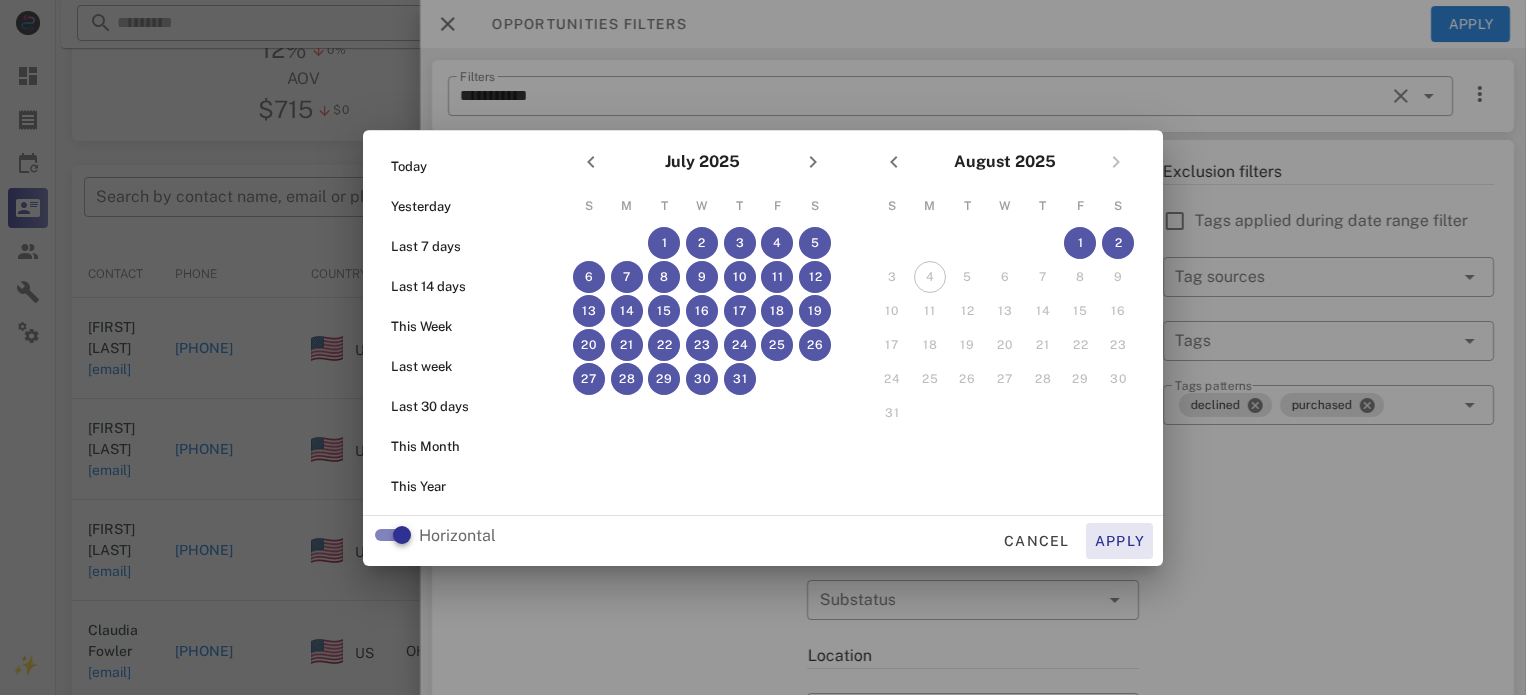 click on "Apply" at bounding box center [1120, 541] 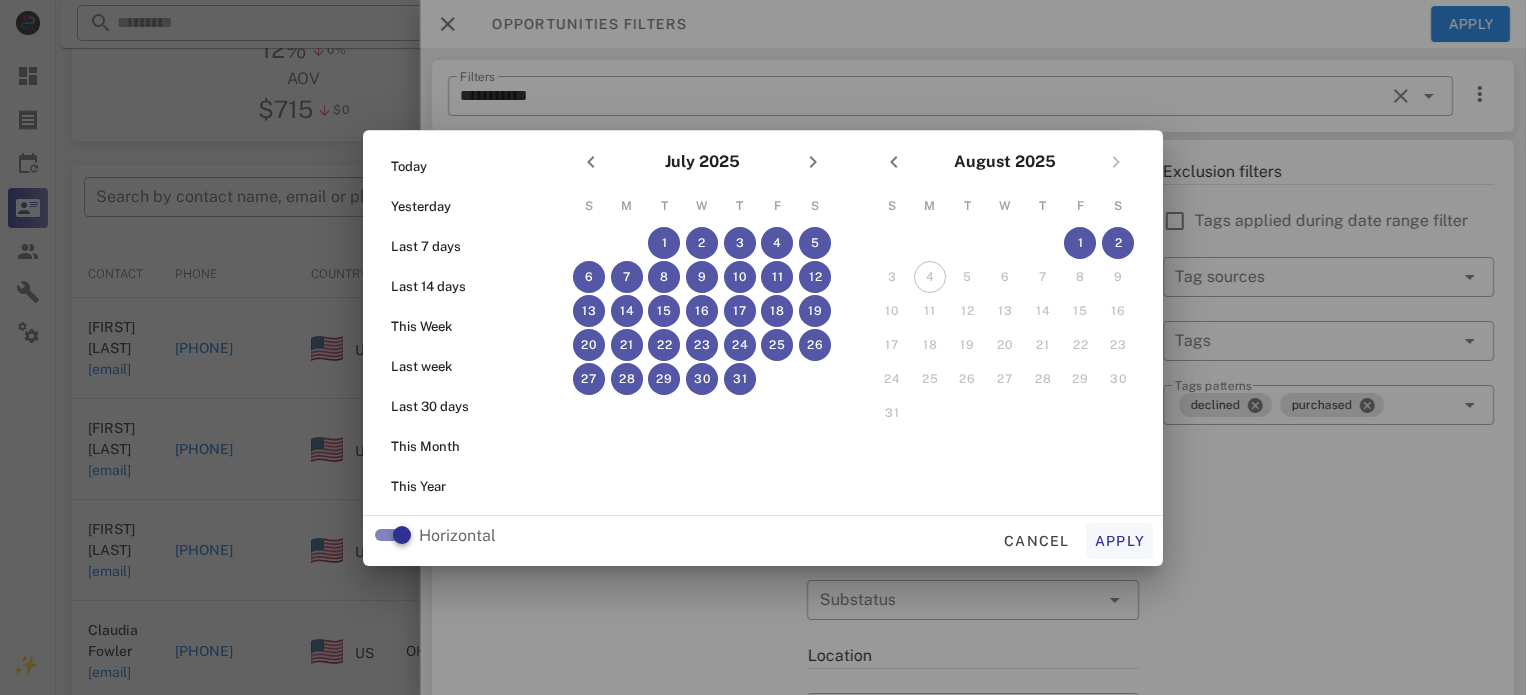 type 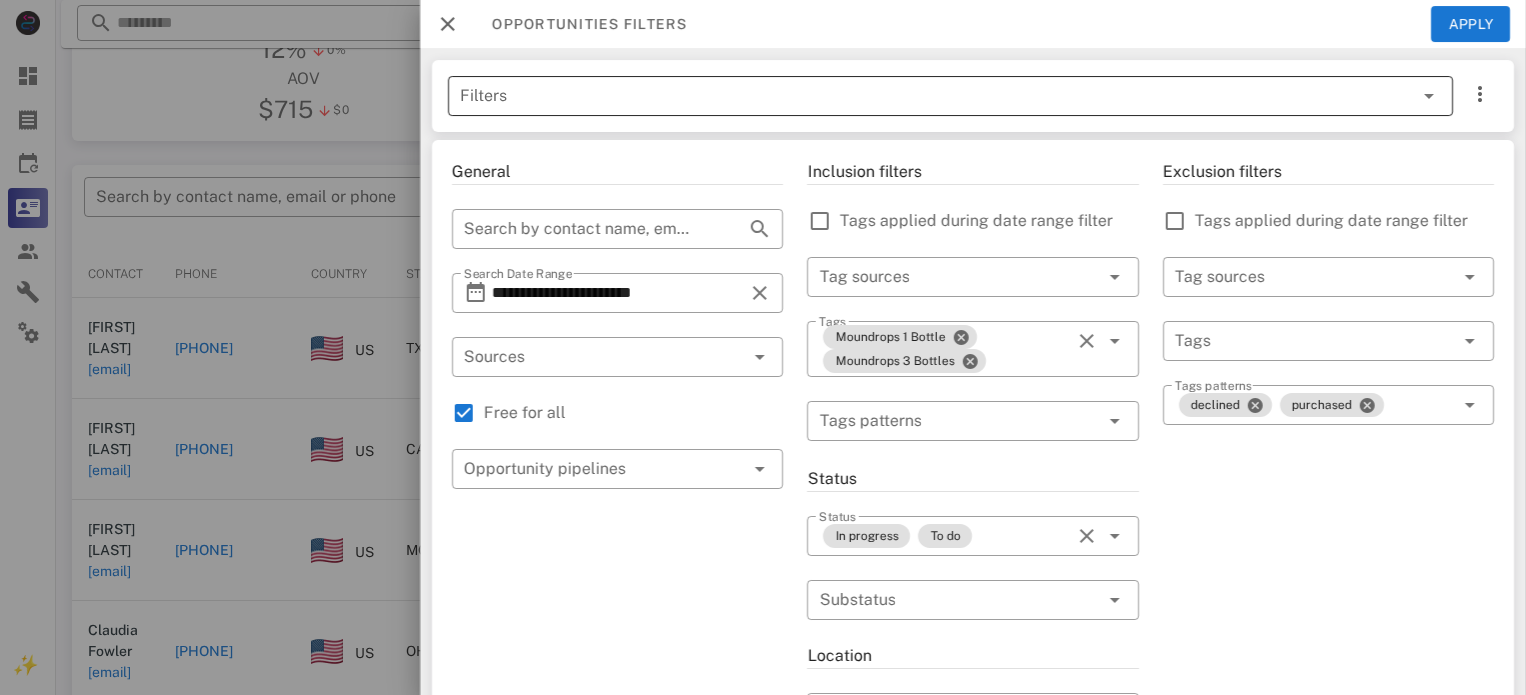 click at bounding box center (1429, 96) 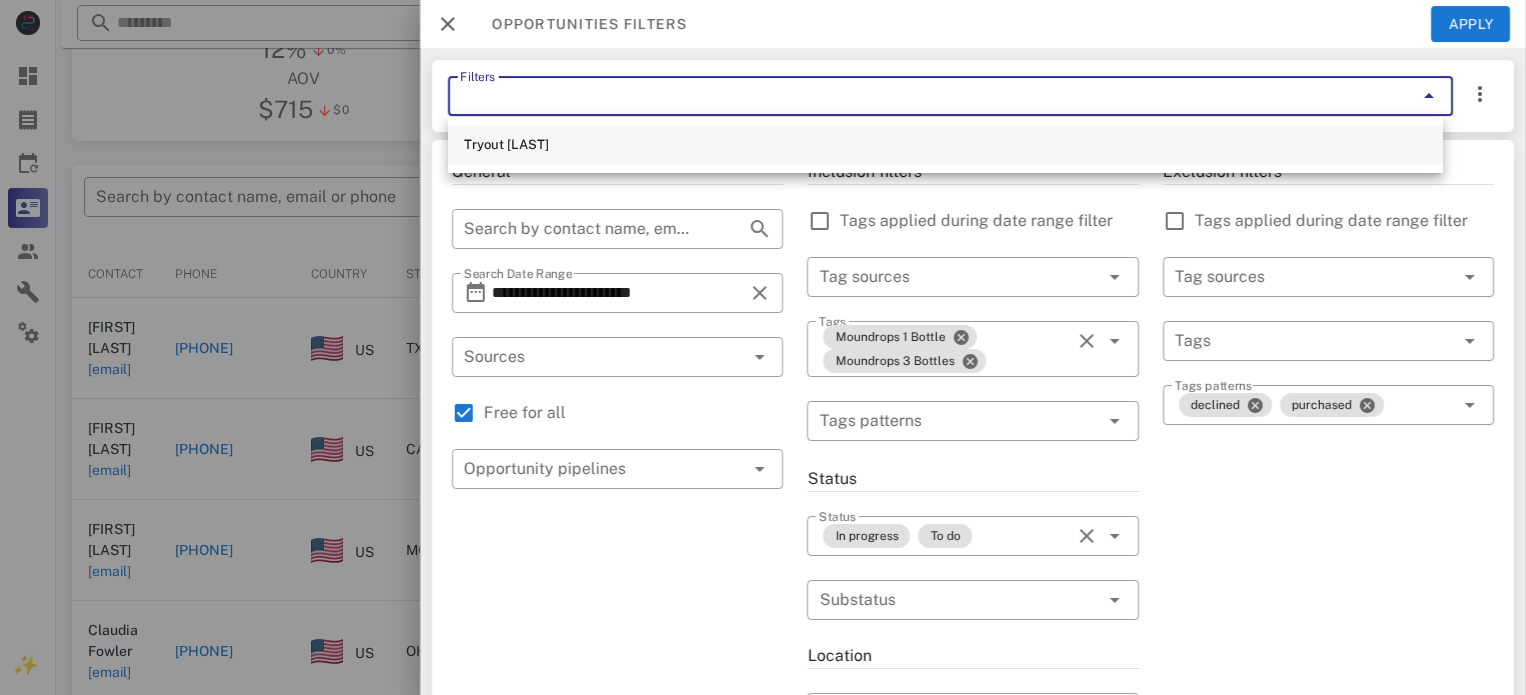 click on "Tryout [LAST]" at bounding box center (945, 145) 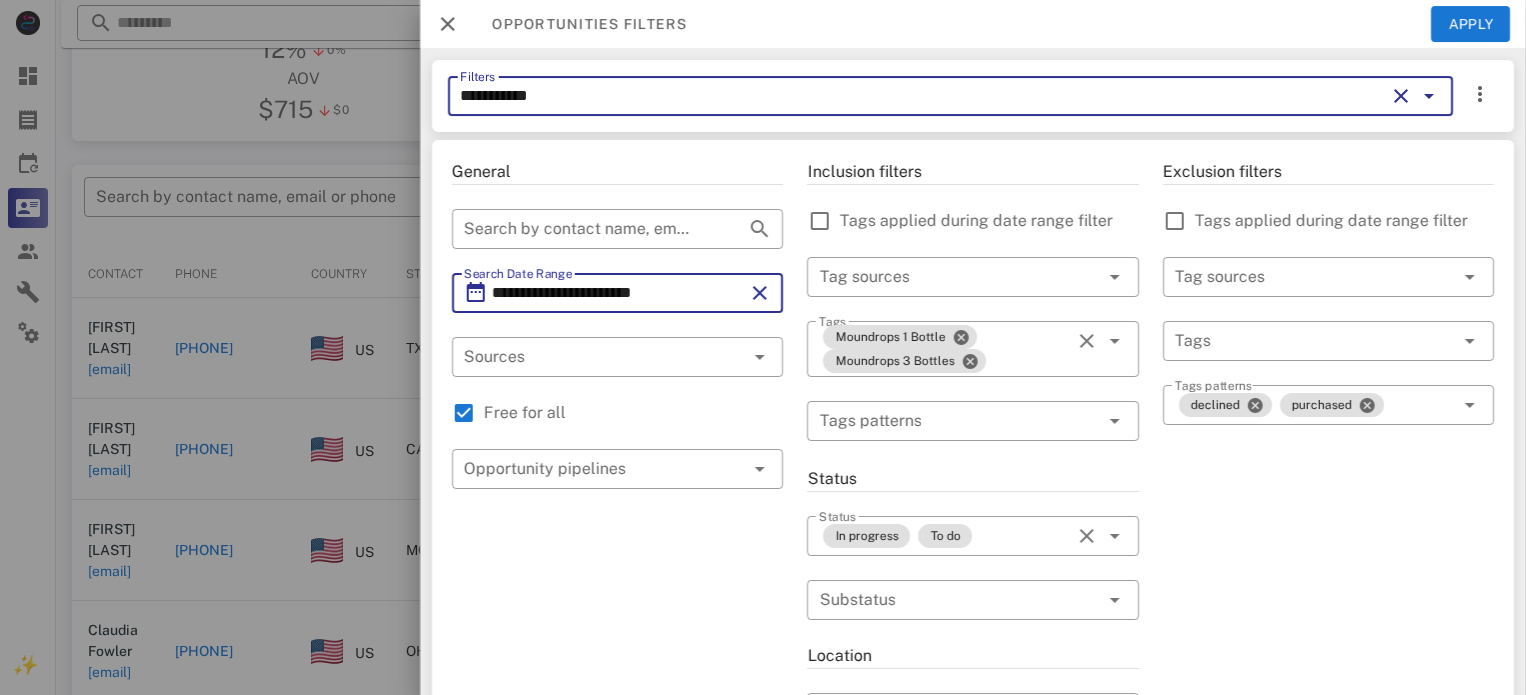 click on "**********" at bounding box center [617, 293] 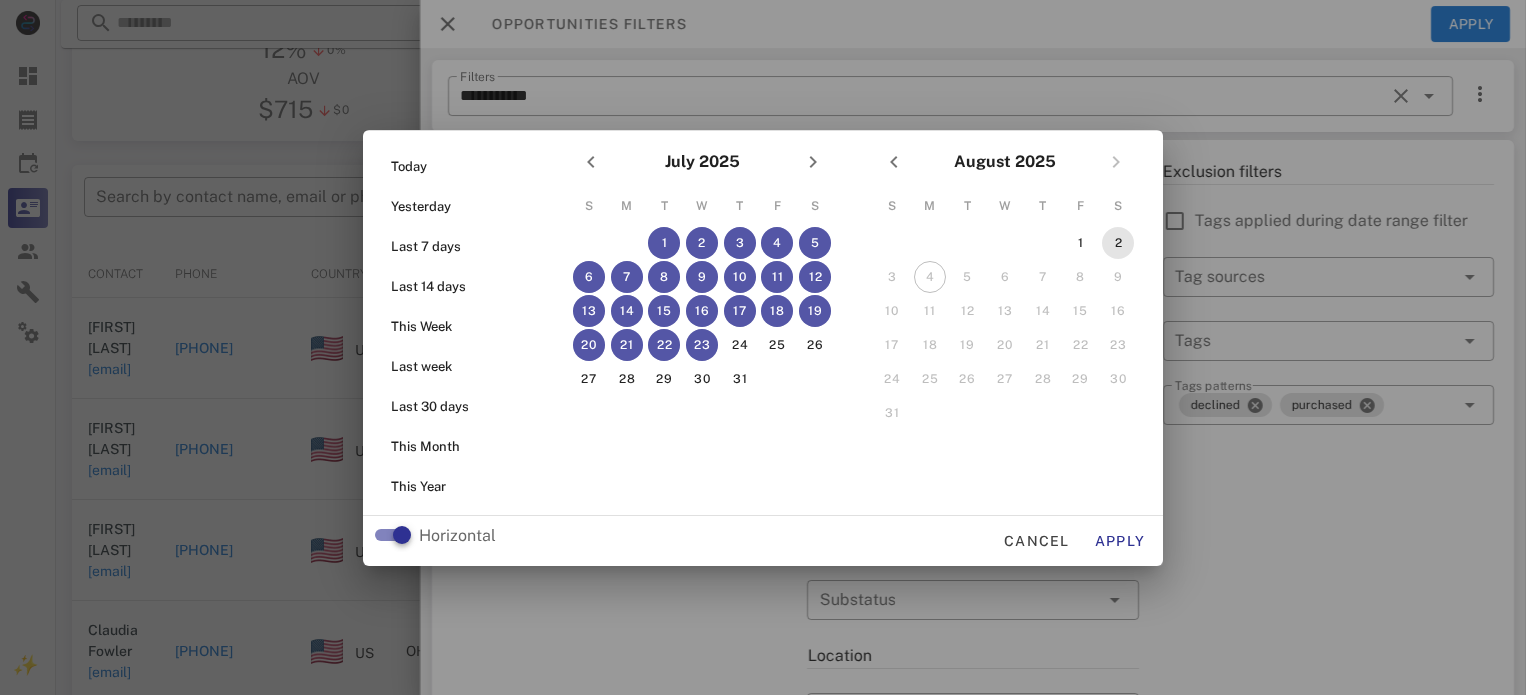 click on "2" at bounding box center (1118, 243) 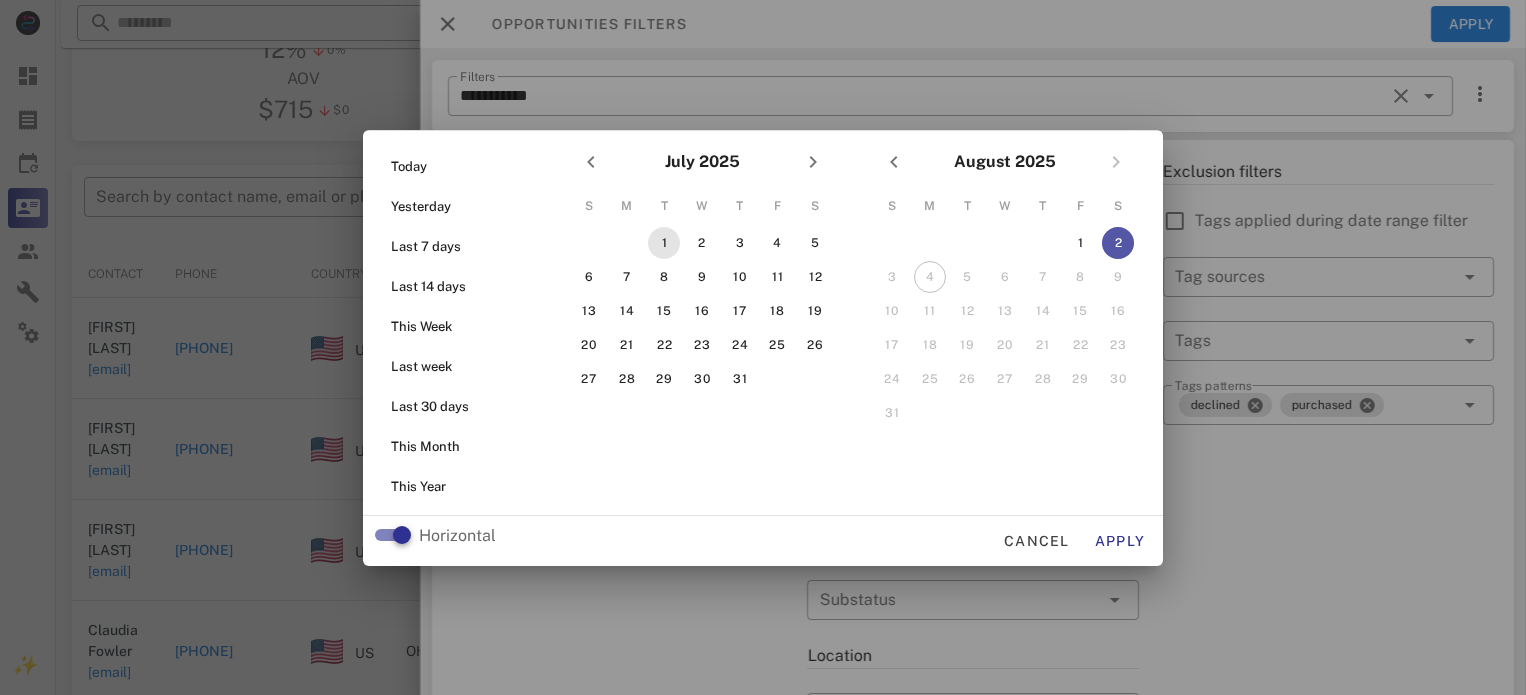 click on "1" at bounding box center (664, 243) 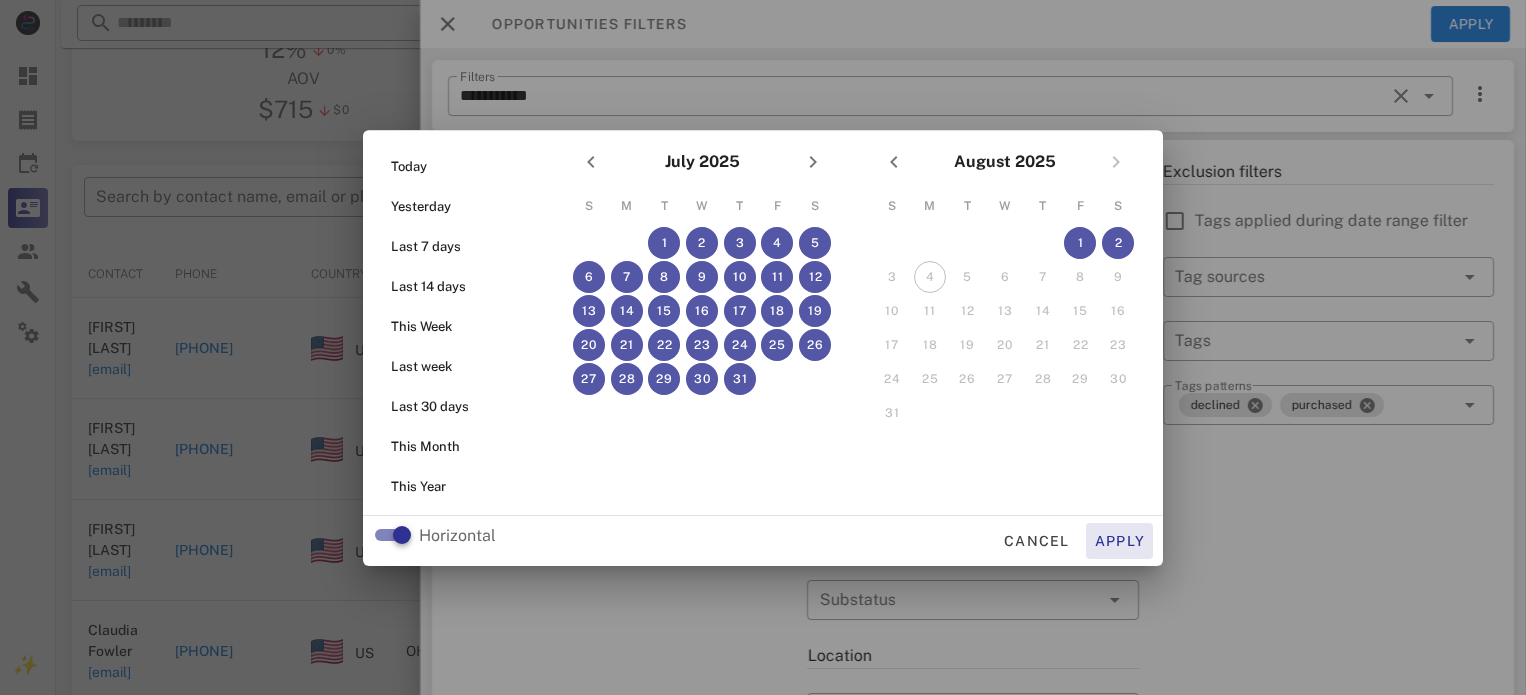 click on "Apply" at bounding box center [1120, 541] 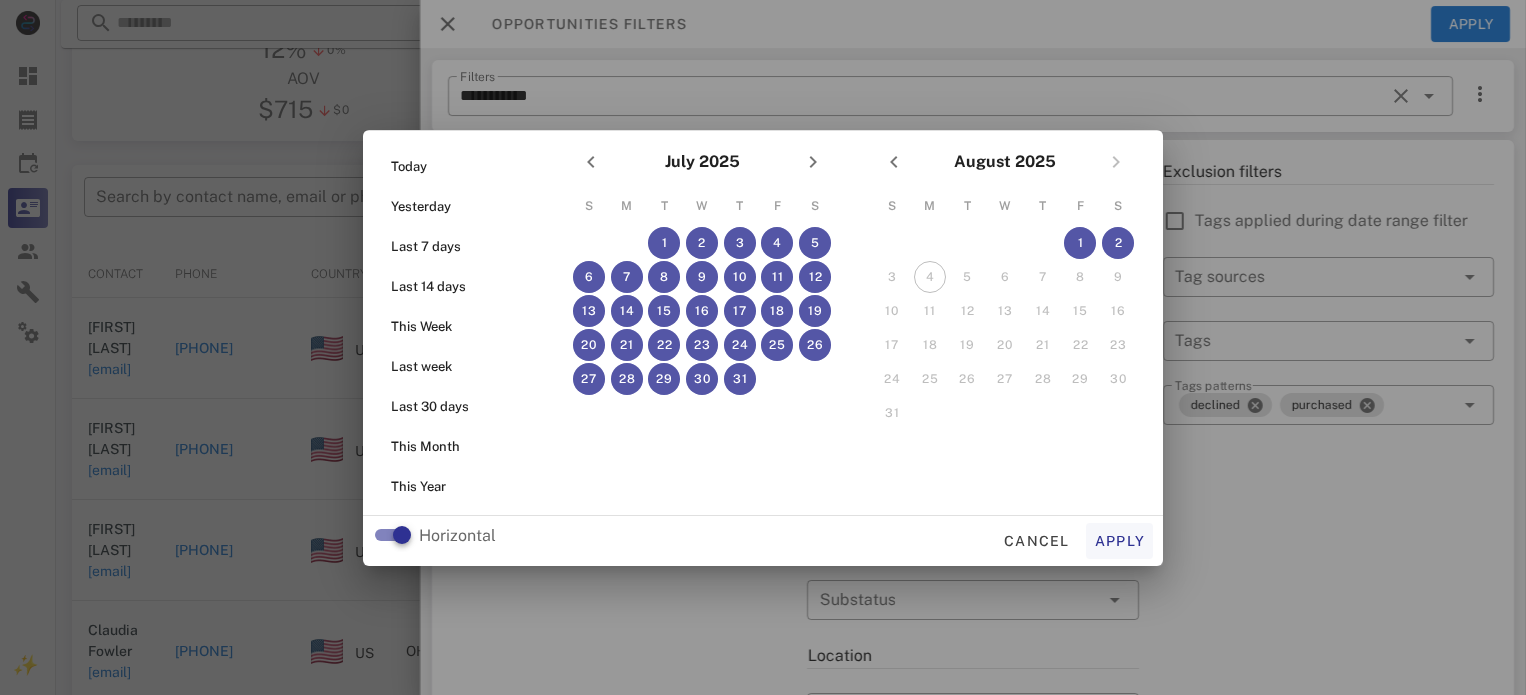 type 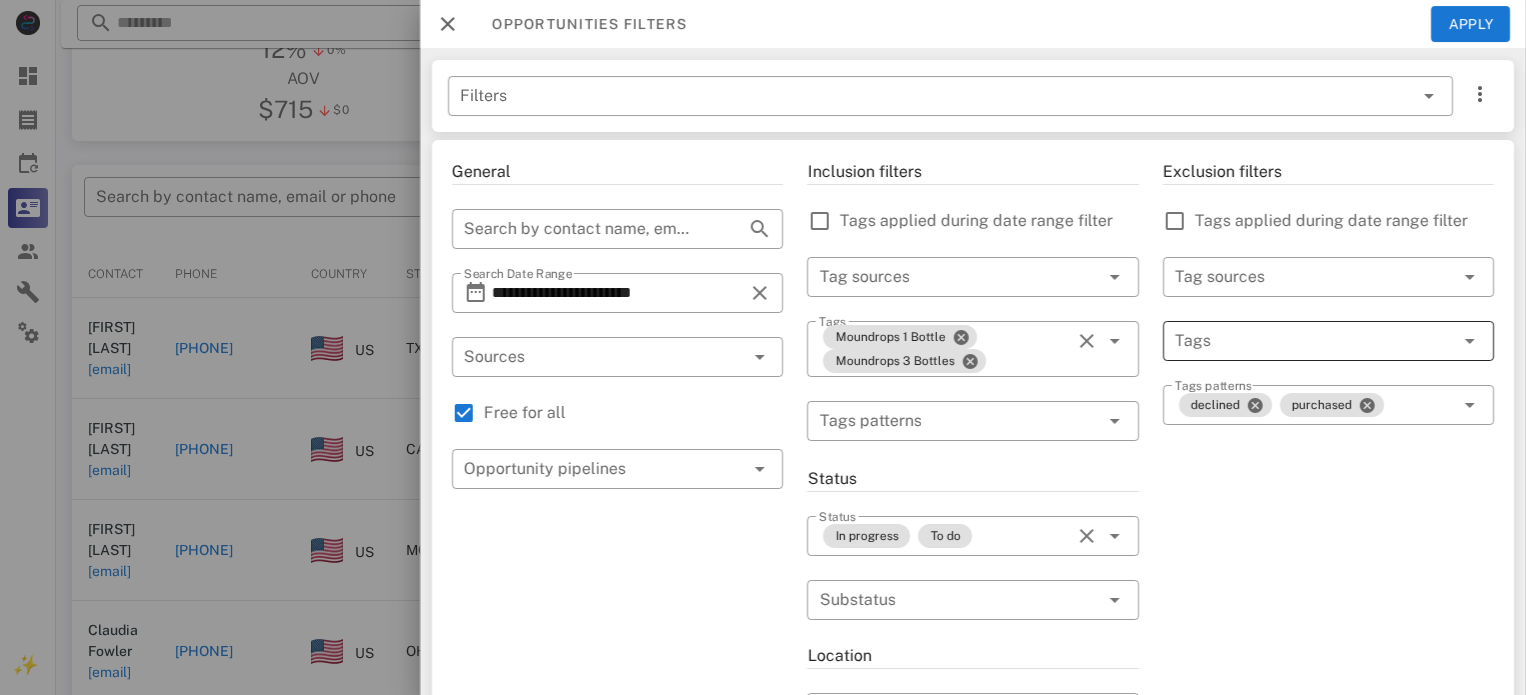 click on "Tags" at bounding box center [1328, 341] 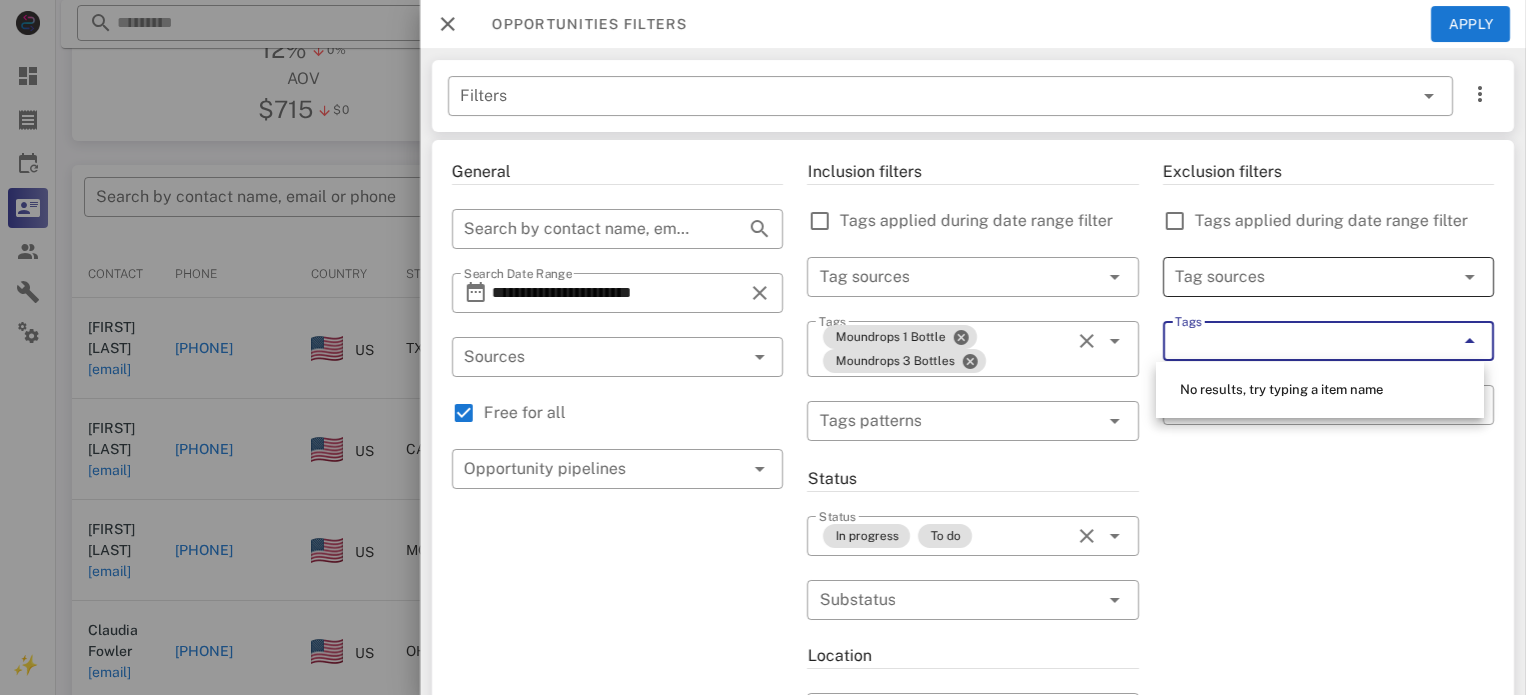 click at bounding box center [1300, 277] 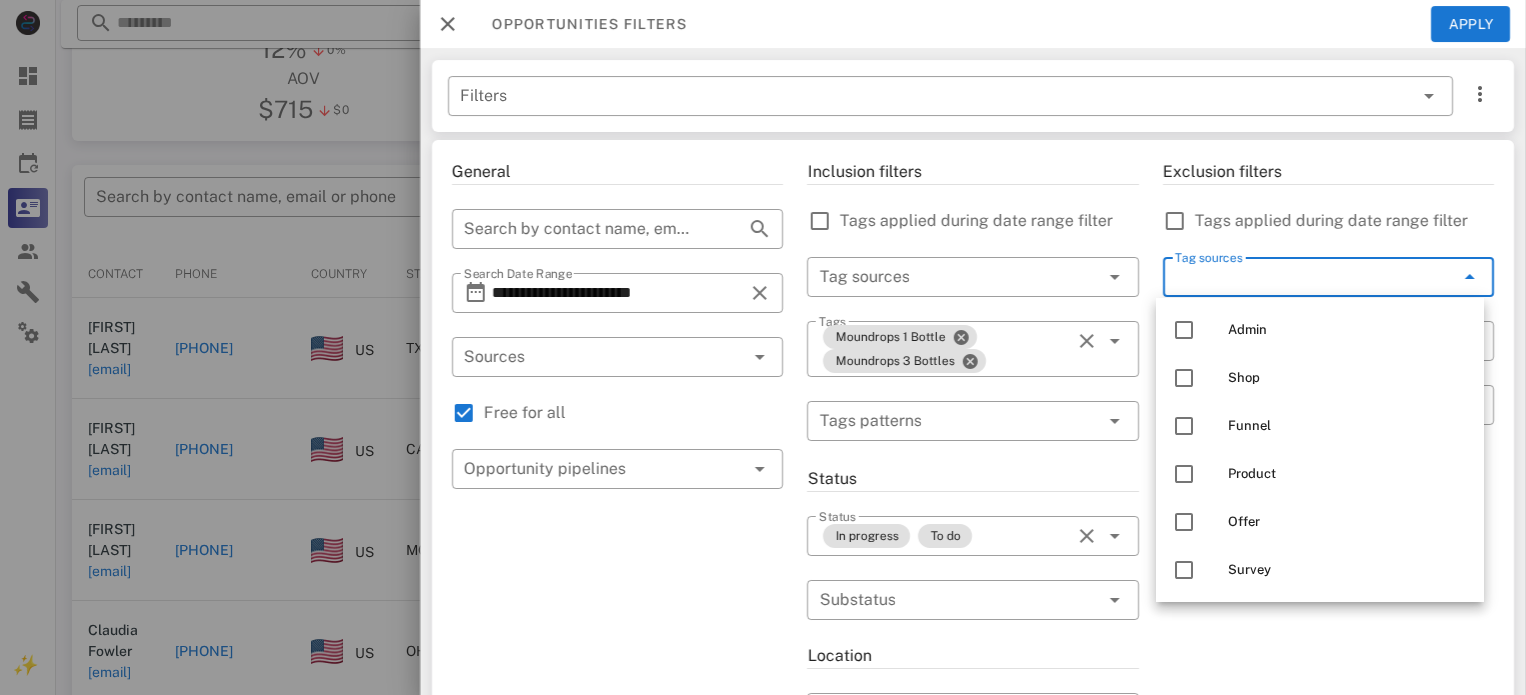 click on "Tag sources" at bounding box center (1300, 277) 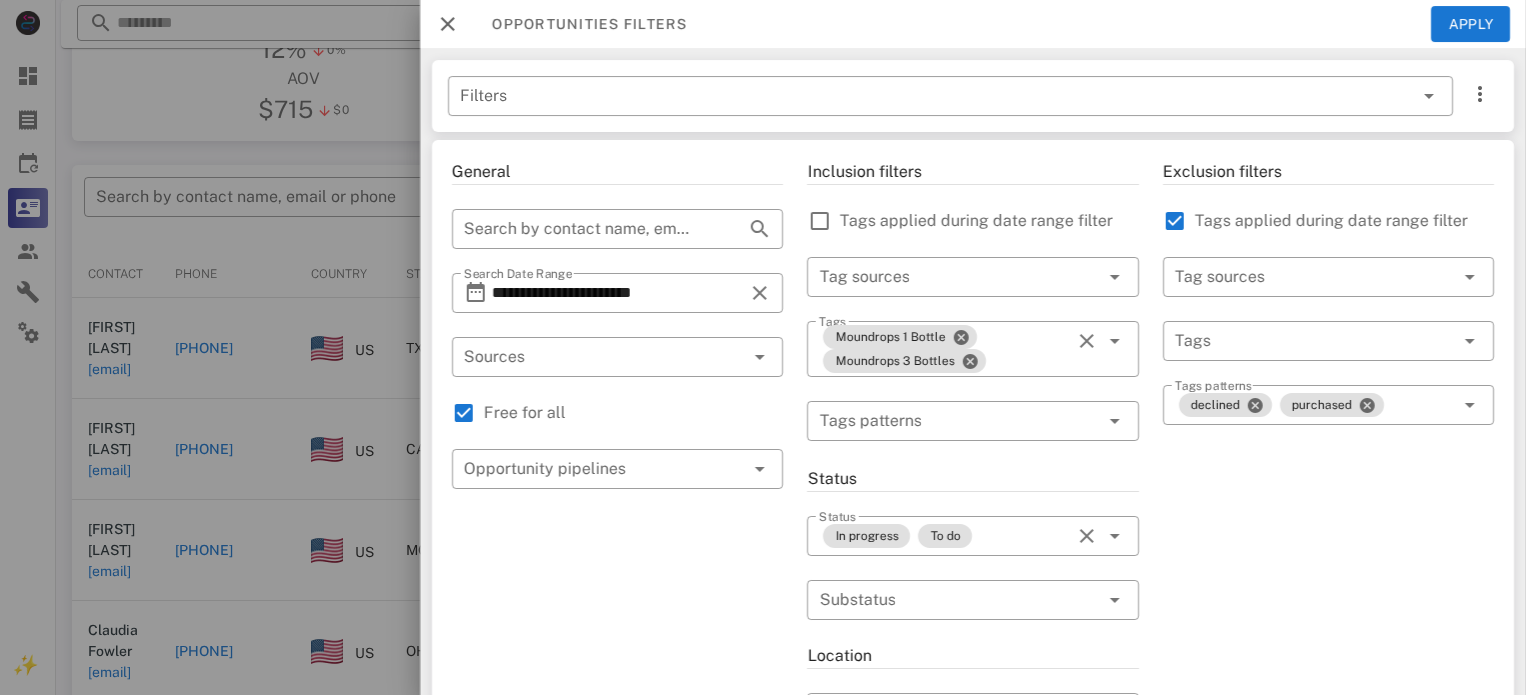 click on "Tags applied during date range filter" at bounding box center [1344, 221] 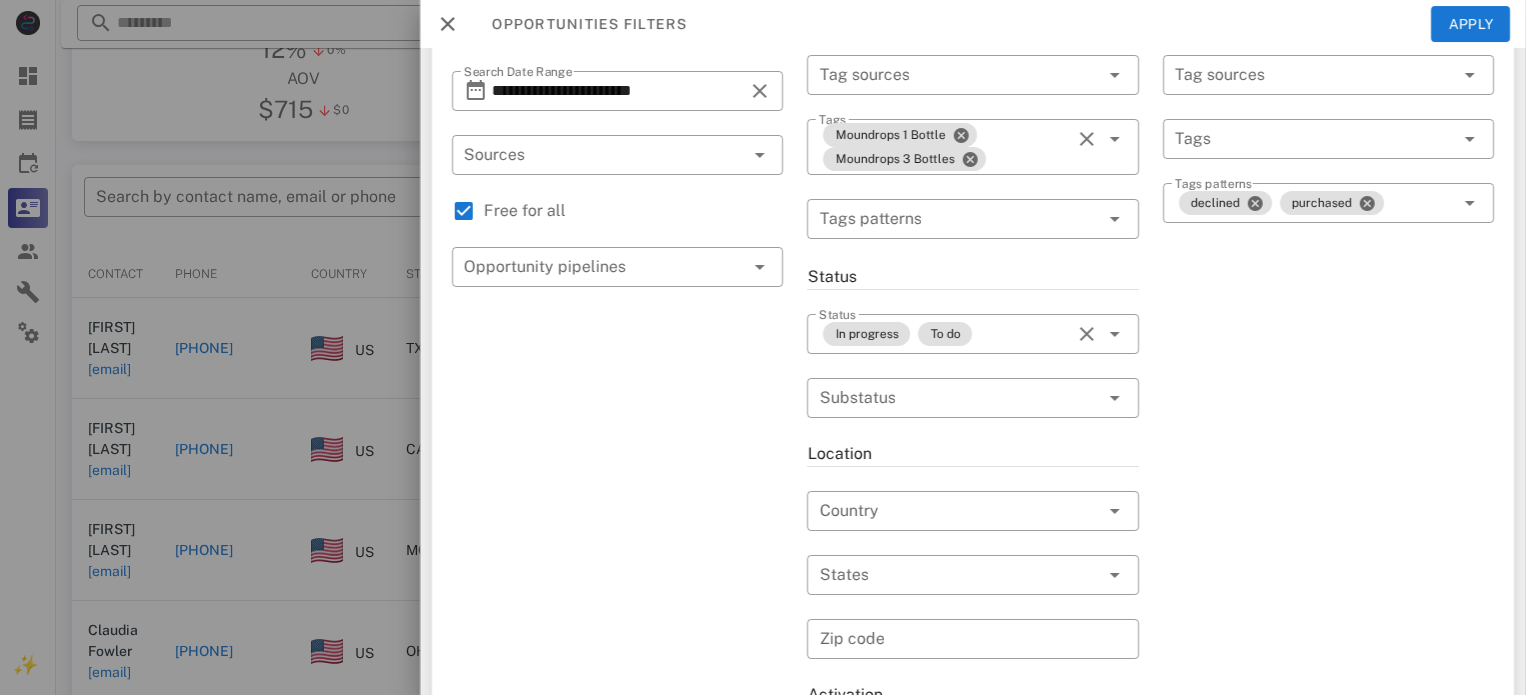 scroll, scrollTop: 0, scrollLeft: 0, axis: both 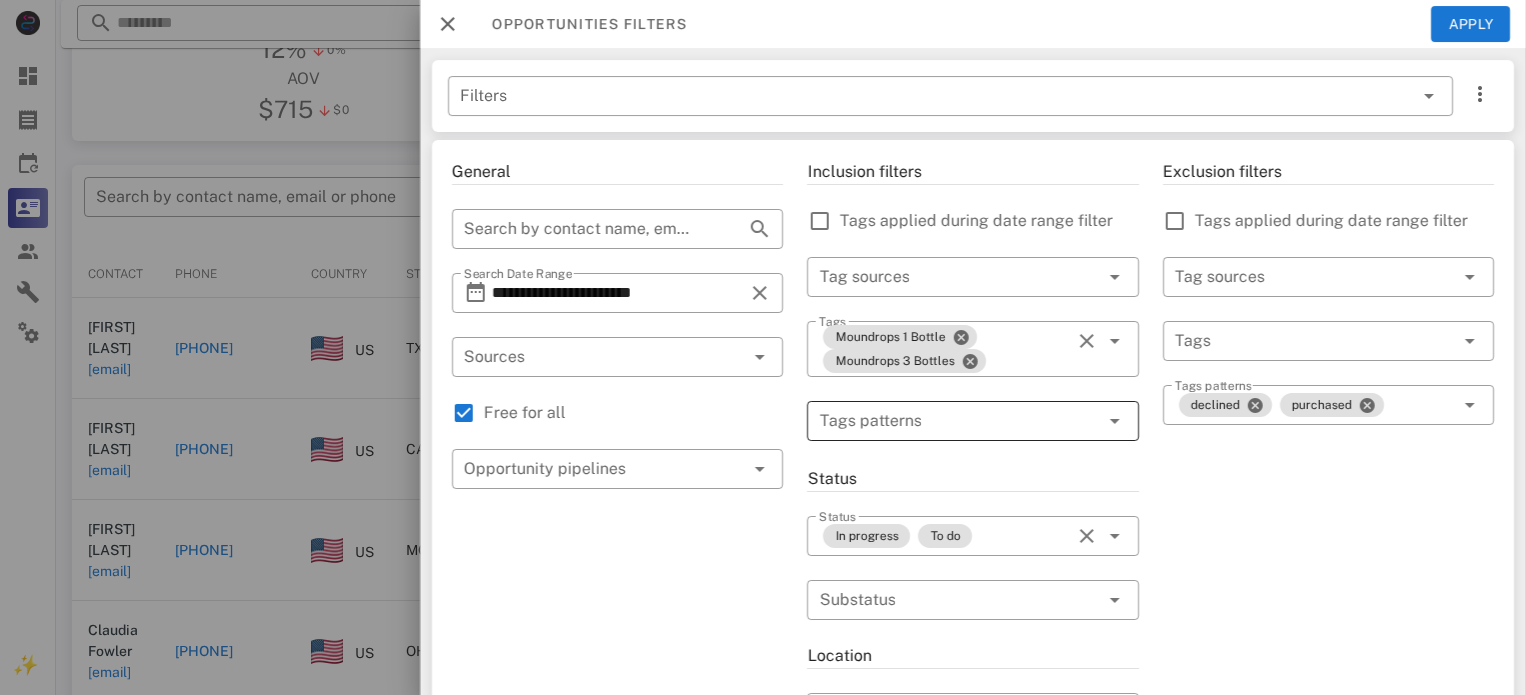 click at bounding box center (1115, 421) 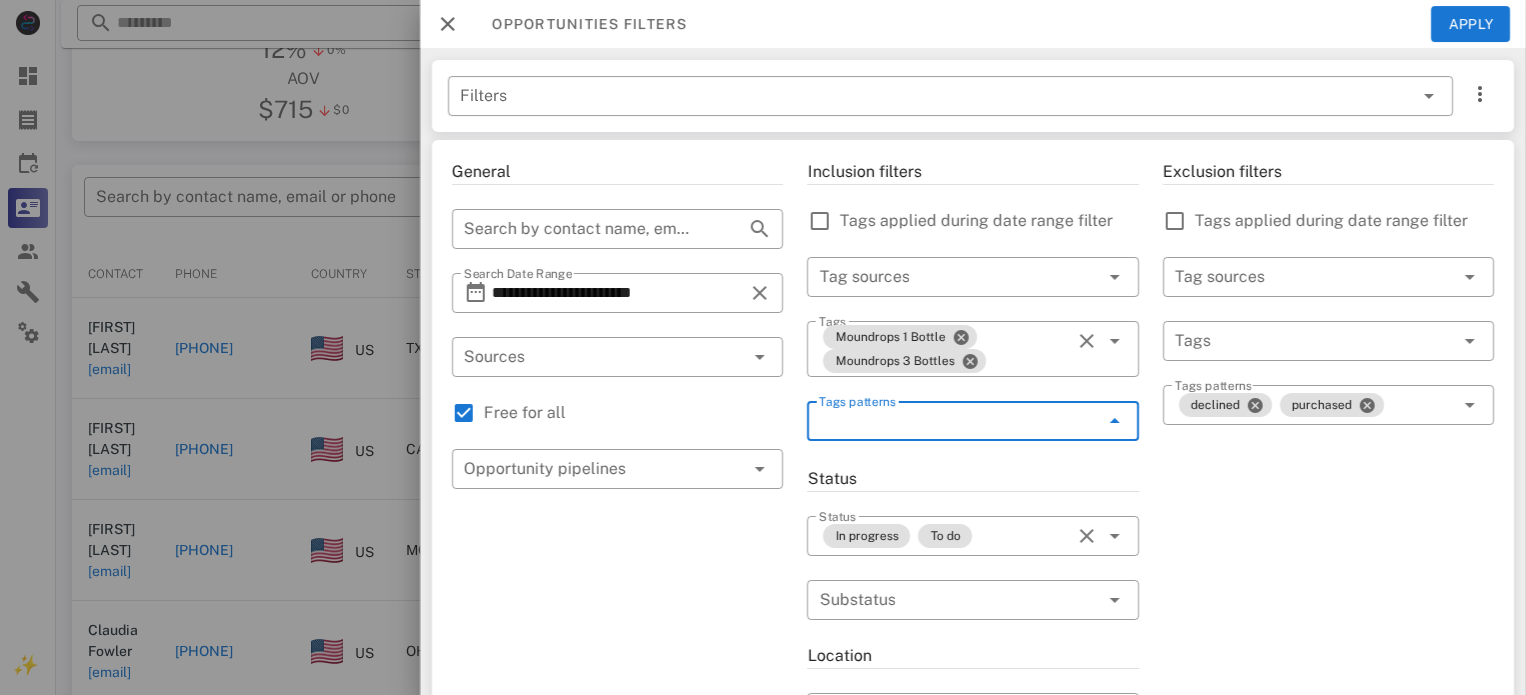 click at bounding box center [1115, 421] 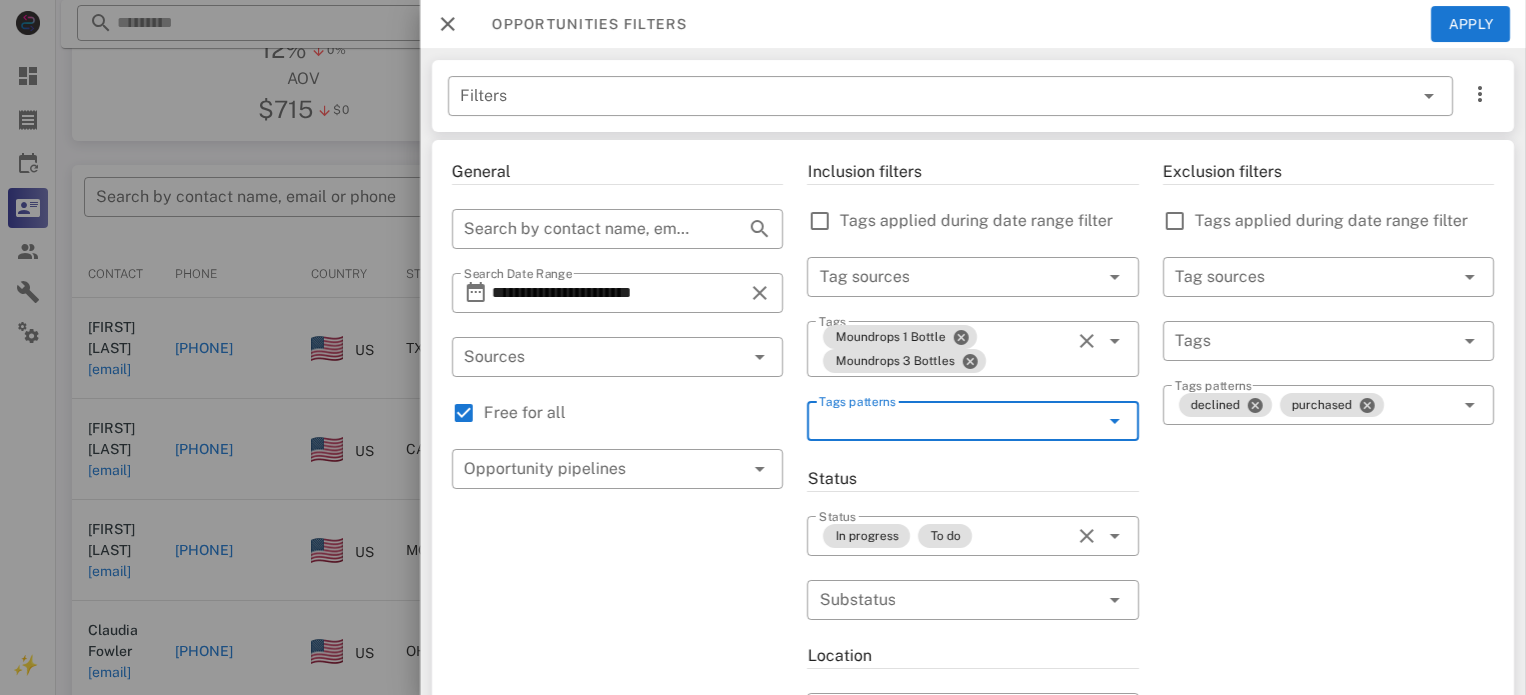 click on "Exclusion filters Tags applied during date range filter ​ Tag sources ​ Tags ​ Tags patterns declined purchased" at bounding box center (1328, 717) 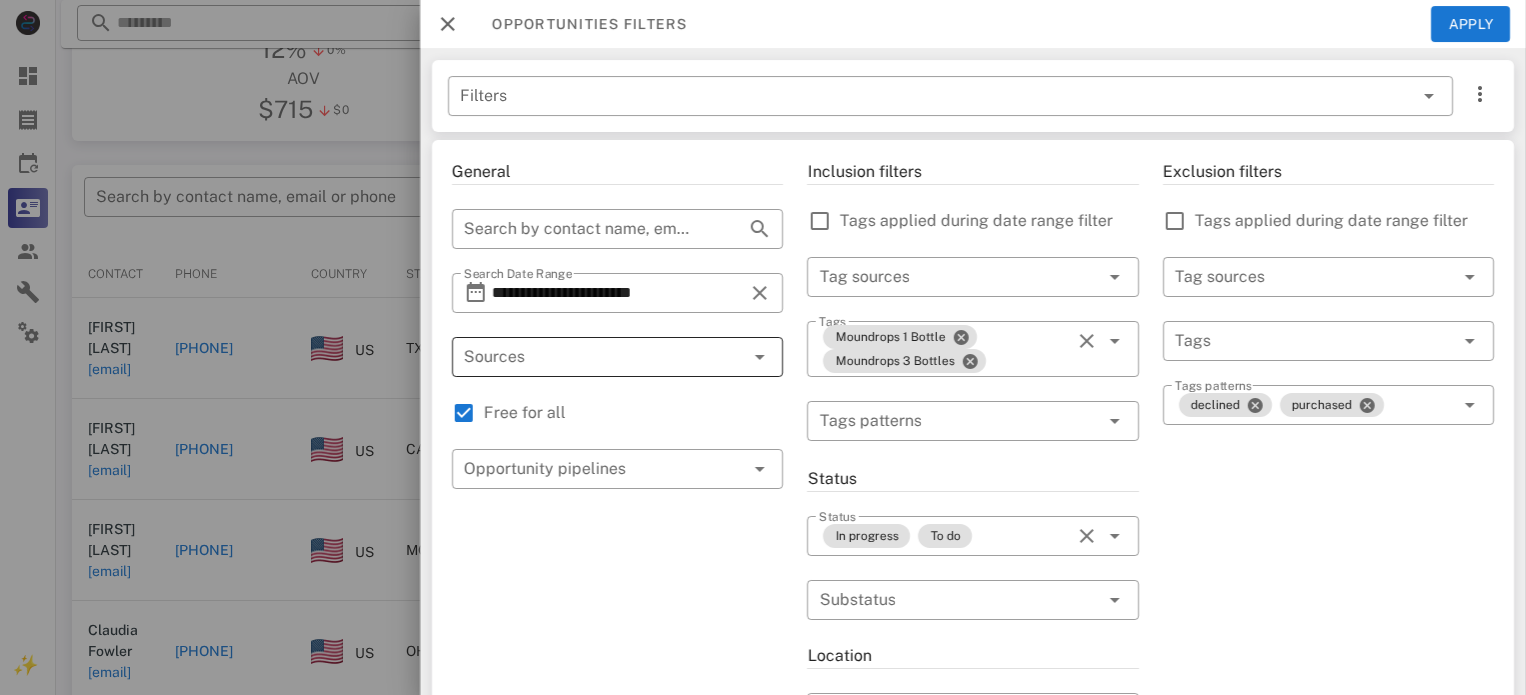 click on "​ Sources" at bounding box center [617, 357] 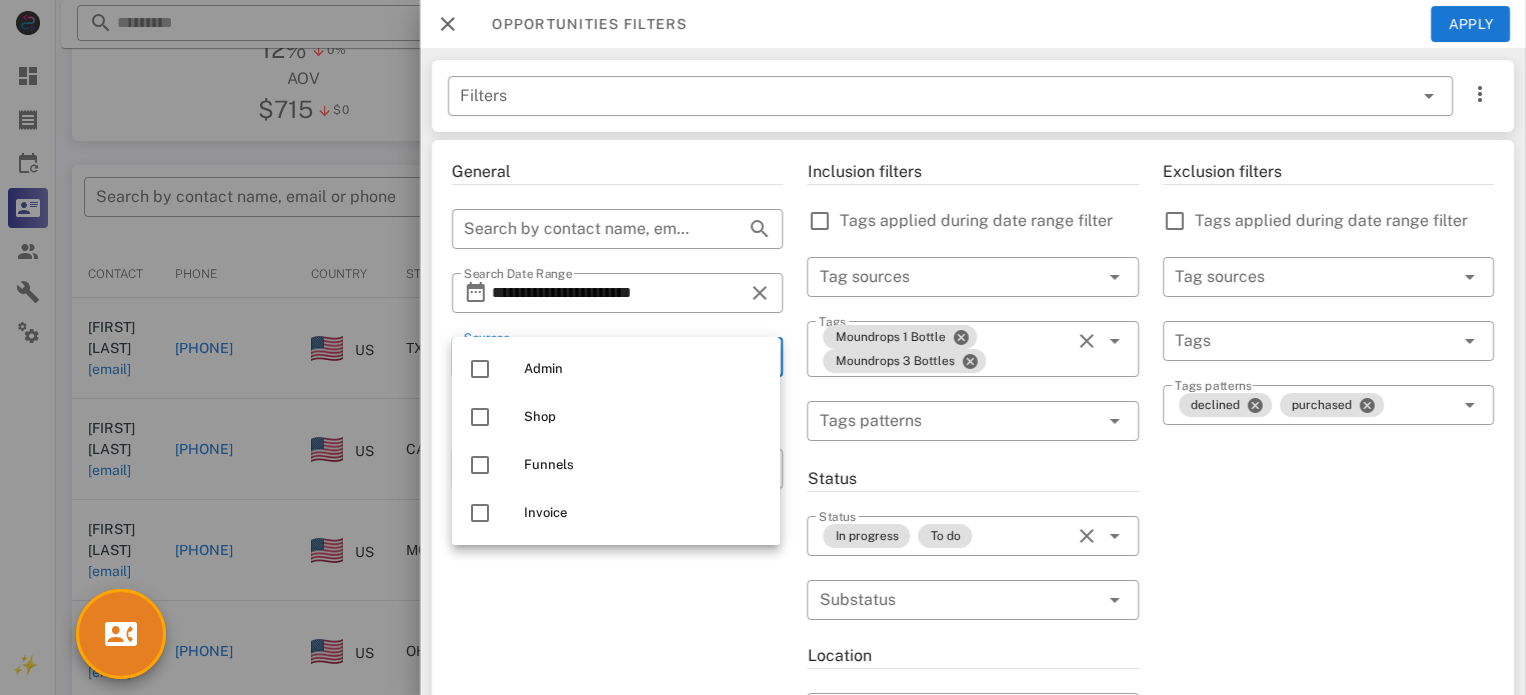 click on "**********" at bounding box center [617, 717] 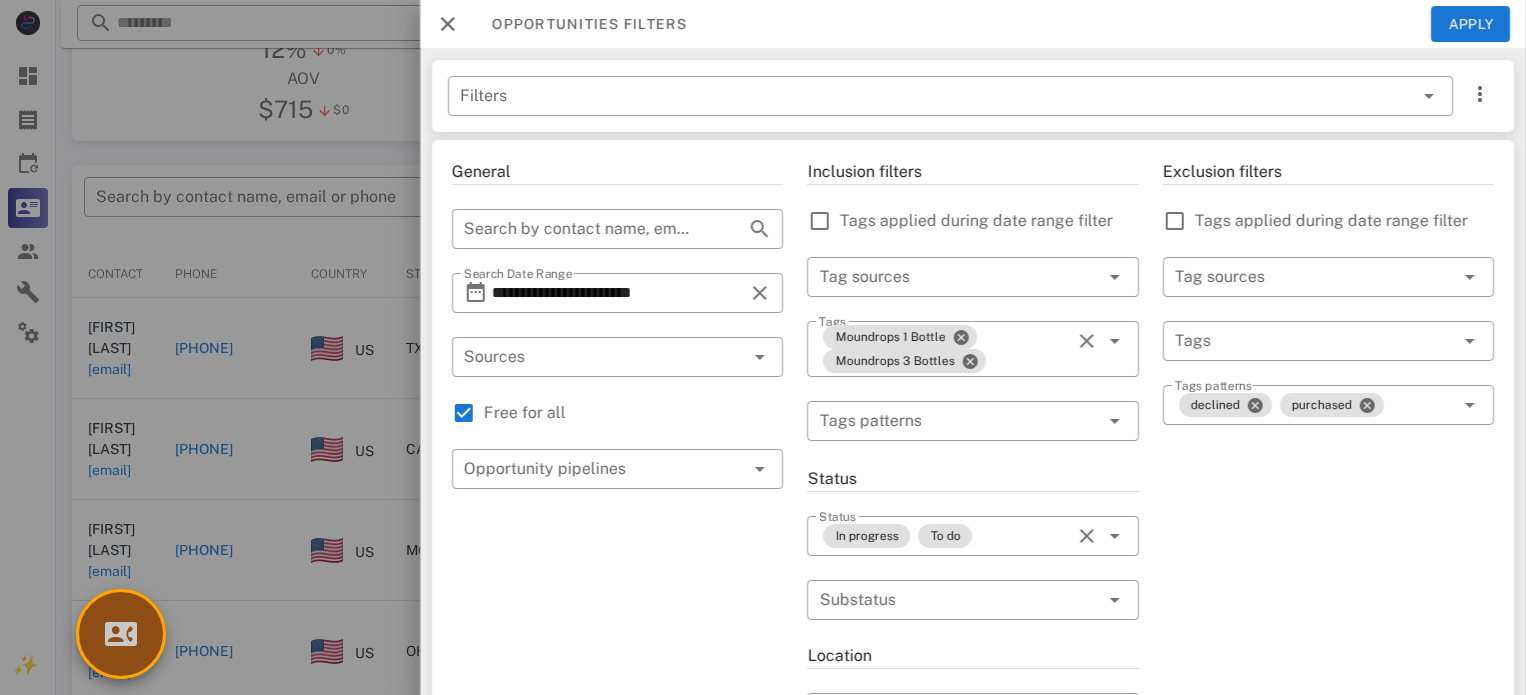 click at bounding box center [121, 634] 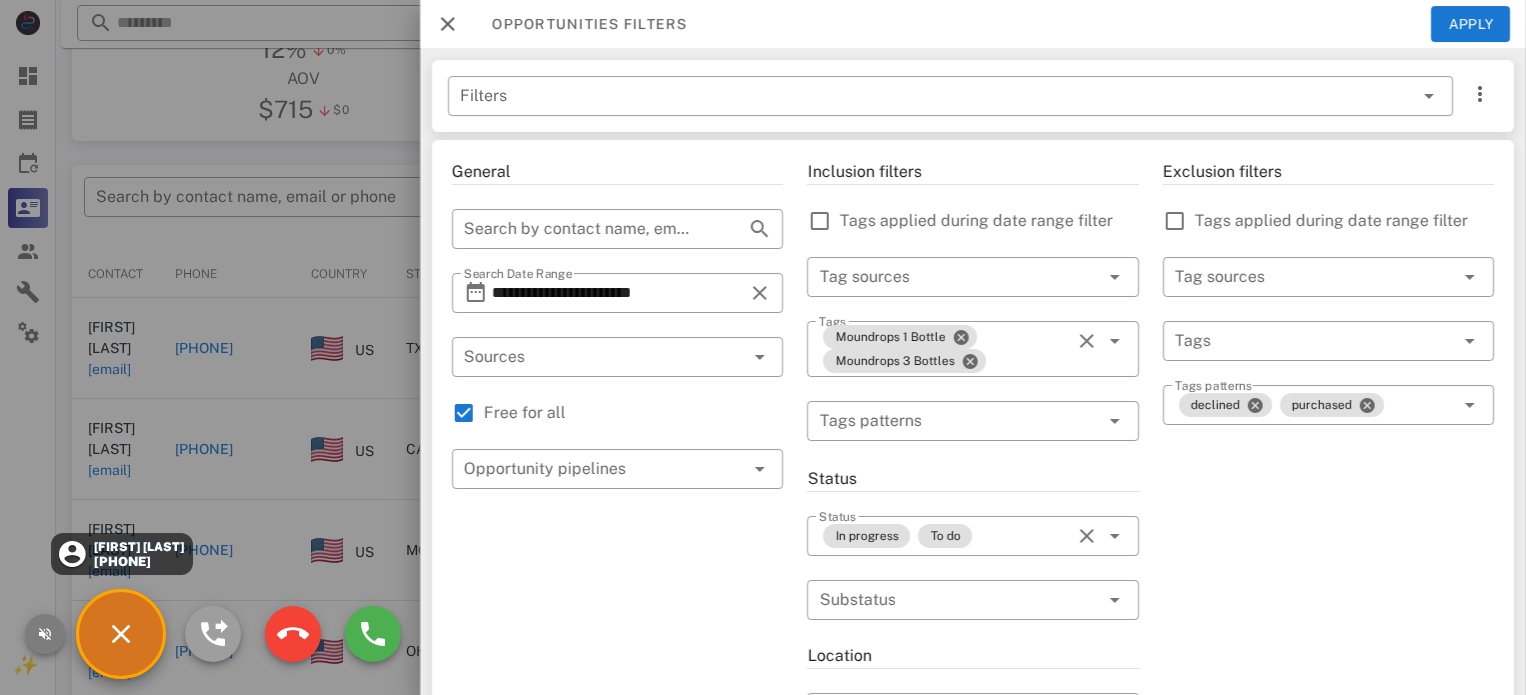 click at bounding box center [45, 634] 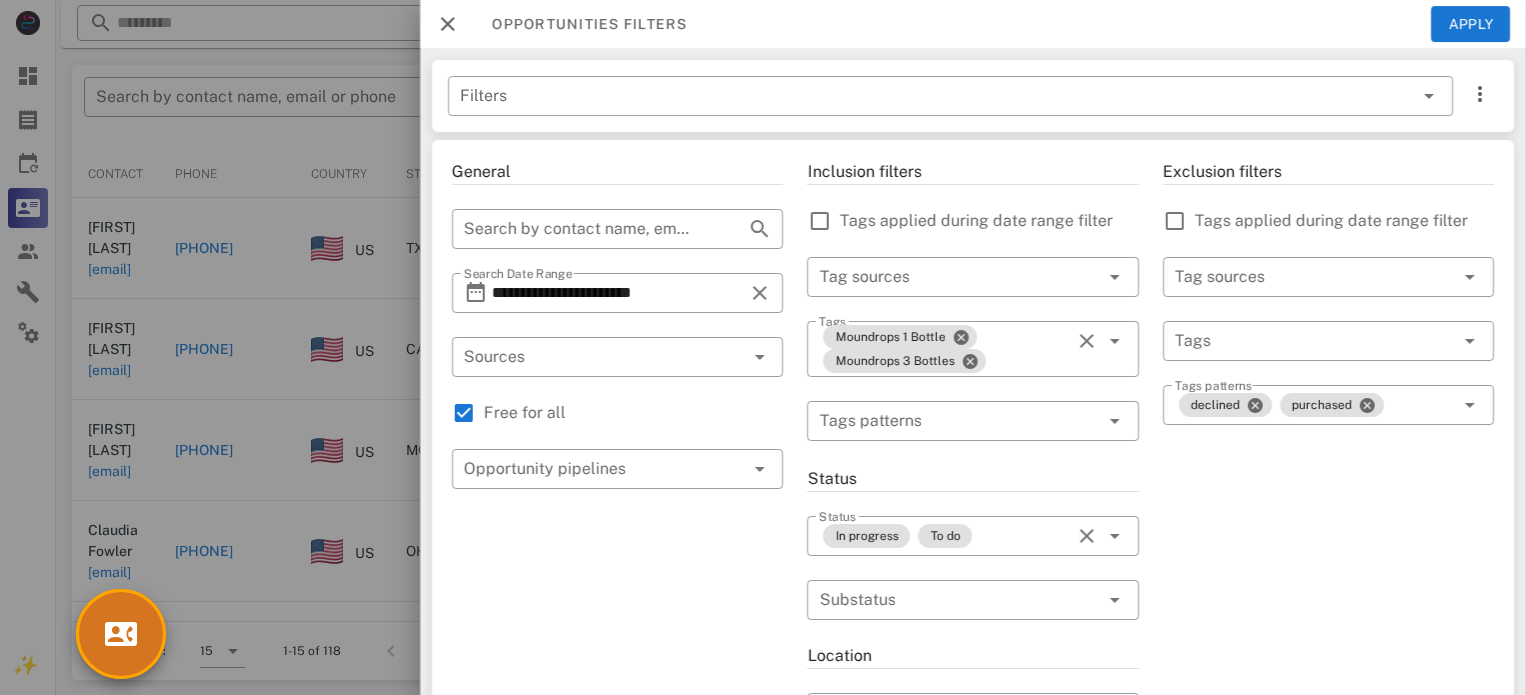 scroll, scrollTop: 379, scrollLeft: 0, axis: vertical 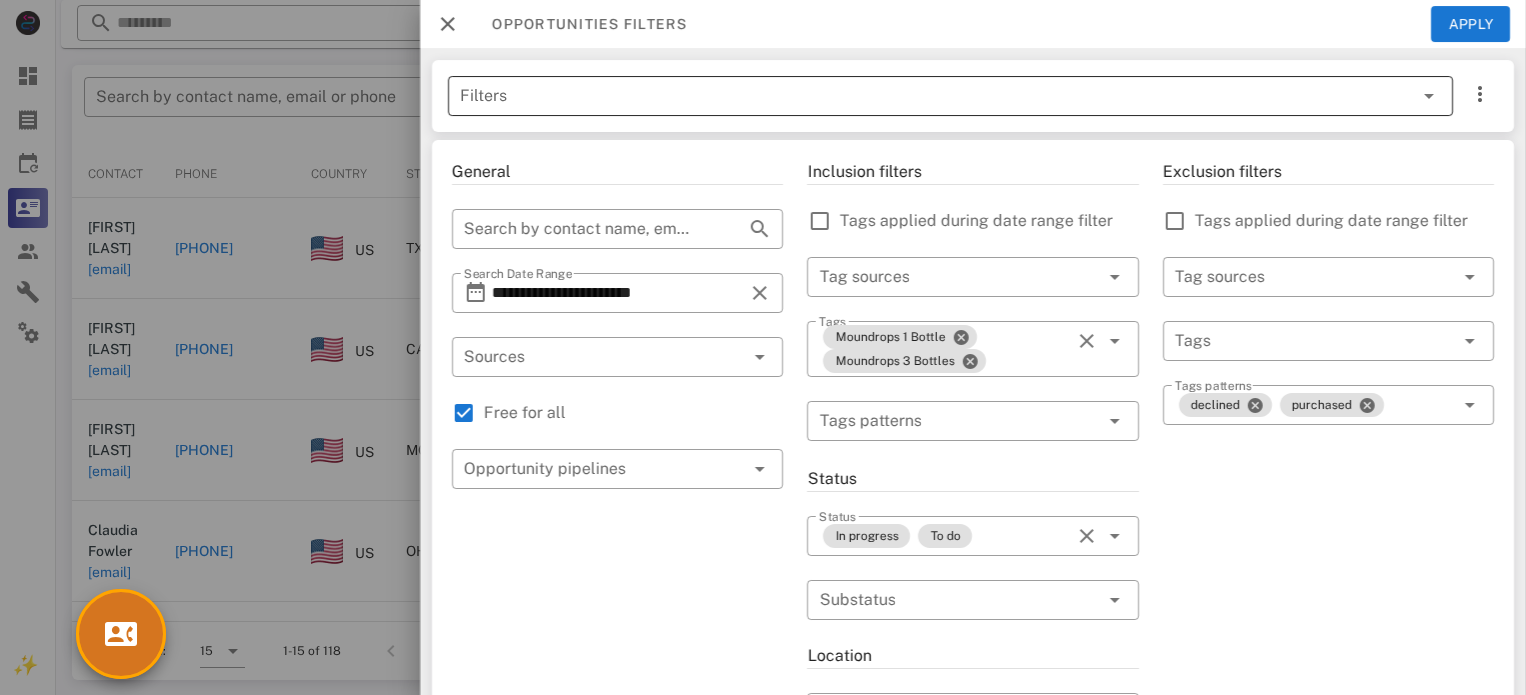click on "Filters" at bounding box center [922, 96] 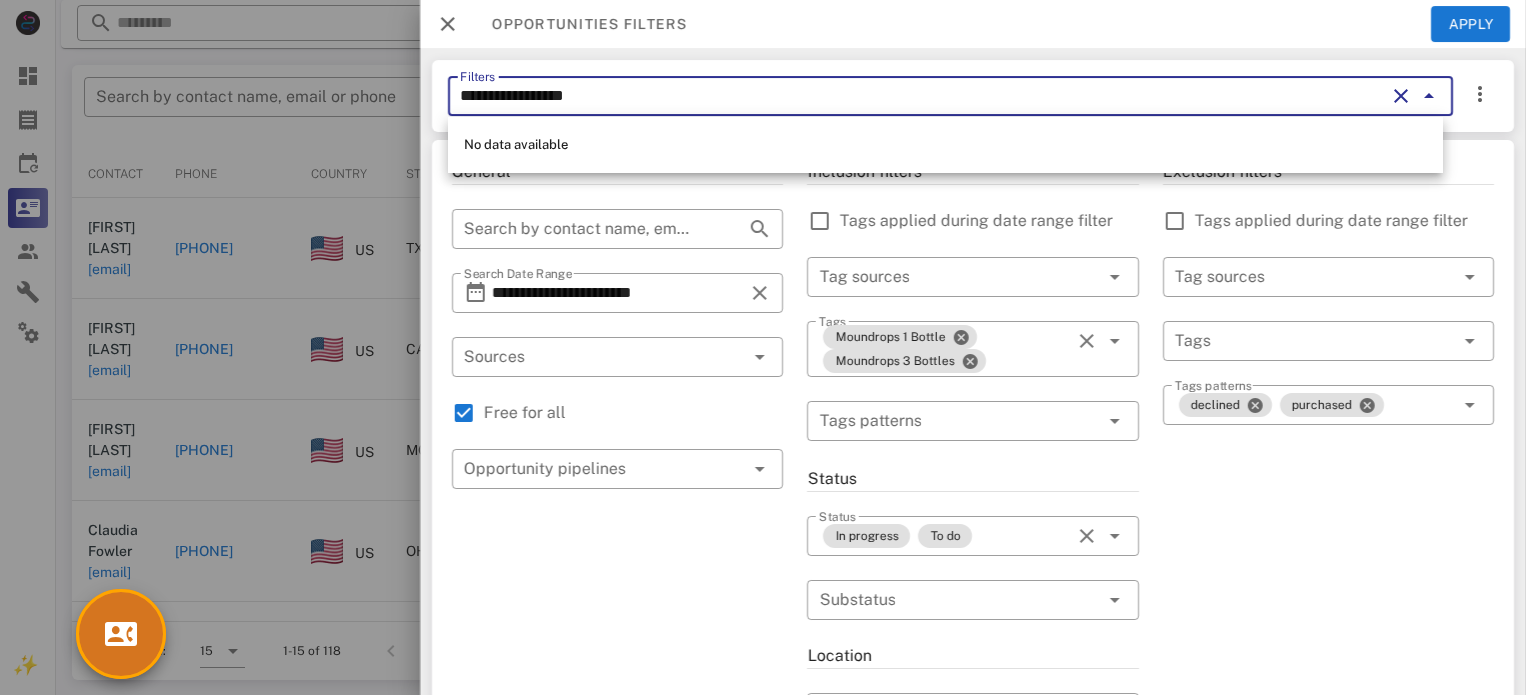type on "**********" 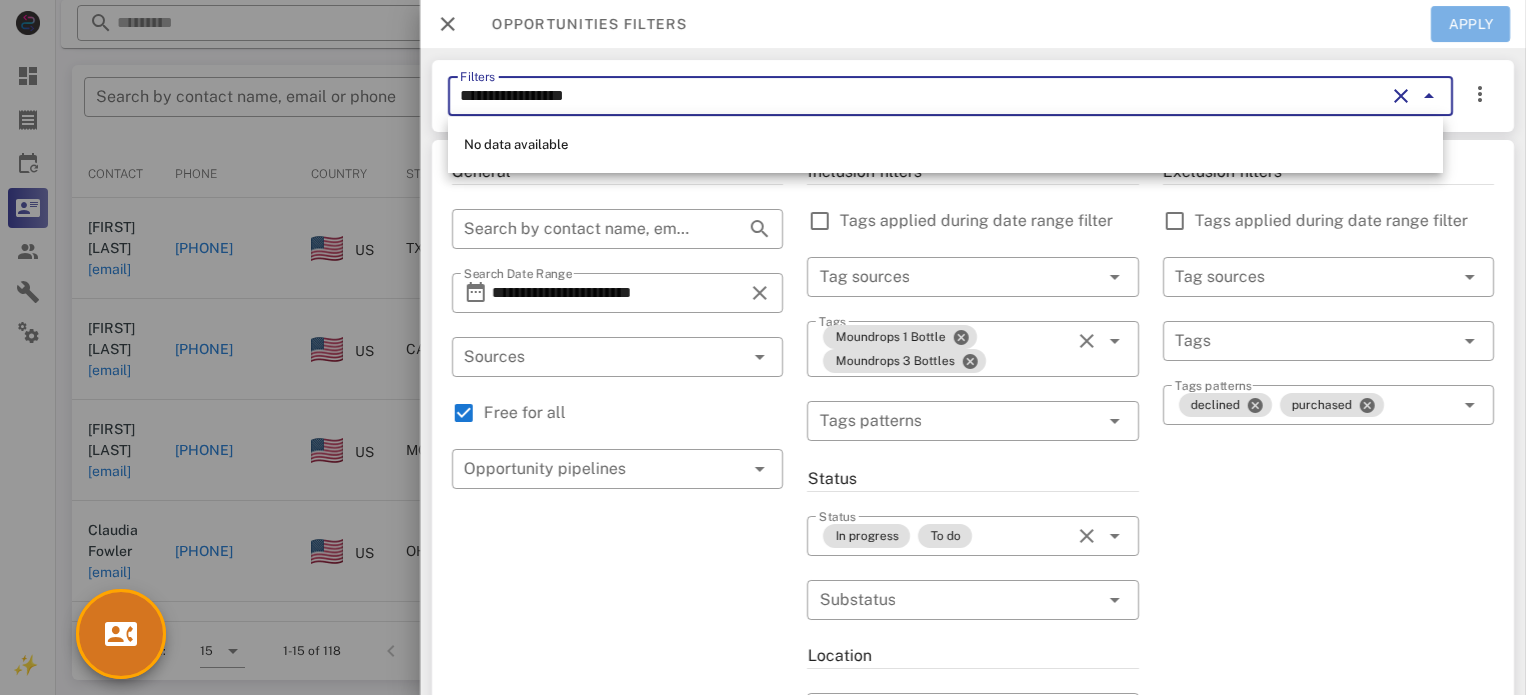 click on "Apply" at bounding box center [1471, 24] 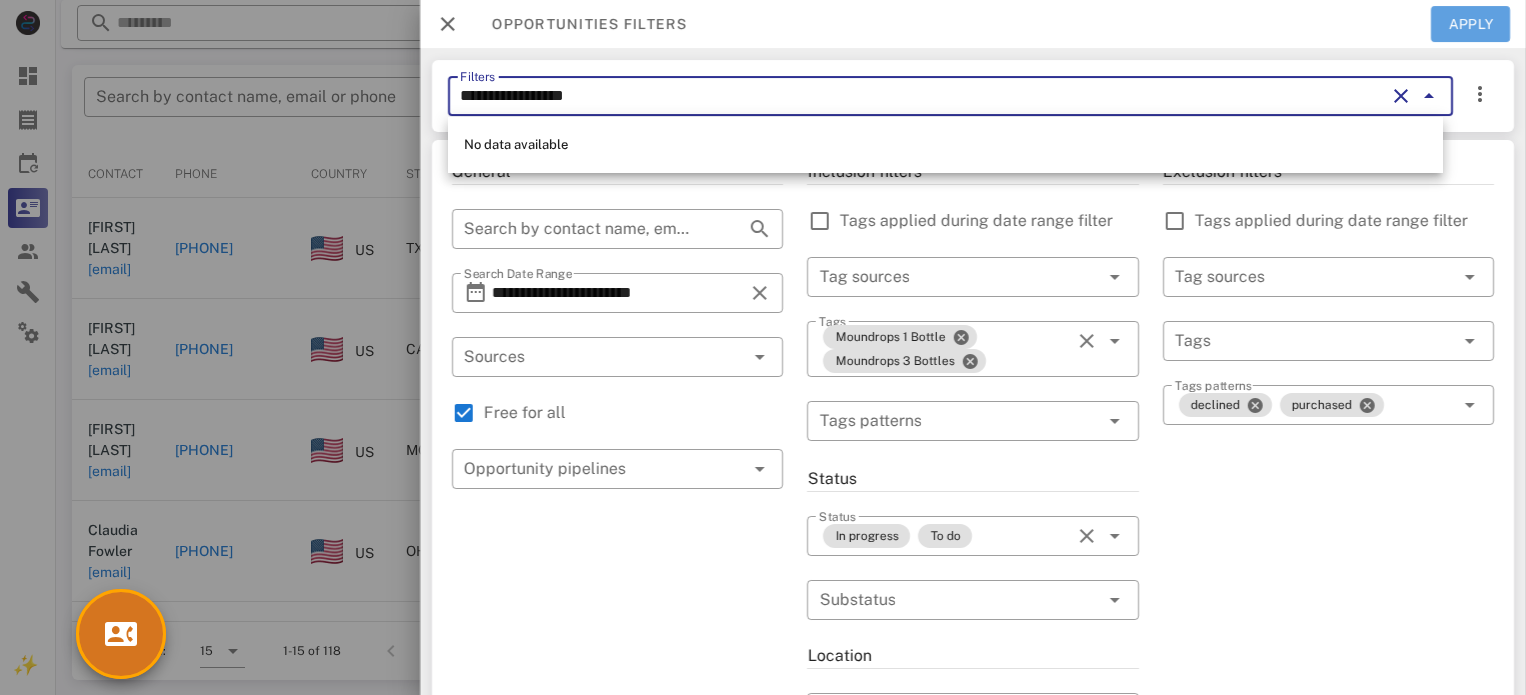 type 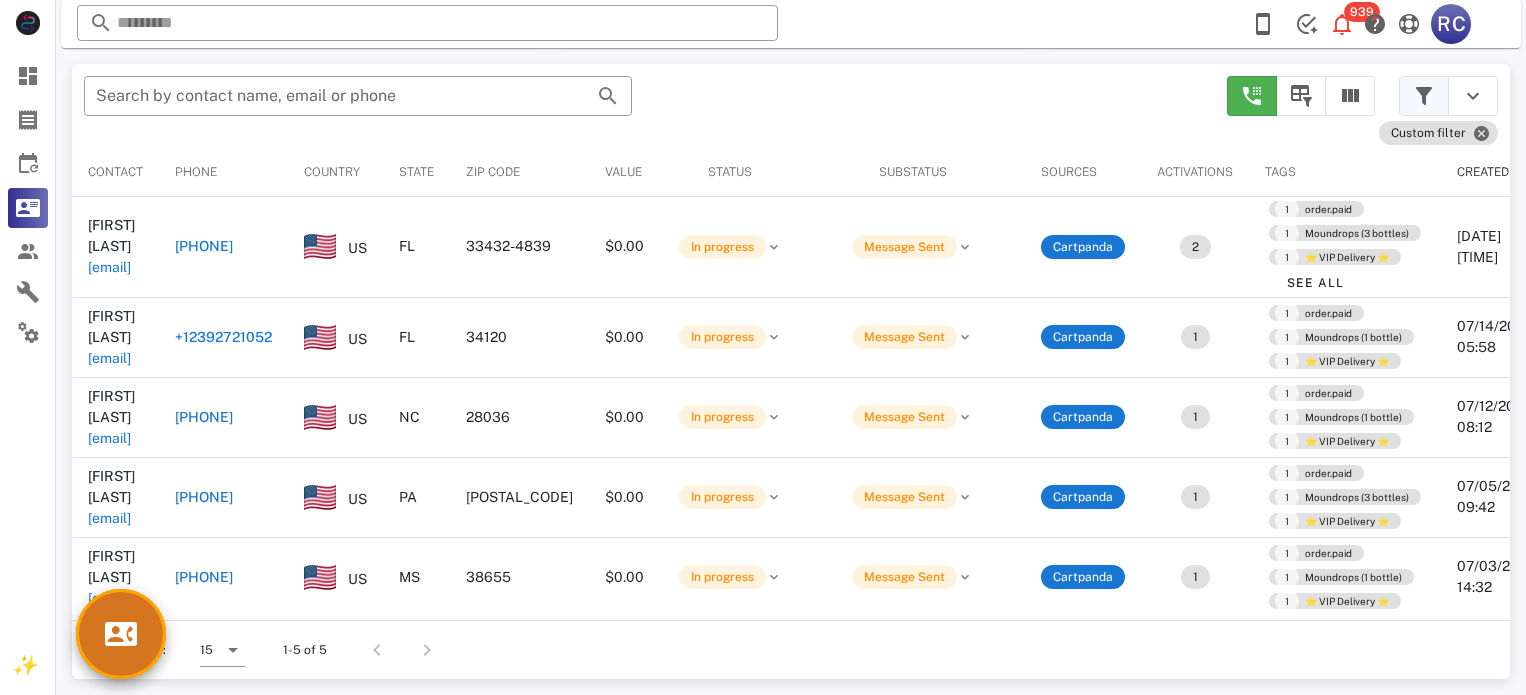 scroll, scrollTop: 379, scrollLeft: 0, axis: vertical 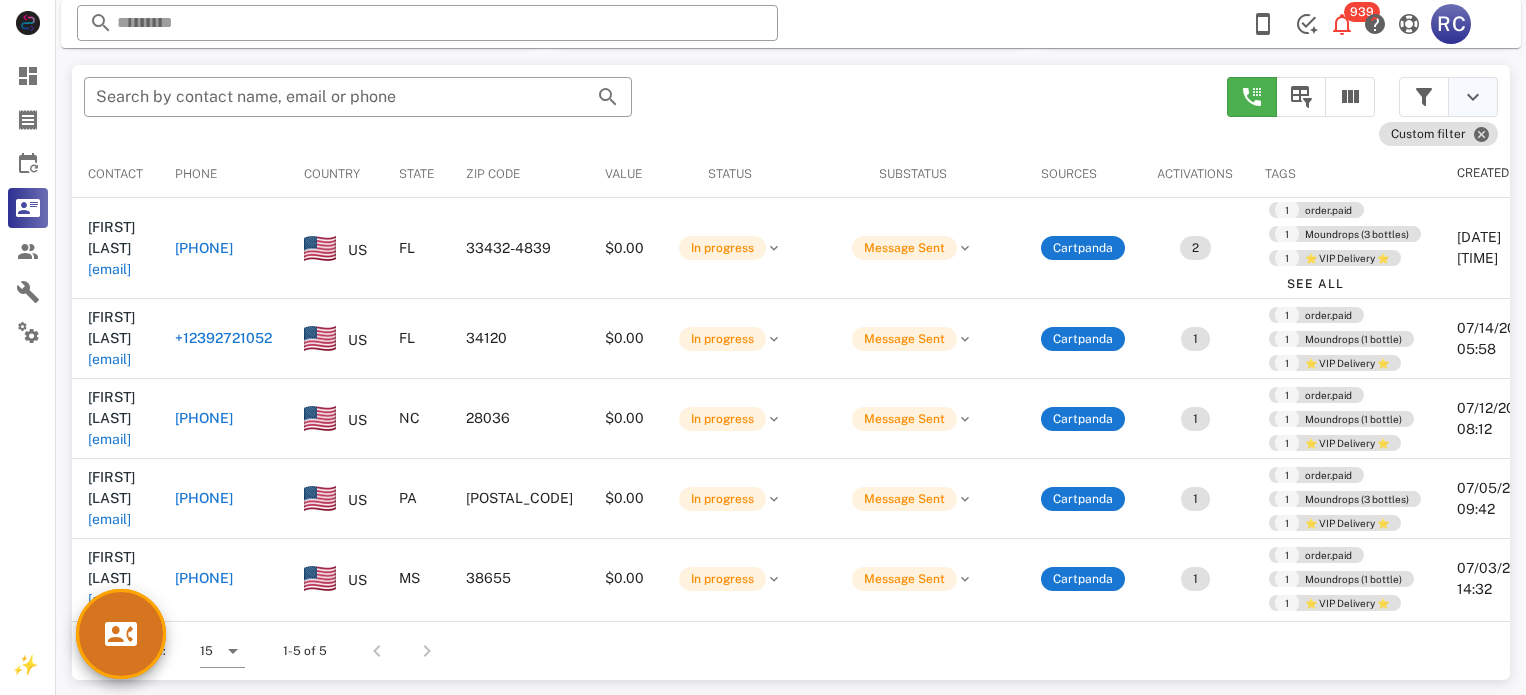 click at bounding box center (1473, 97) 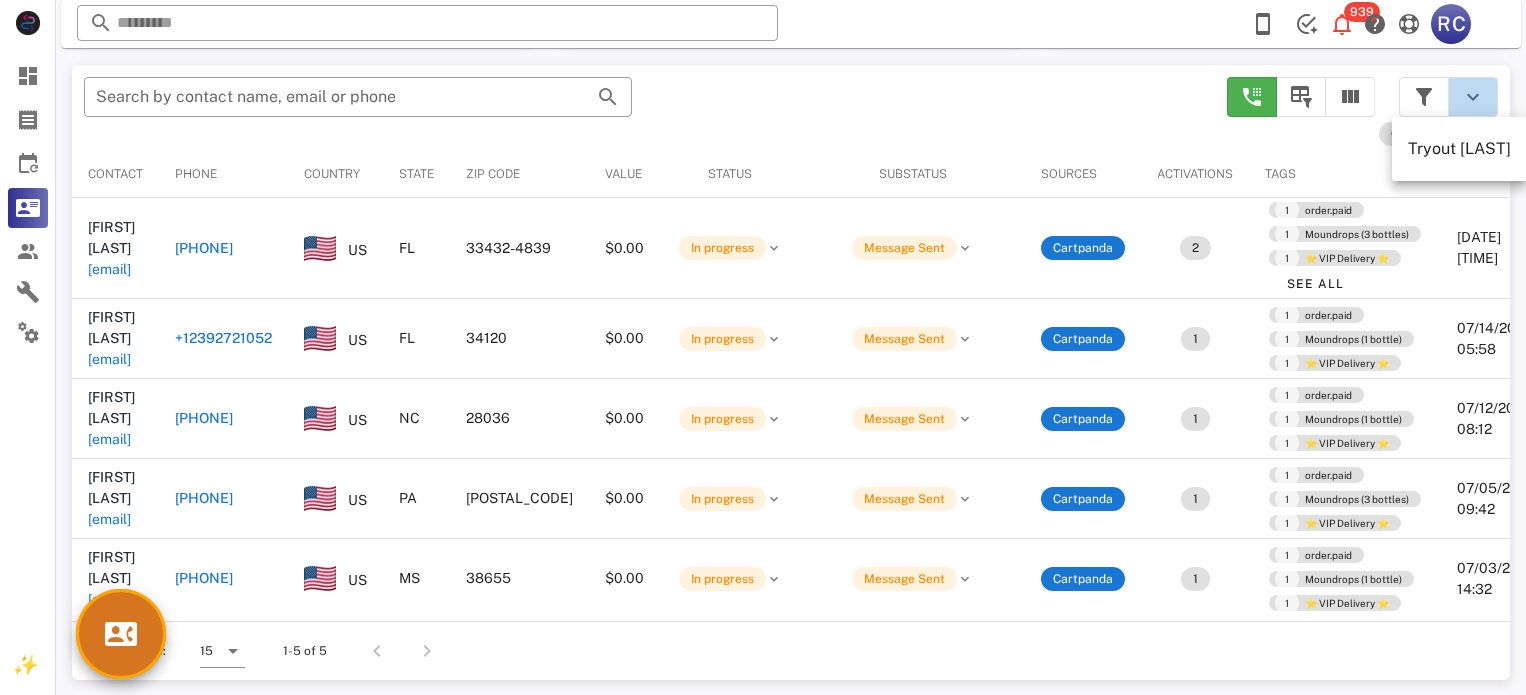 click at bounding box center [1473, 97] 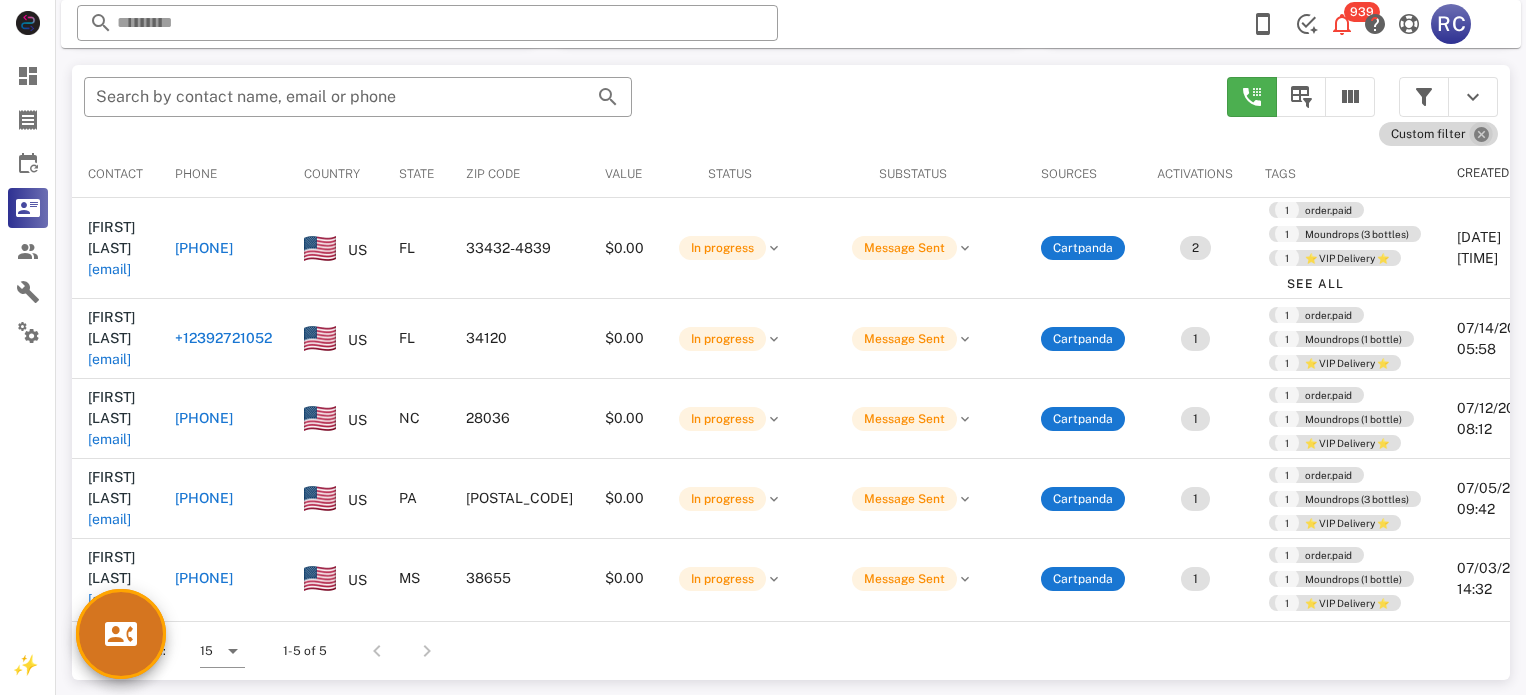 click at bounding box center [1481, 134] 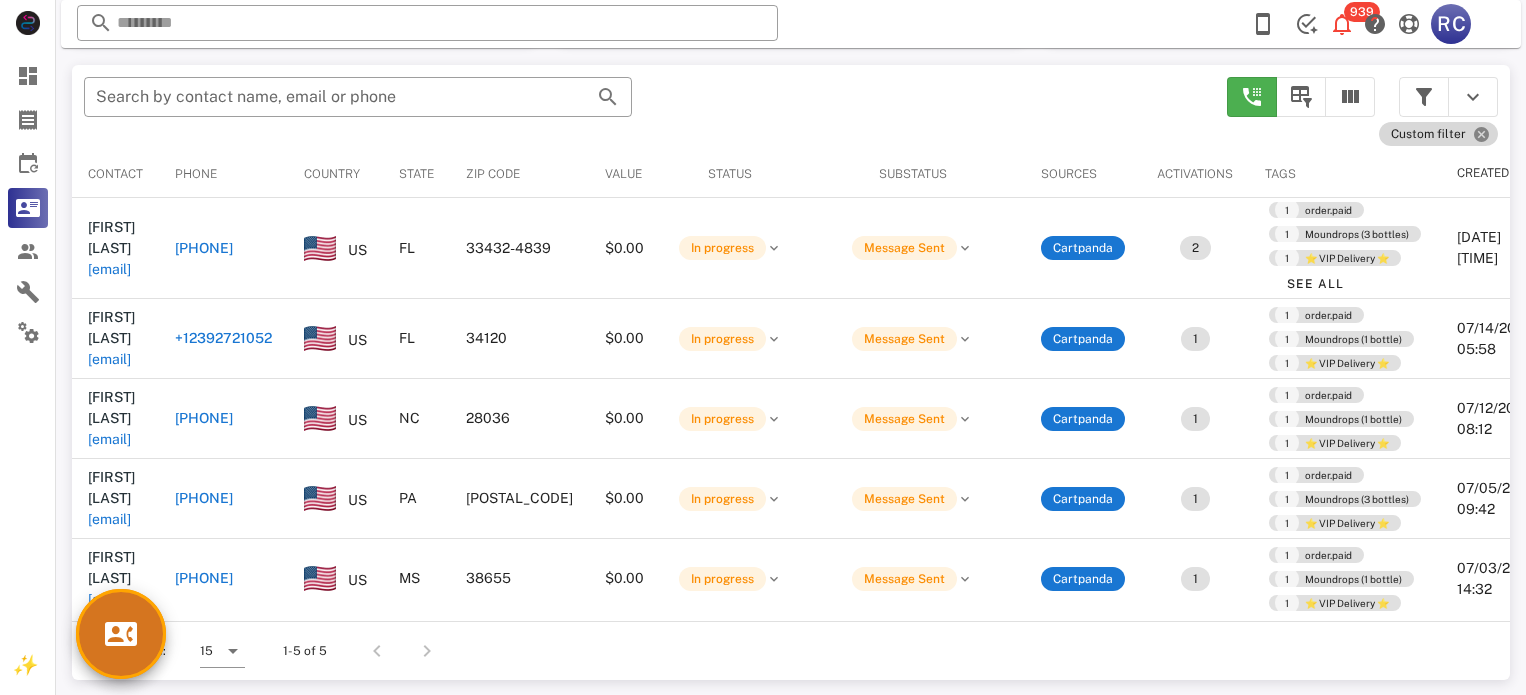 type 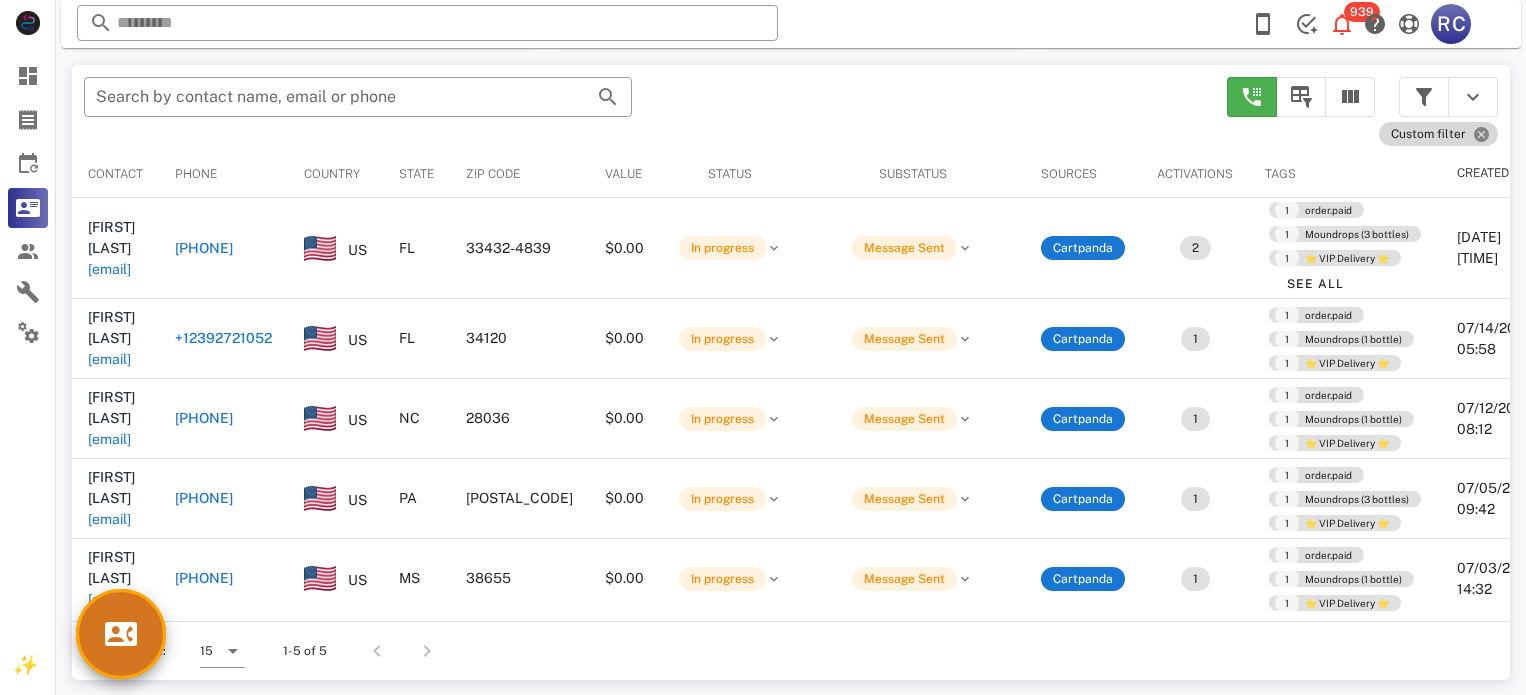 scroll, scrollTop: 356, scrollLeft: 0, axis: vertical 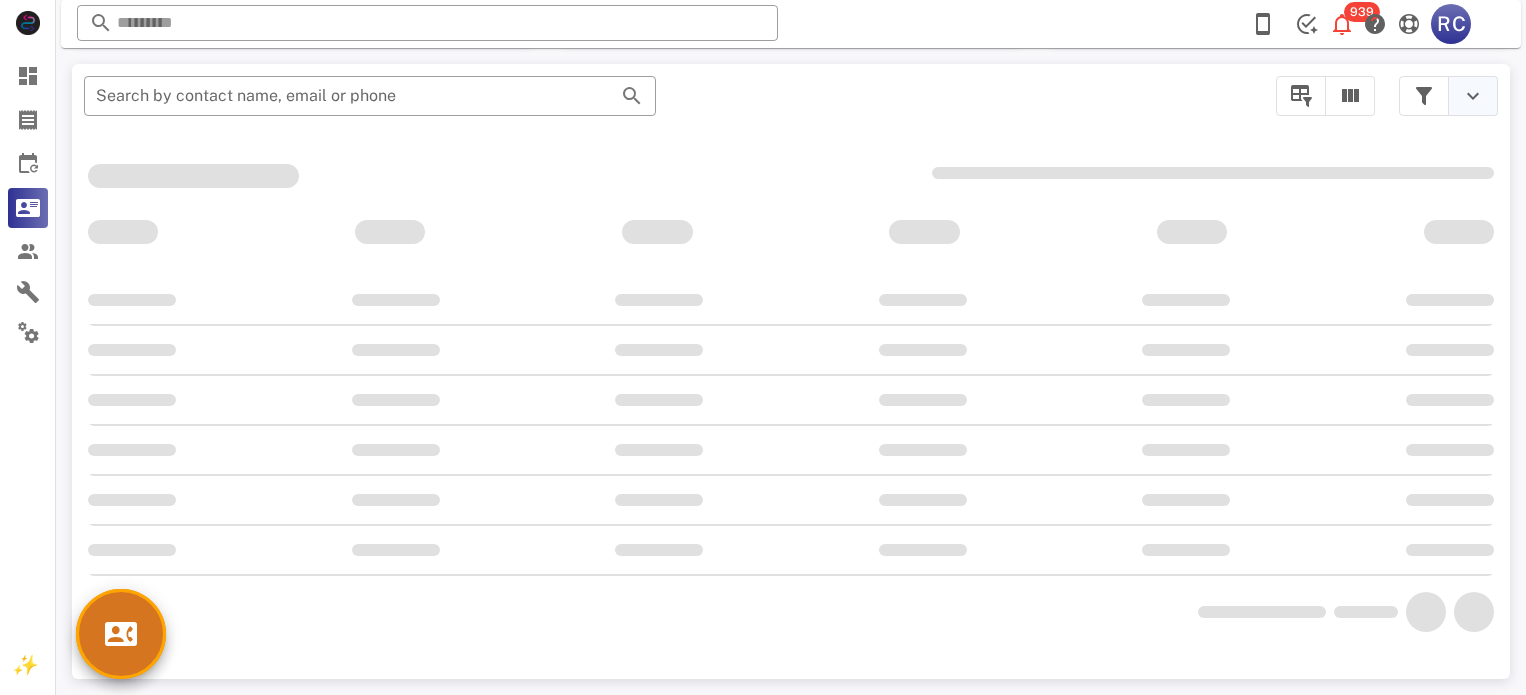 click at bounding box center (1448, 96) 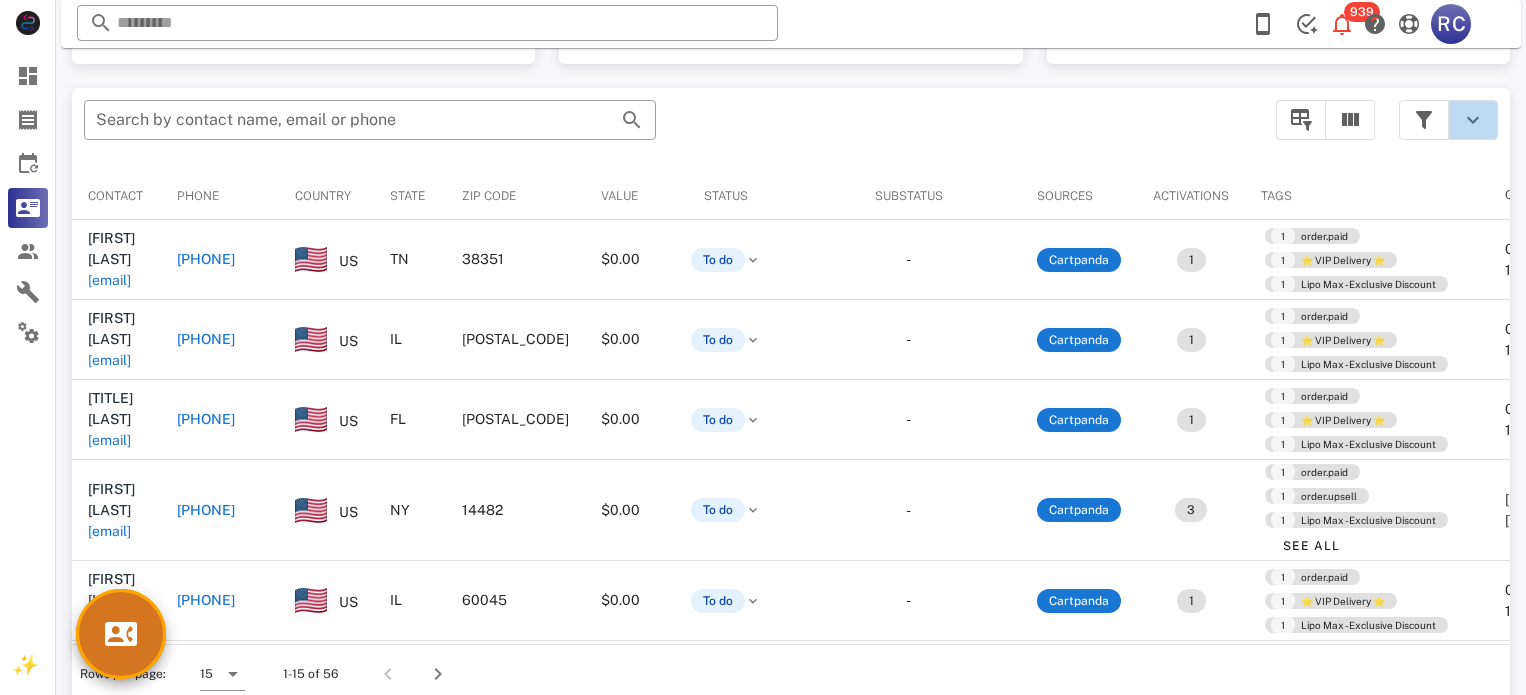 scroll, scrollTop: 377, scrollLeft: 0, axis: vertical 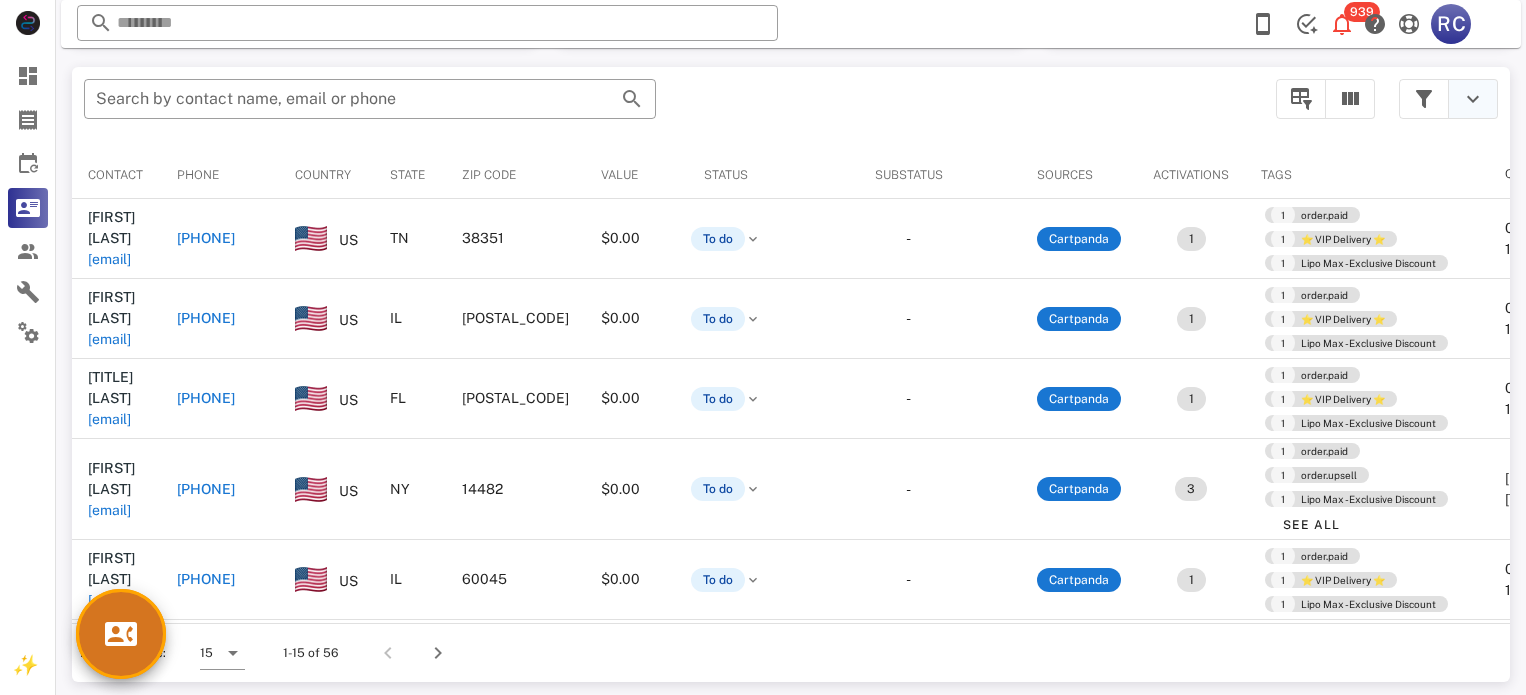 click at bounding box center [1473, 99] 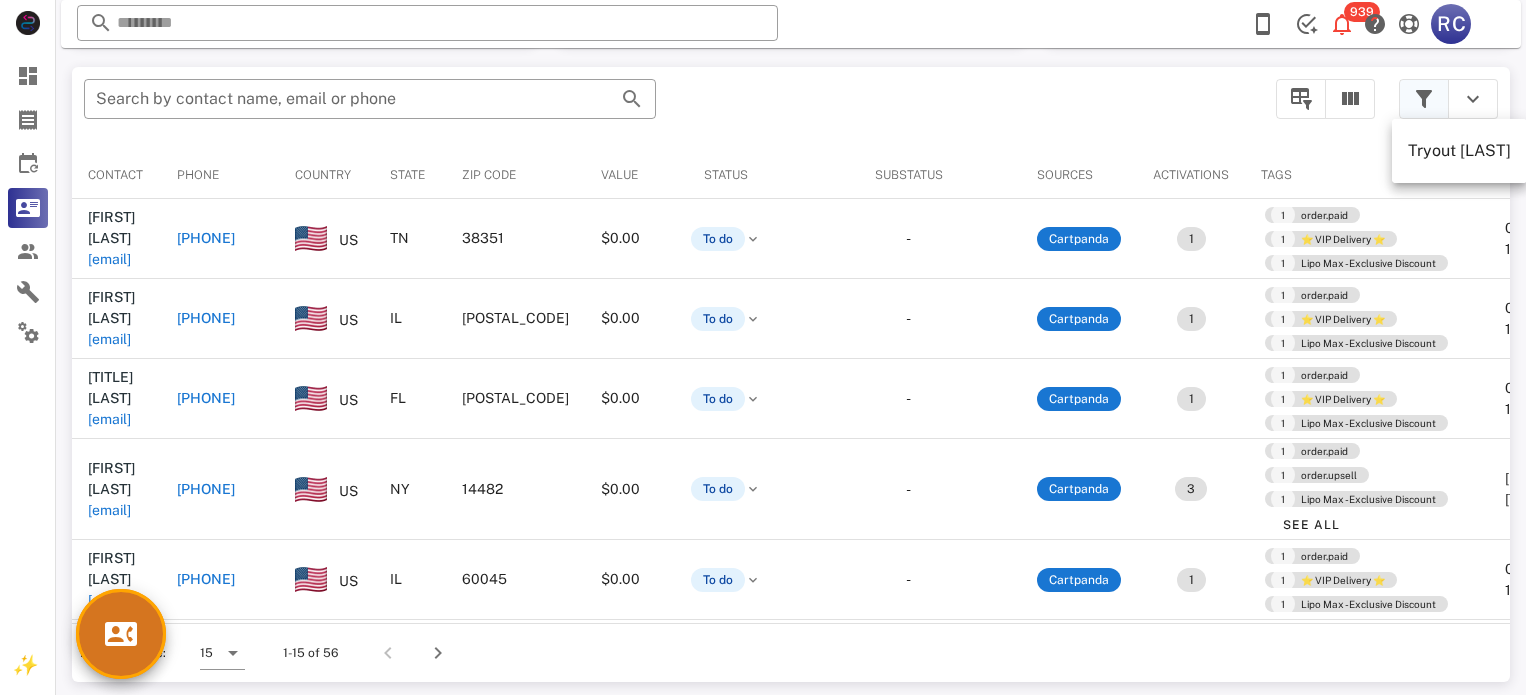 click at bounding box center [1424, 99] 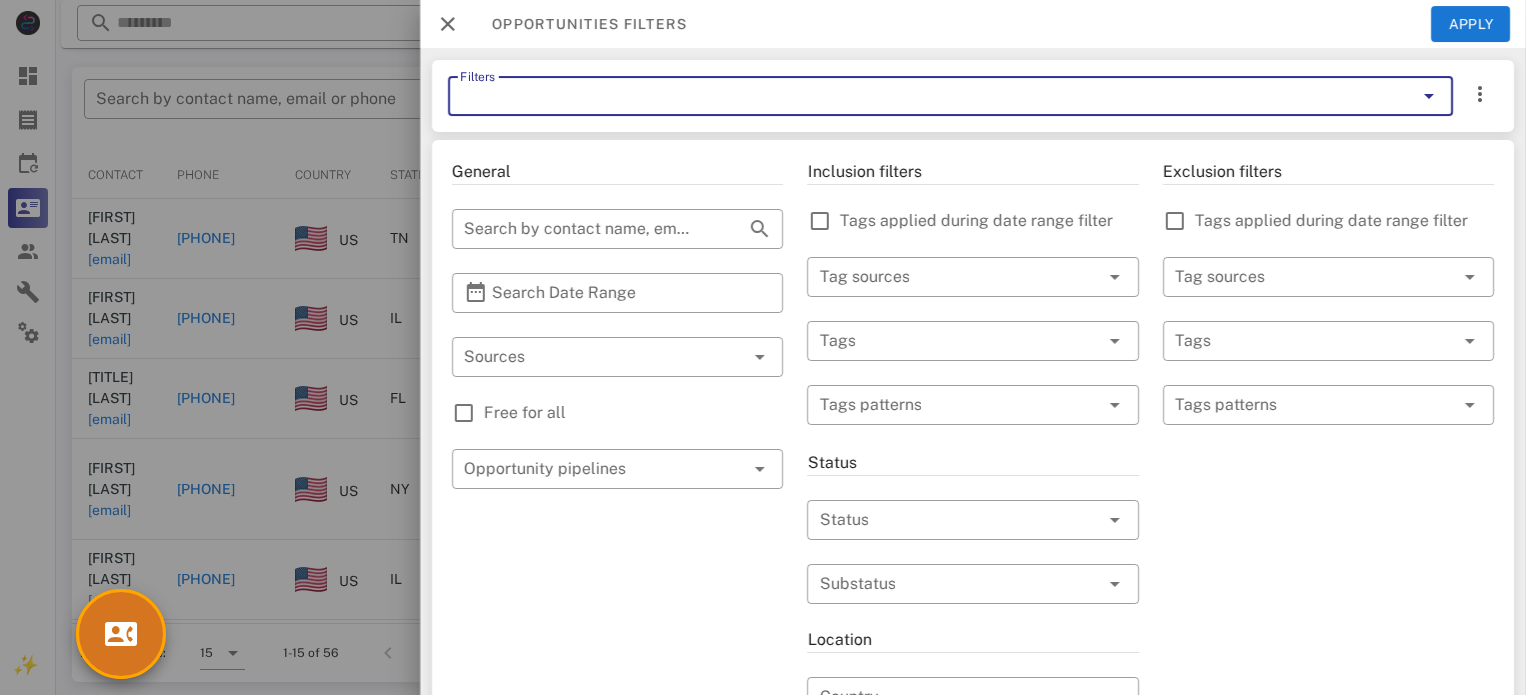 click on "Filters" at bounding box center (922, 96) 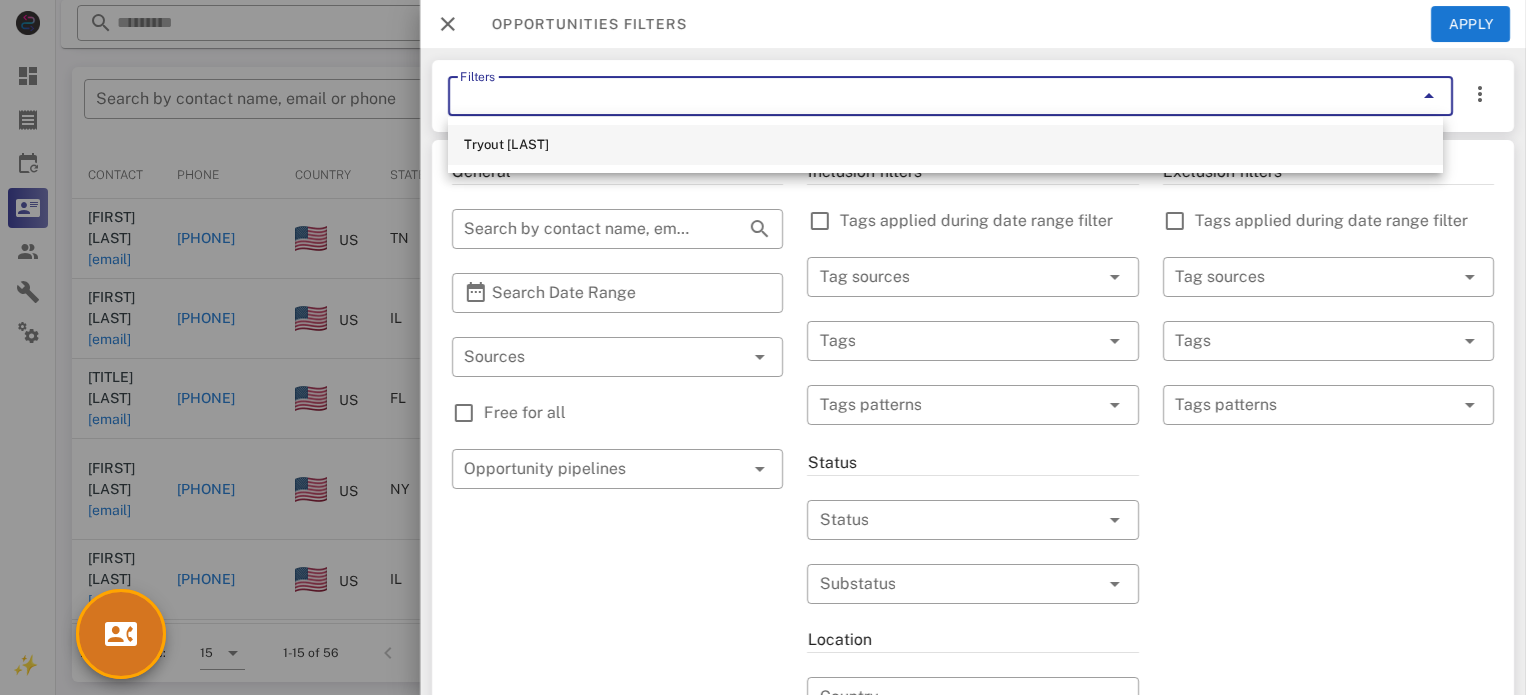 click on "Tryout [LAST]" at bounding box center (945, 145) 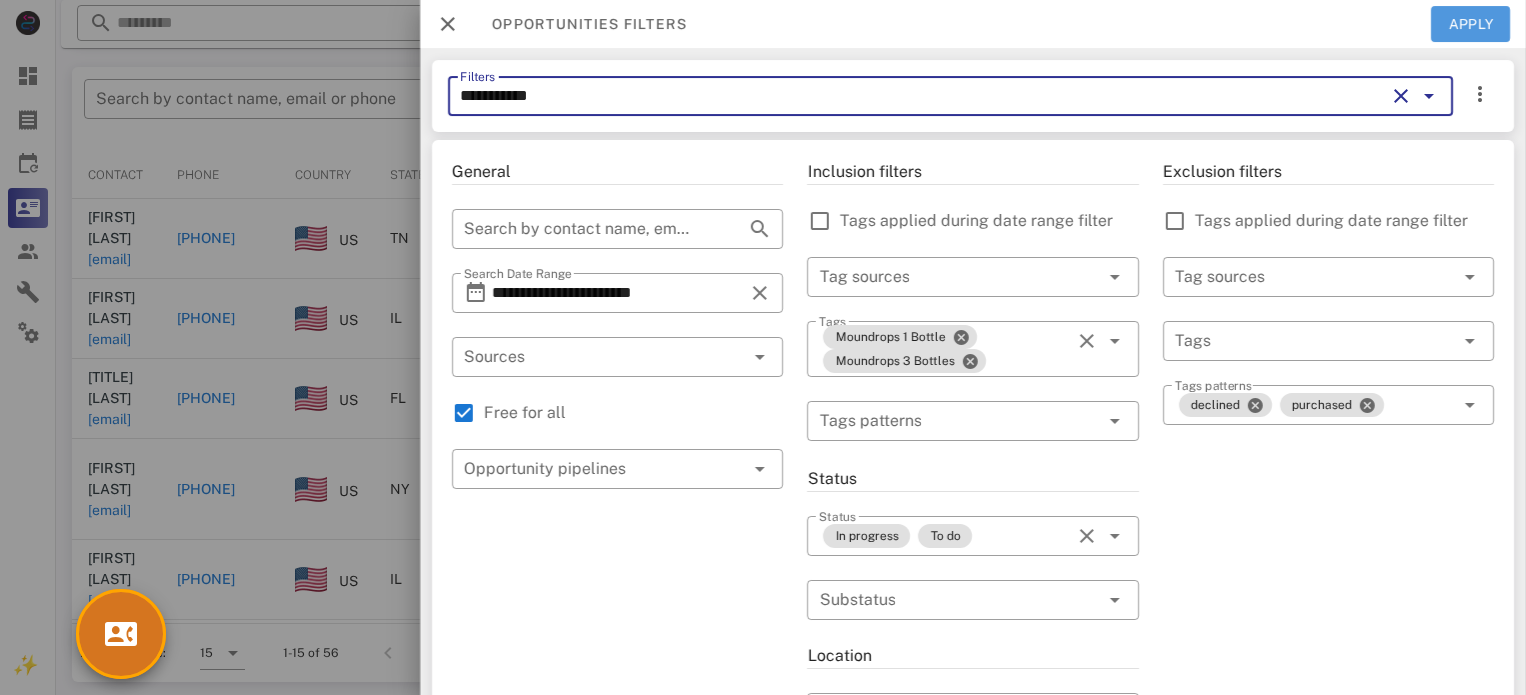 click on "Apply" at bounding box center [1471, 24] 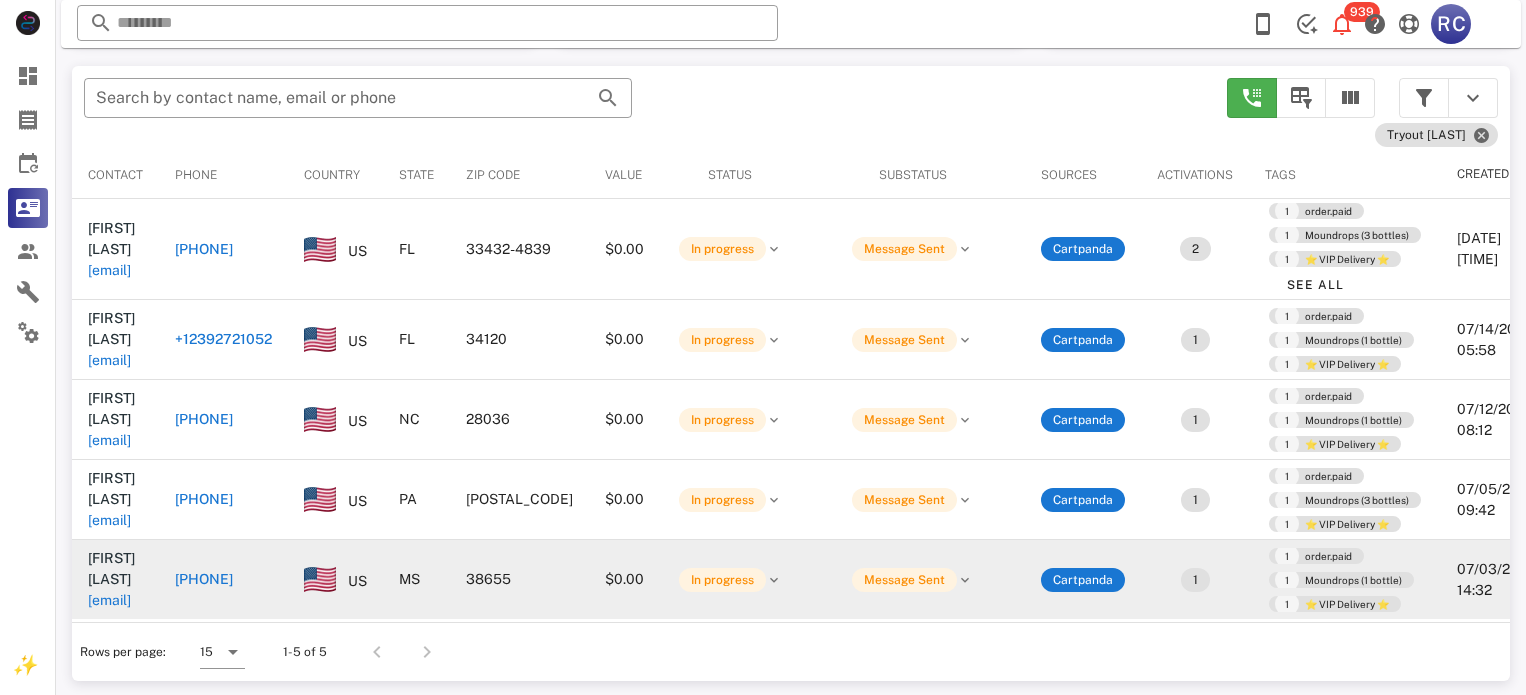 scroll, scrollTop: 379, scrollLeft: 0, axis: vertical 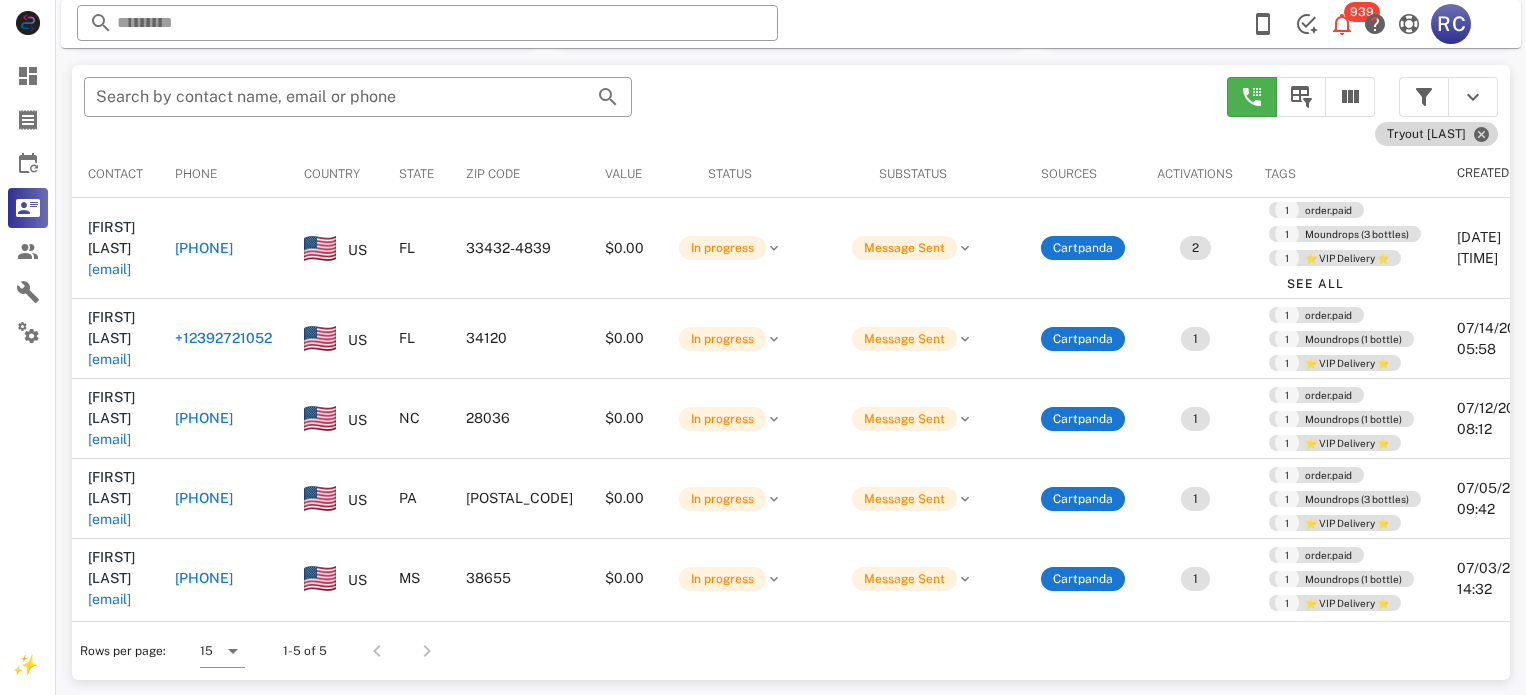 click on "Tryout [LAST]" at bounding box center [1436, 134] 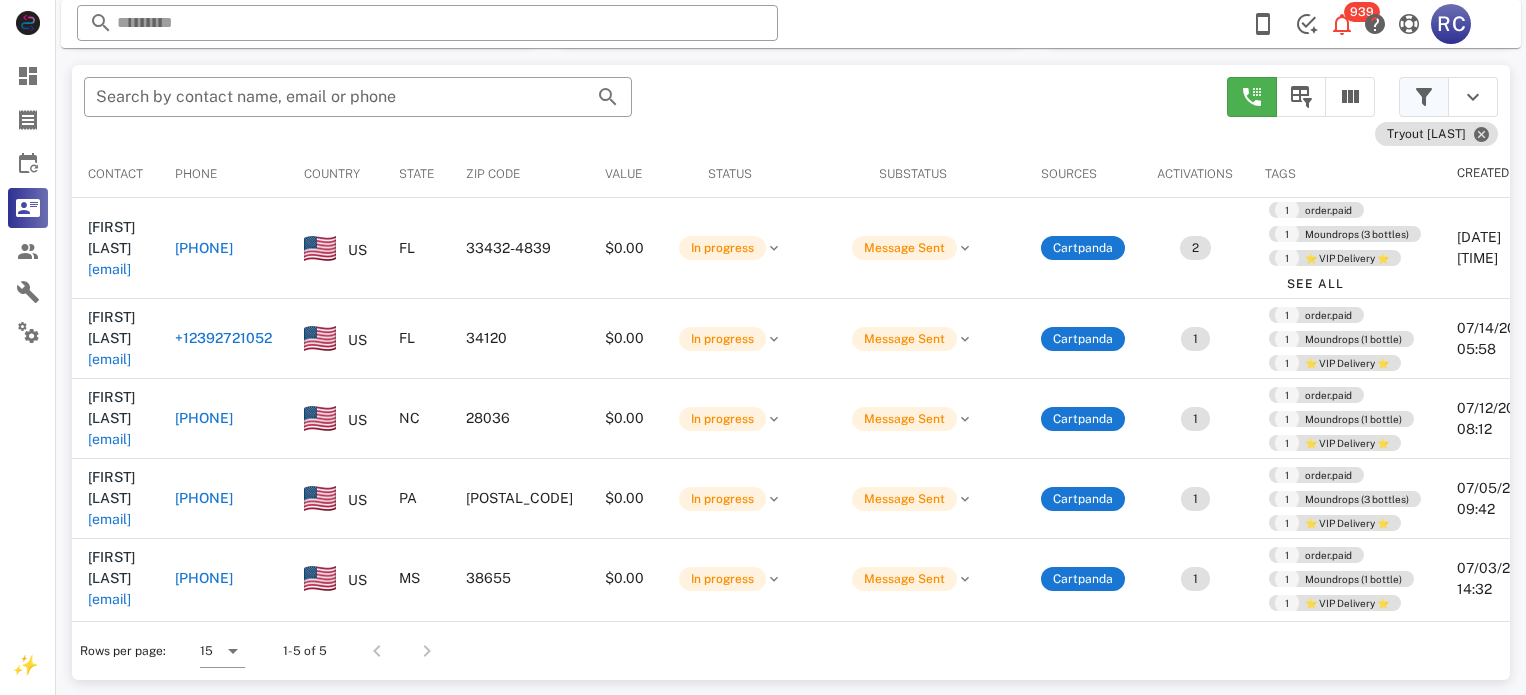 click at bounding box center (1424, 97) 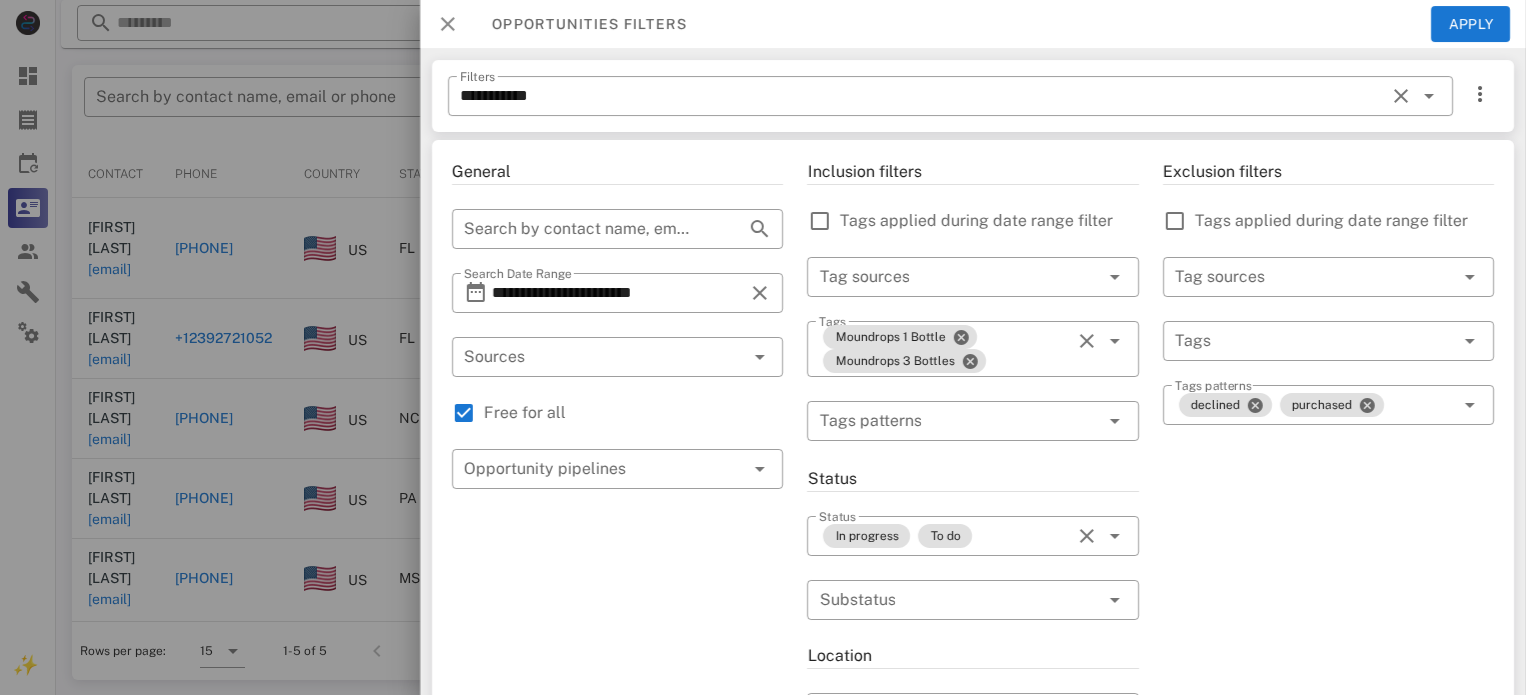 click at bounding box center [448, 24] 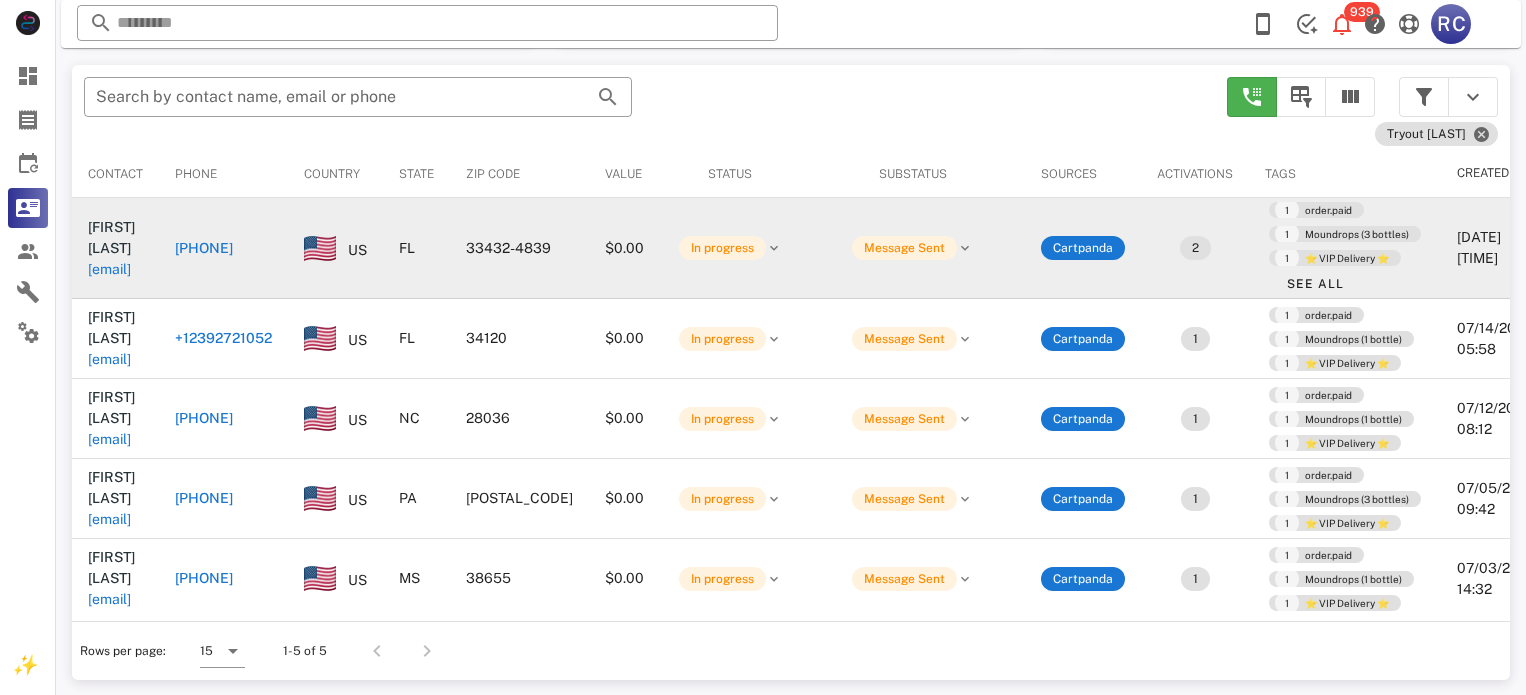 click on "[PHONE]" at bounding box center [204, 248] 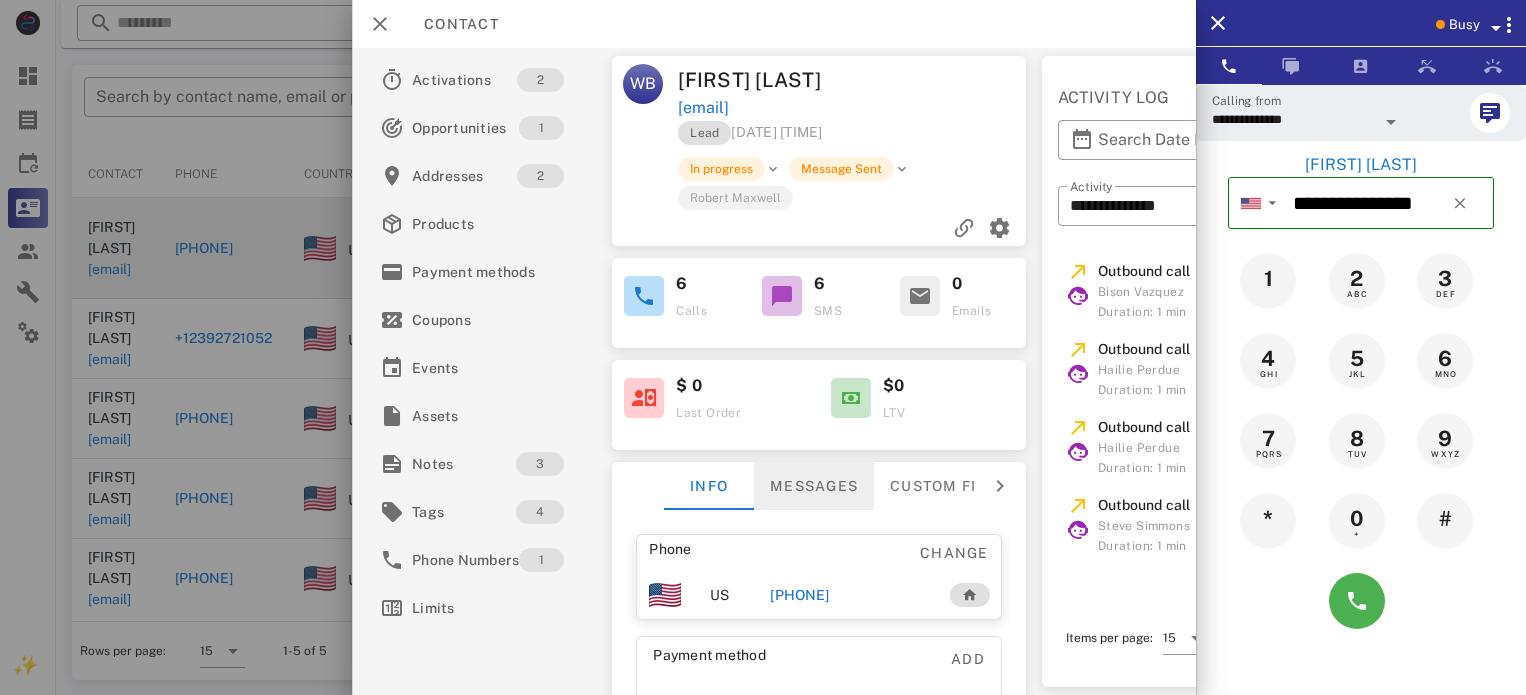 click on "Messages" at bounding box center (814, 486) 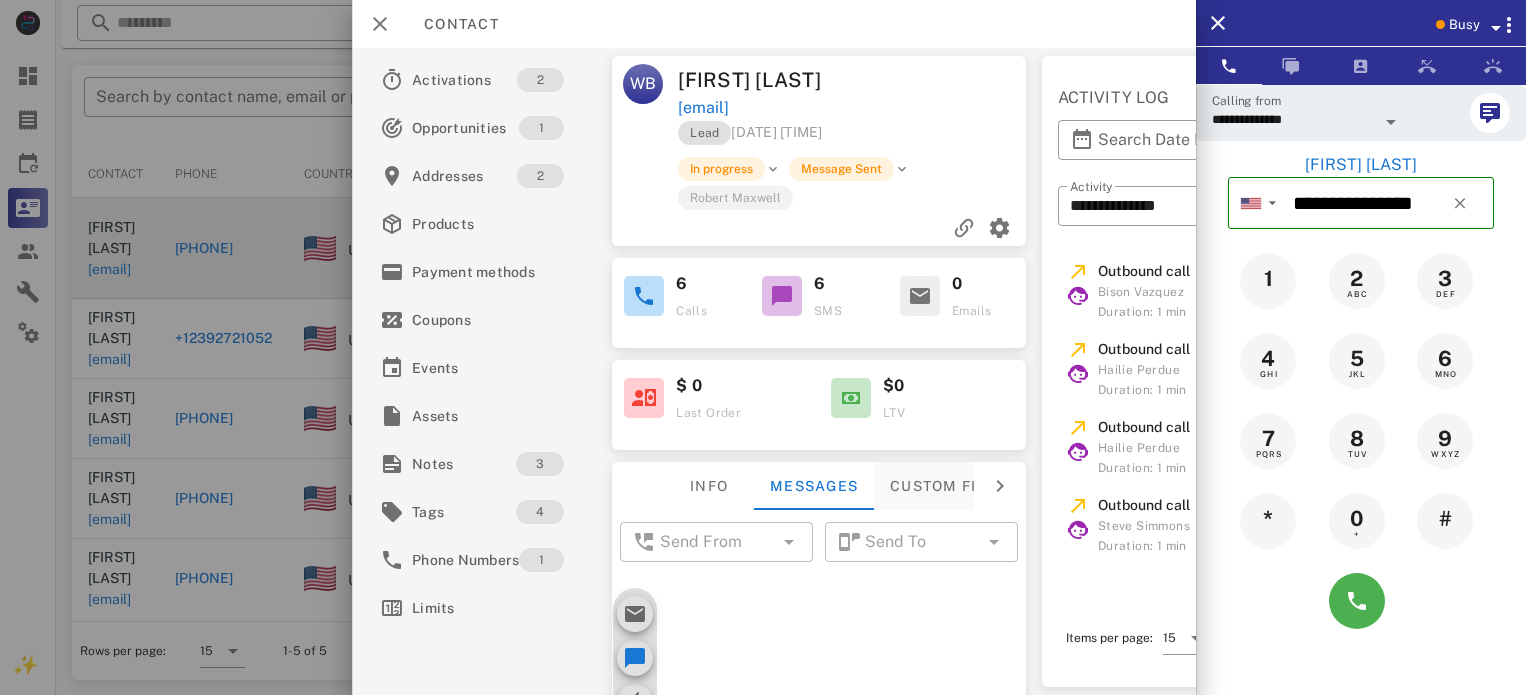 scroll, scrollTop: 1090, scrollLeft: 0, axis: vertical 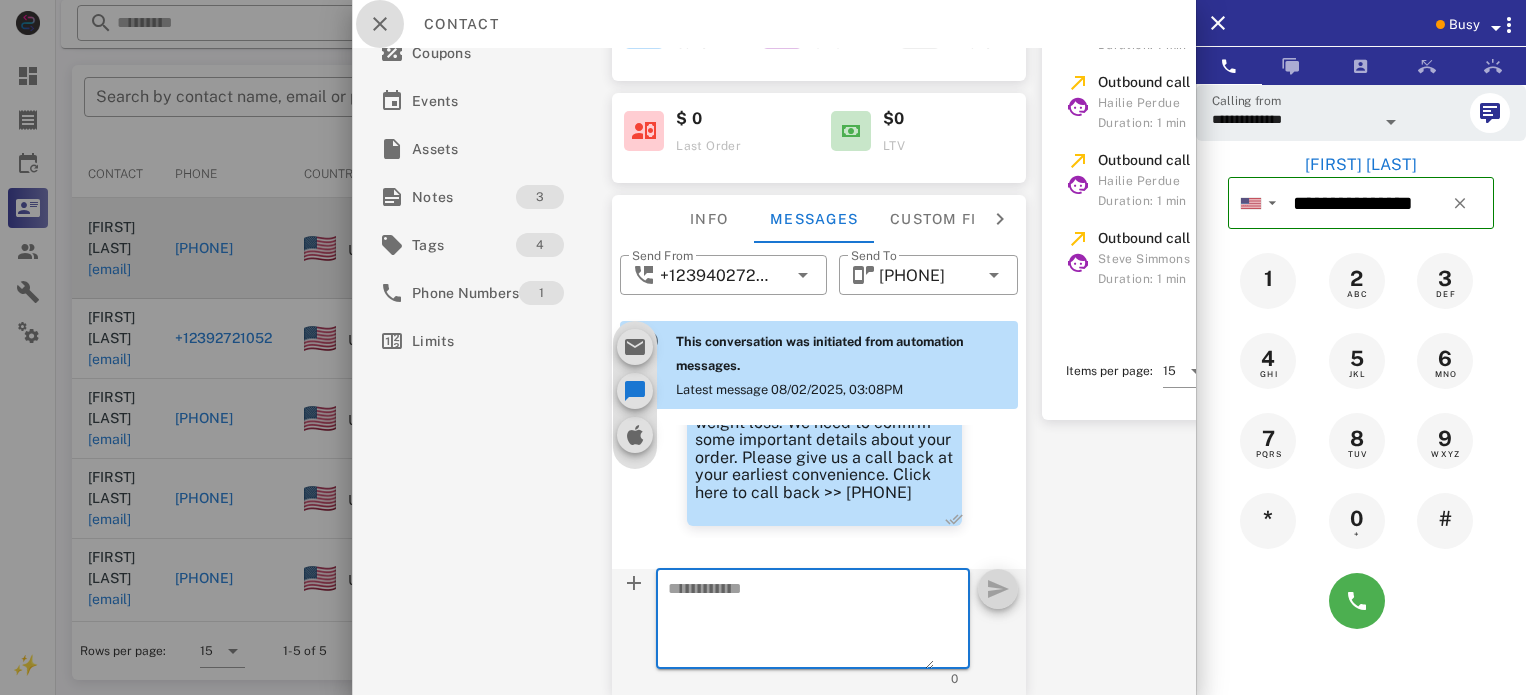 click at bounding box center (380, 24) 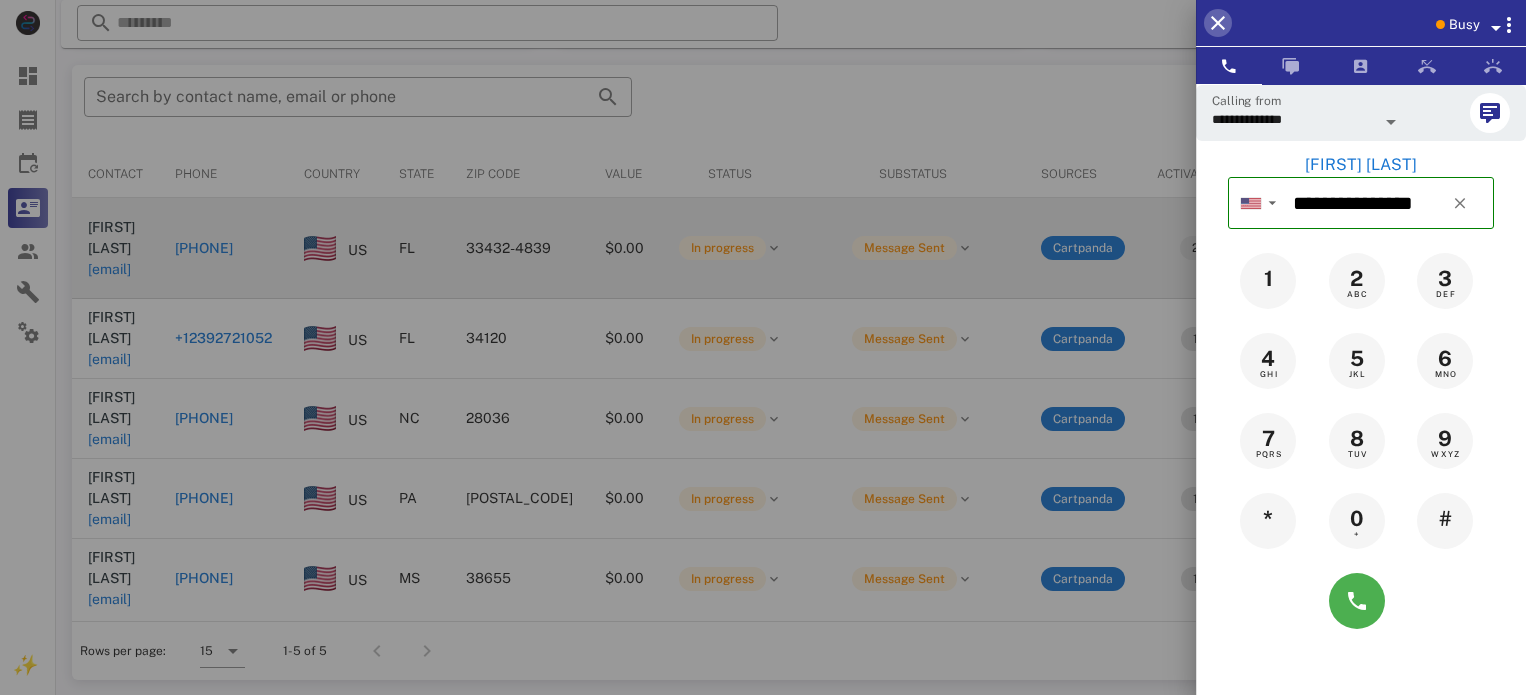 click at bounding box center [1218, 23] 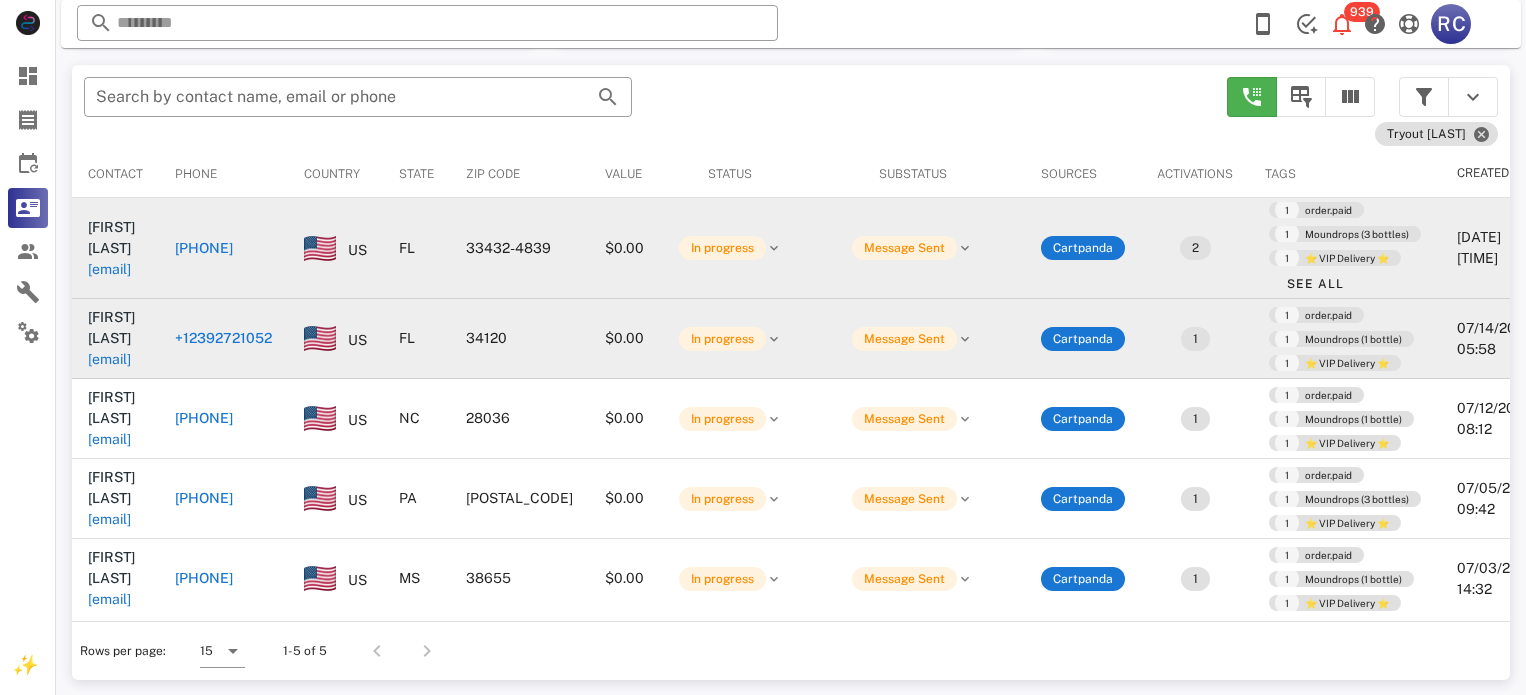 click on "+12392721052" at bounding box center [223, 338] 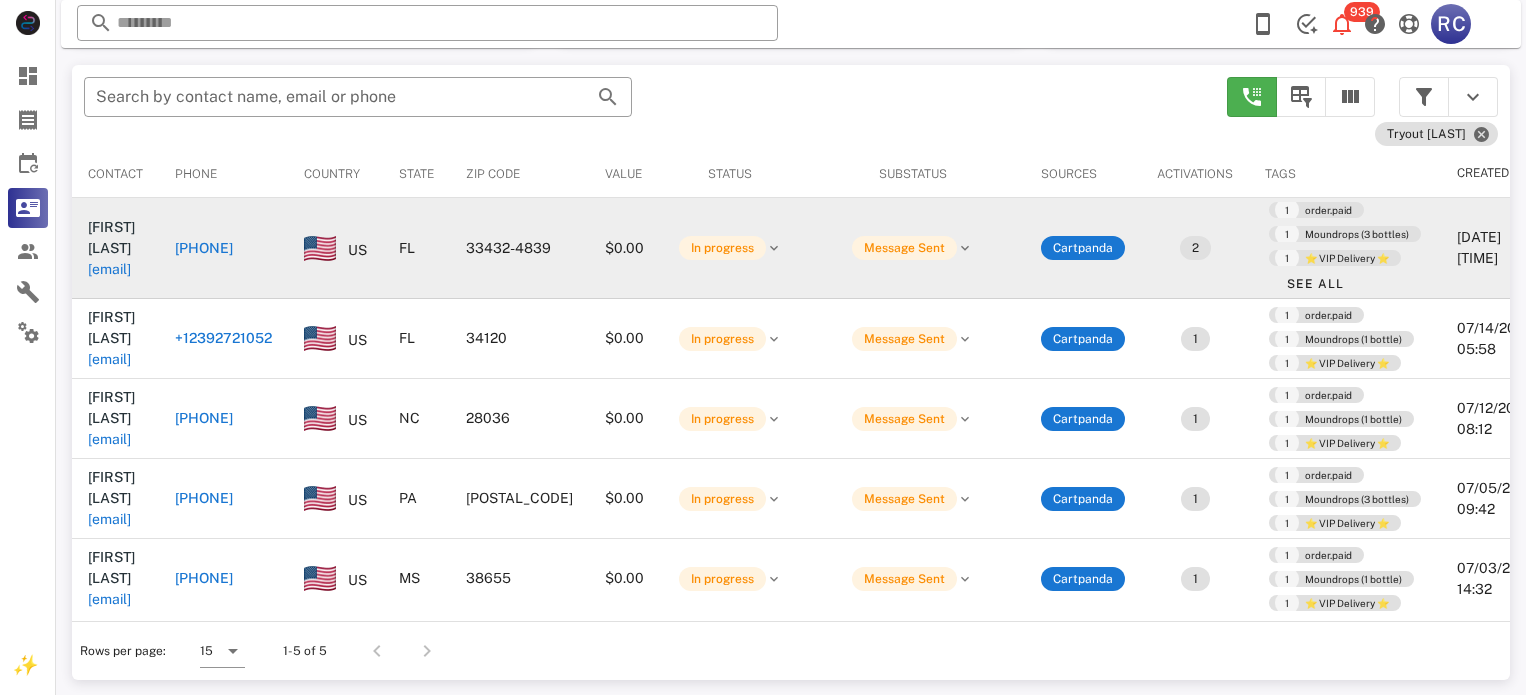 type on "**********" 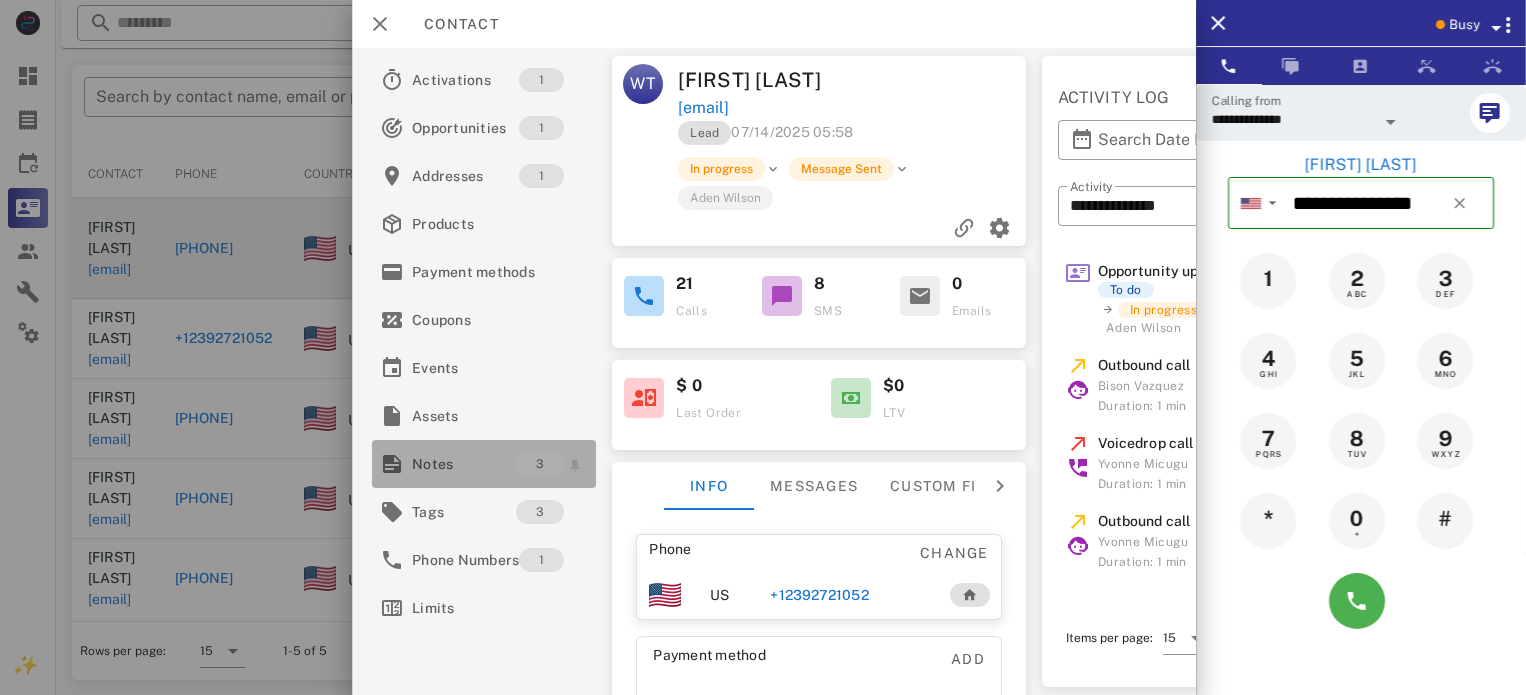 click on "Notes" at bounding box center (464, 464) 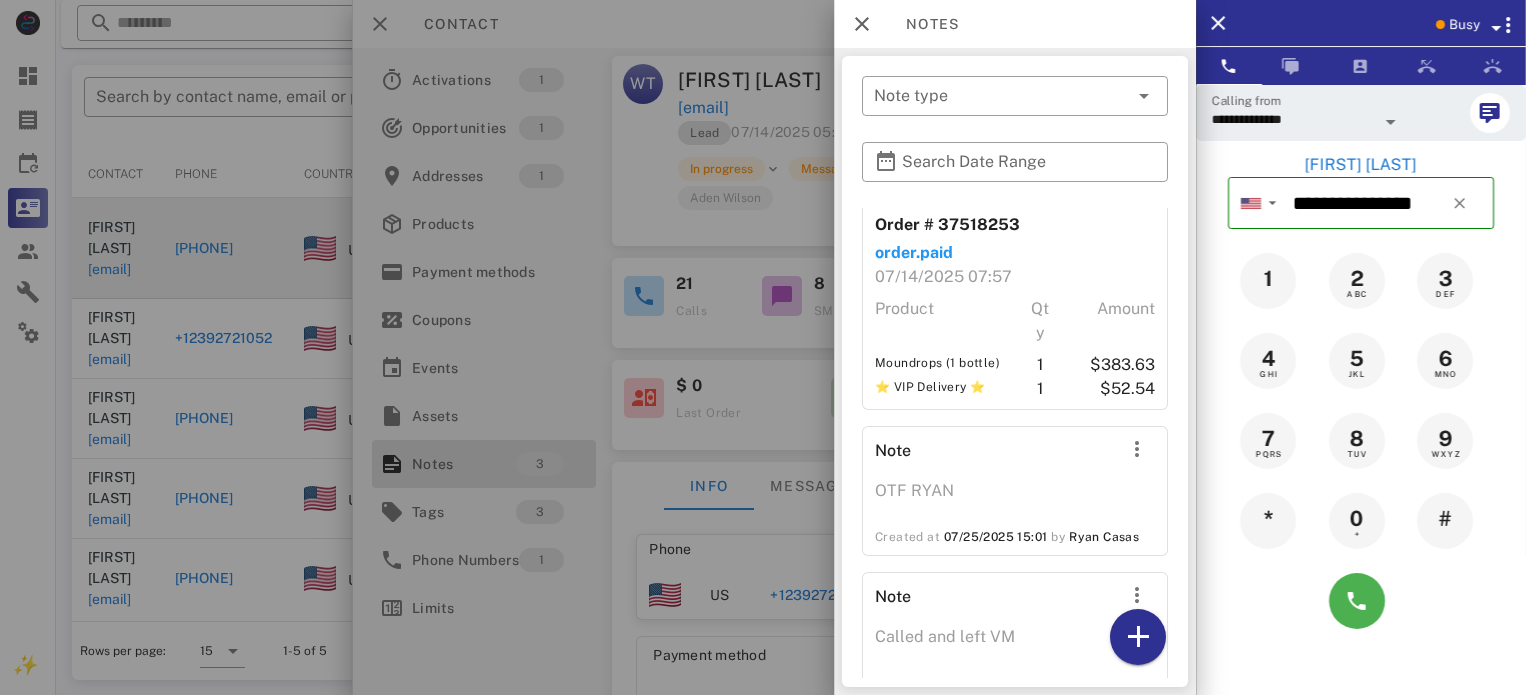 scroll, scrollTop: 122, scrollLeft: 0, axis: vertical 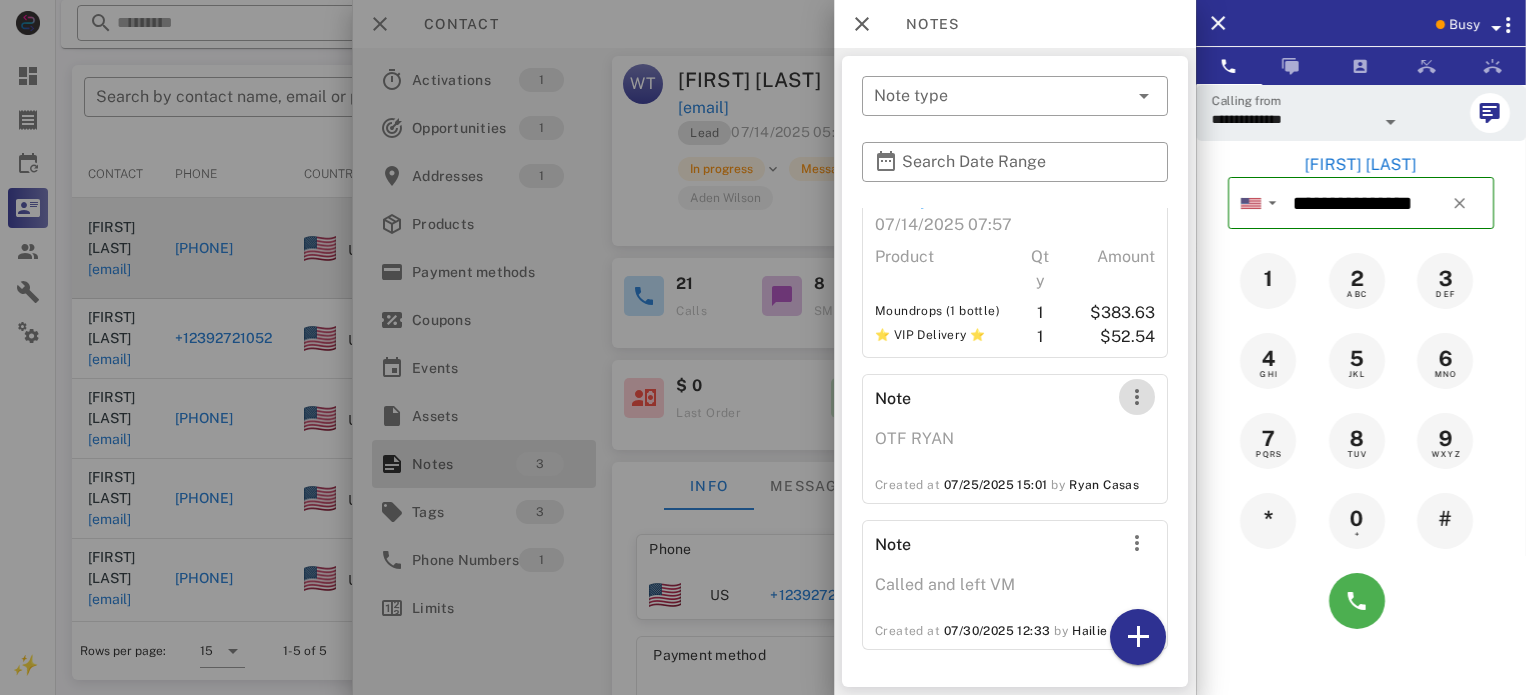 click at bounding box center (1137, 397) 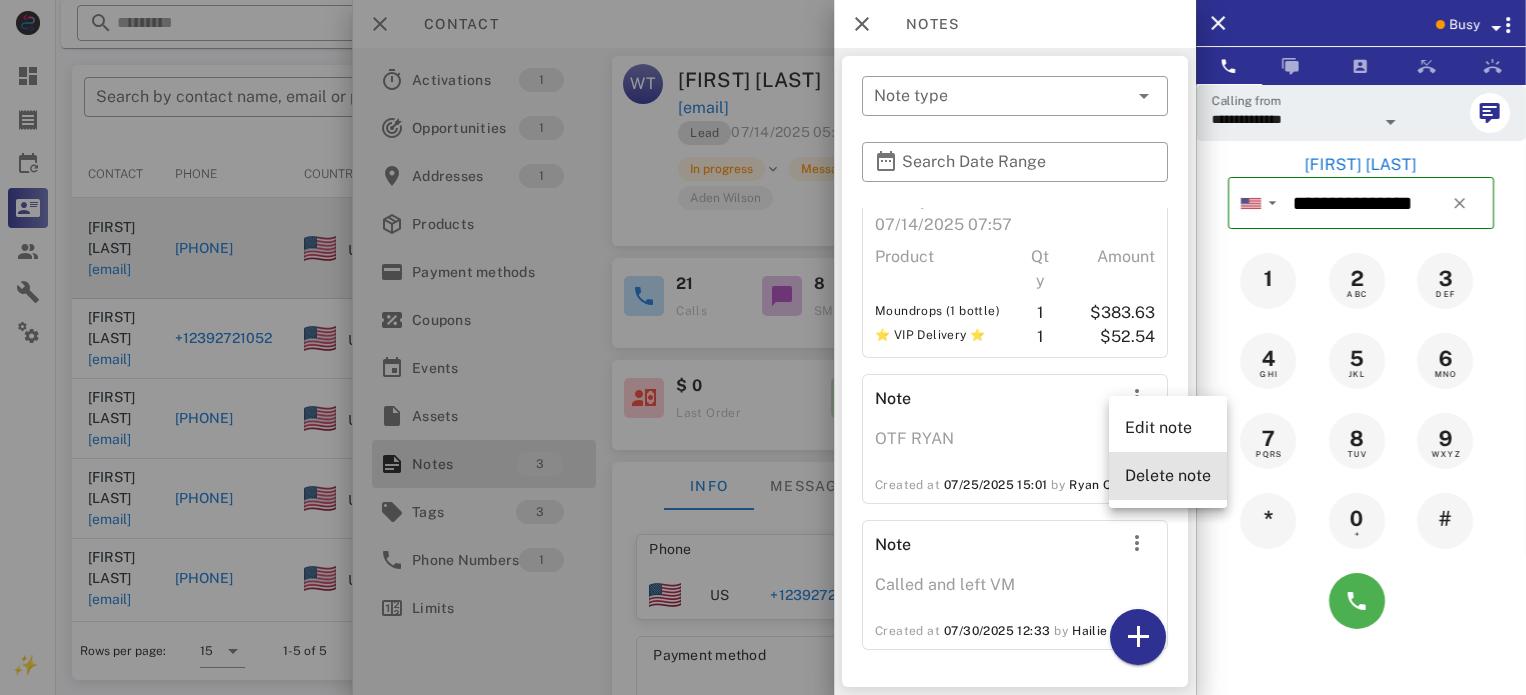 click on "Delete note" at bounding box center [1168, 475] 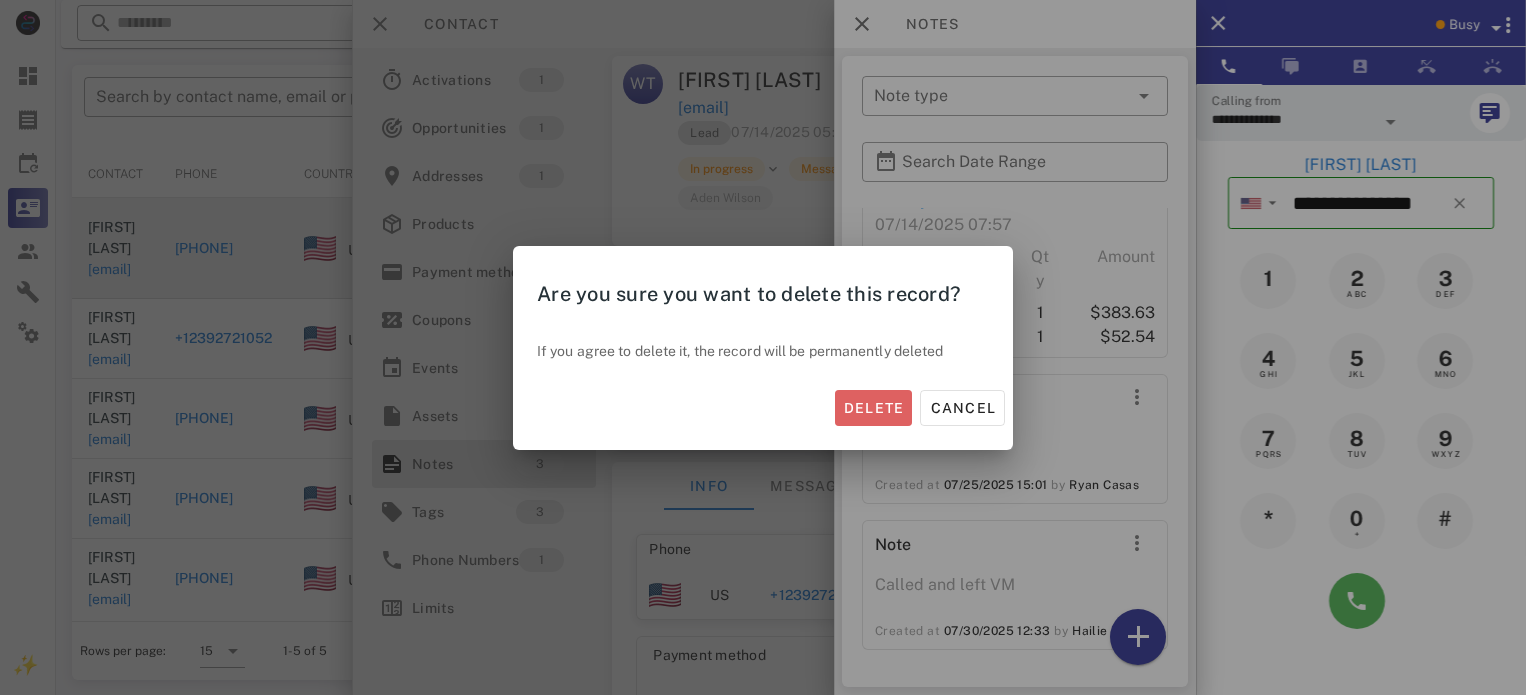click on "Delete" at bounding box center (874, 408) 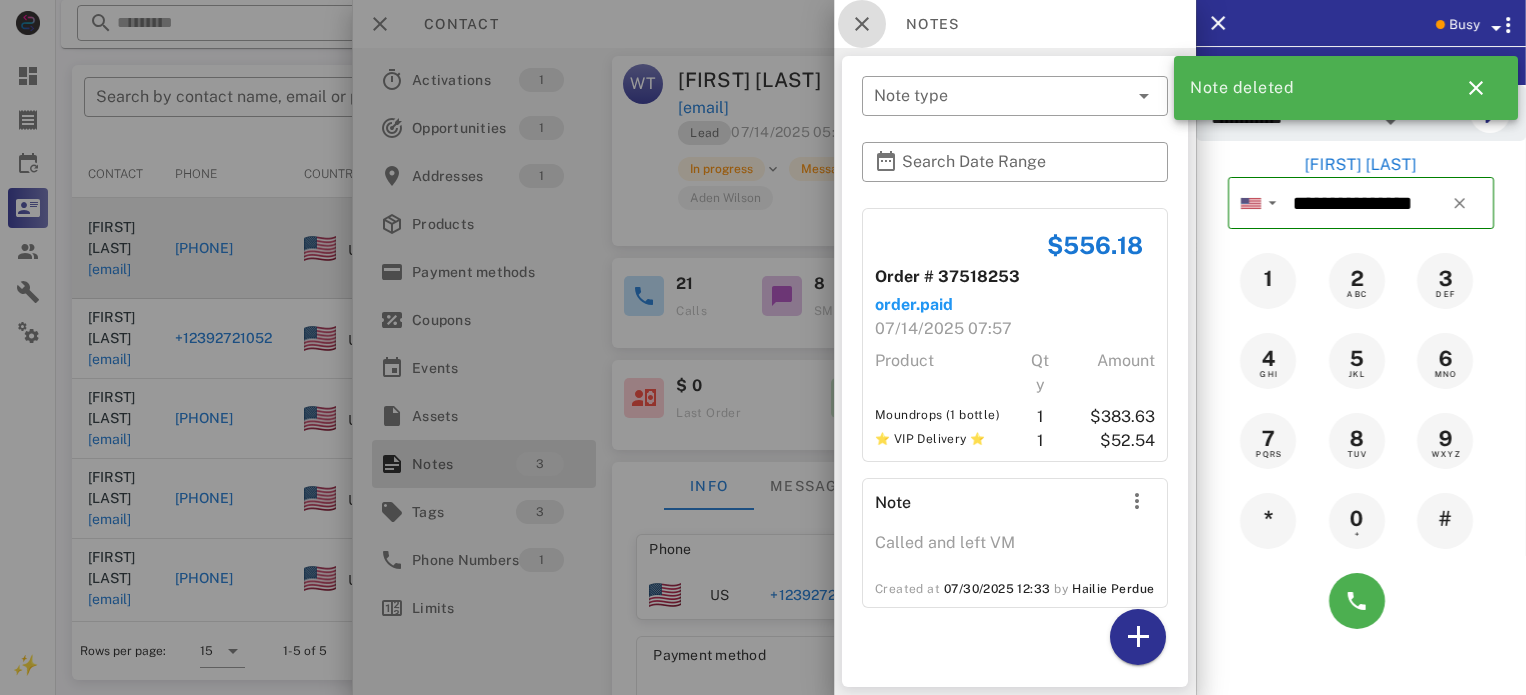 click at bounding box center (862, 24) 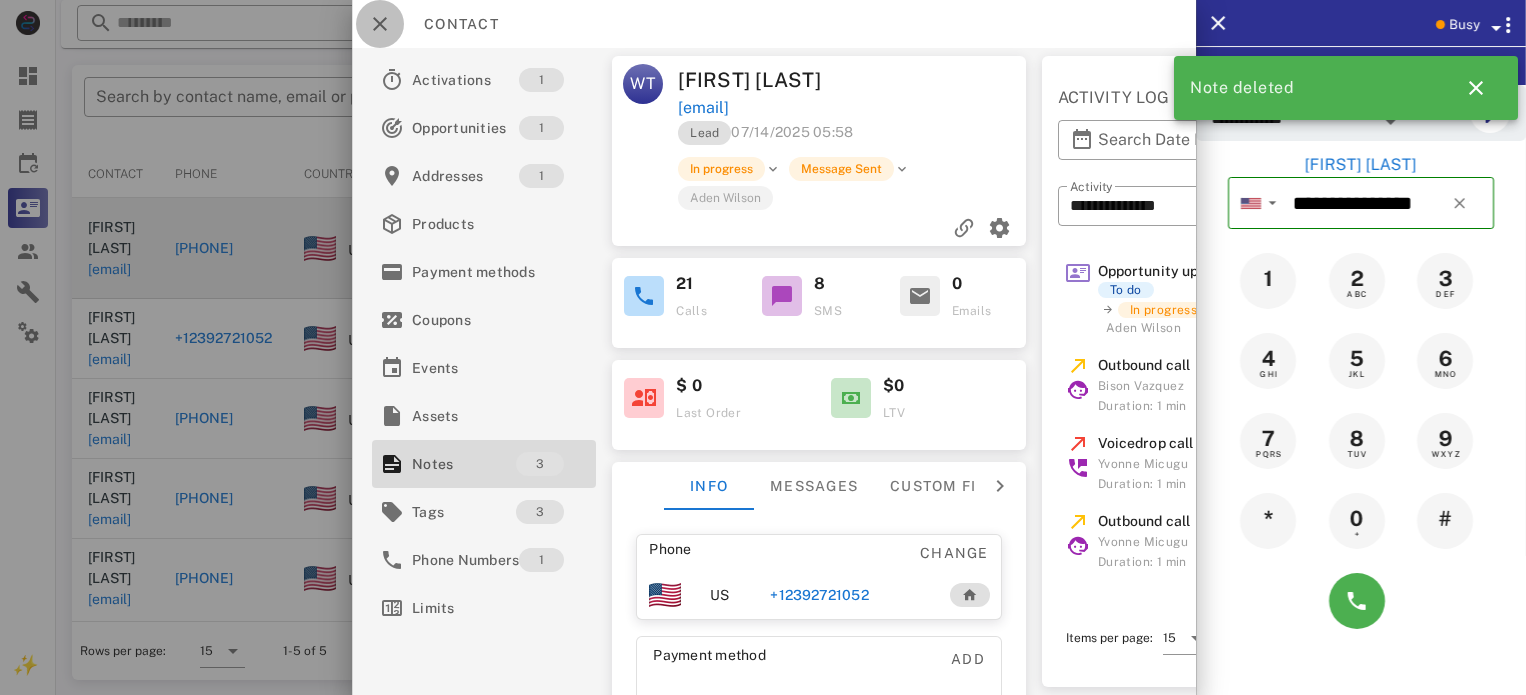 click at bounding box center [380, 24] 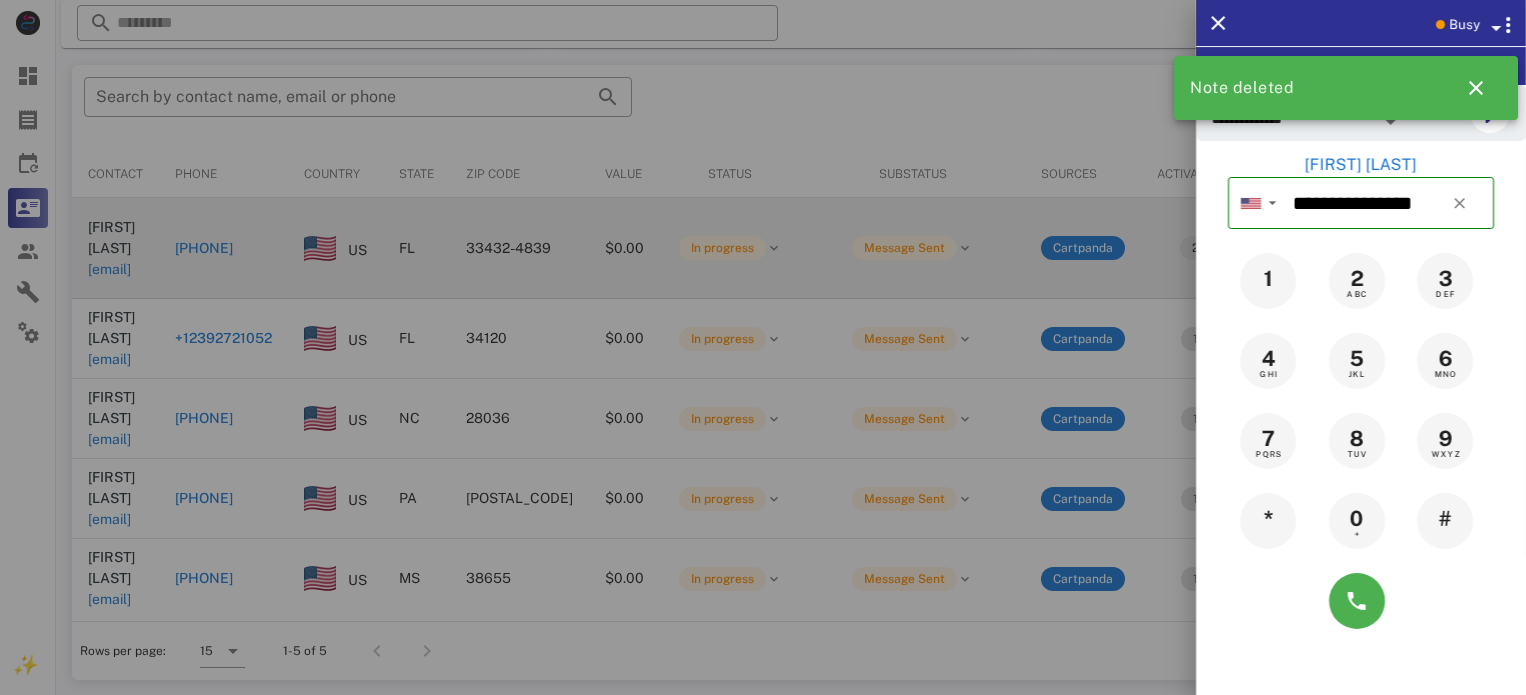 click at bounding box center [763, 347] 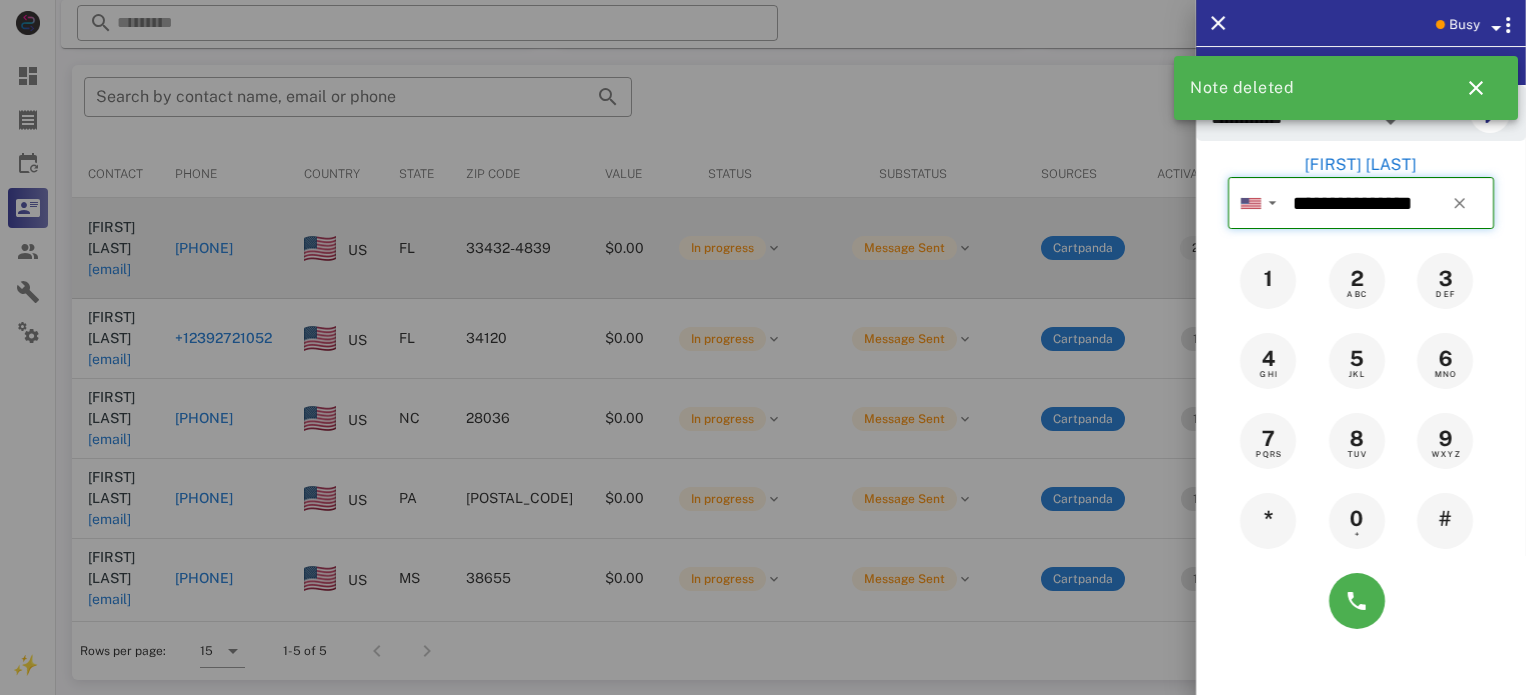 type 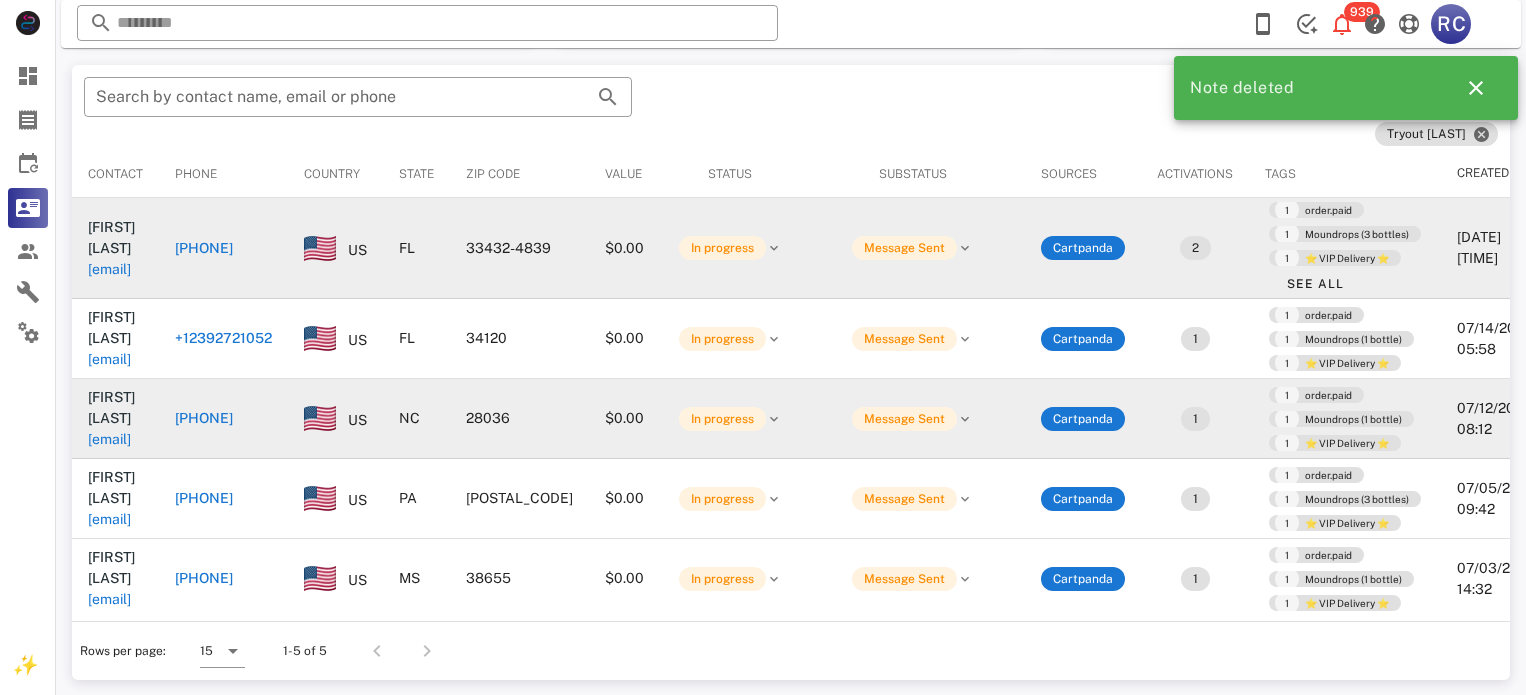 click on "[PHONE]" at bounding box center (204, 418) 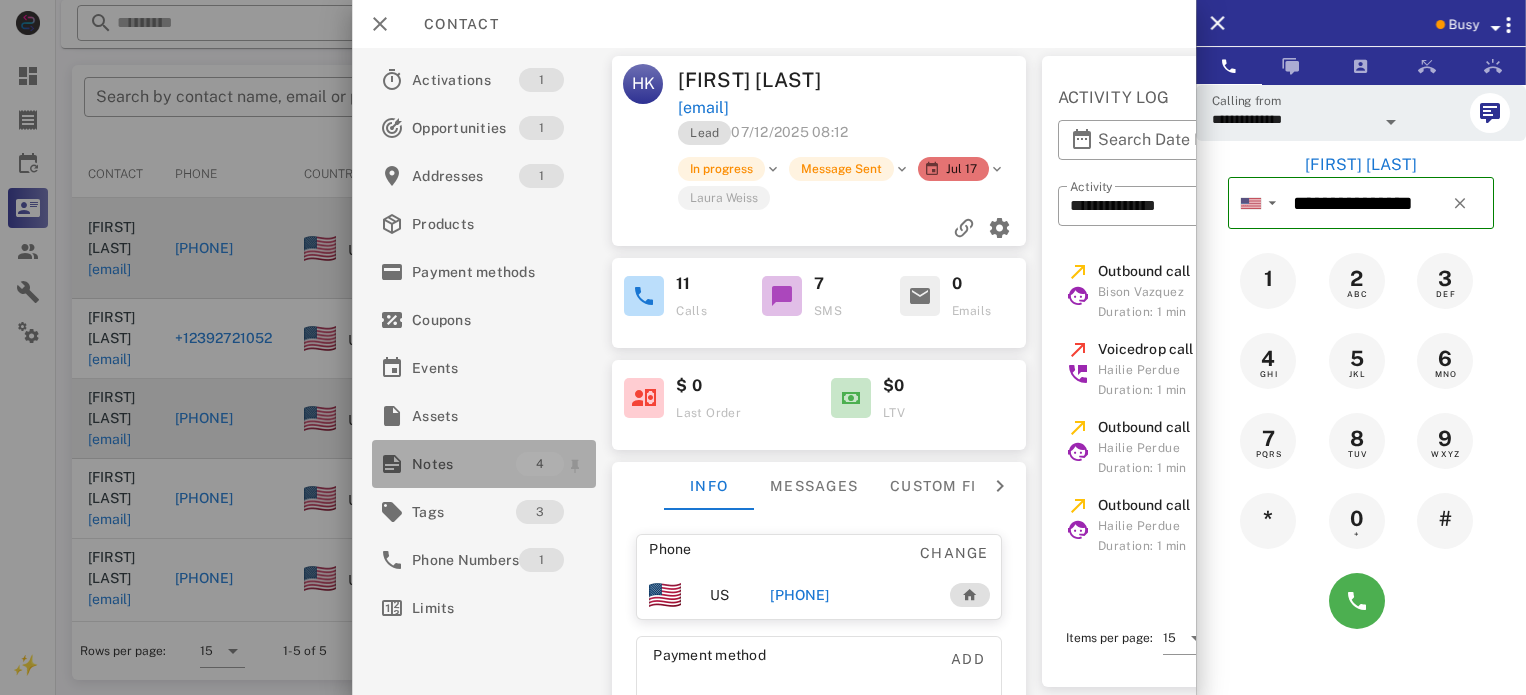 click on "Notes" at bounding box center [464, 464] 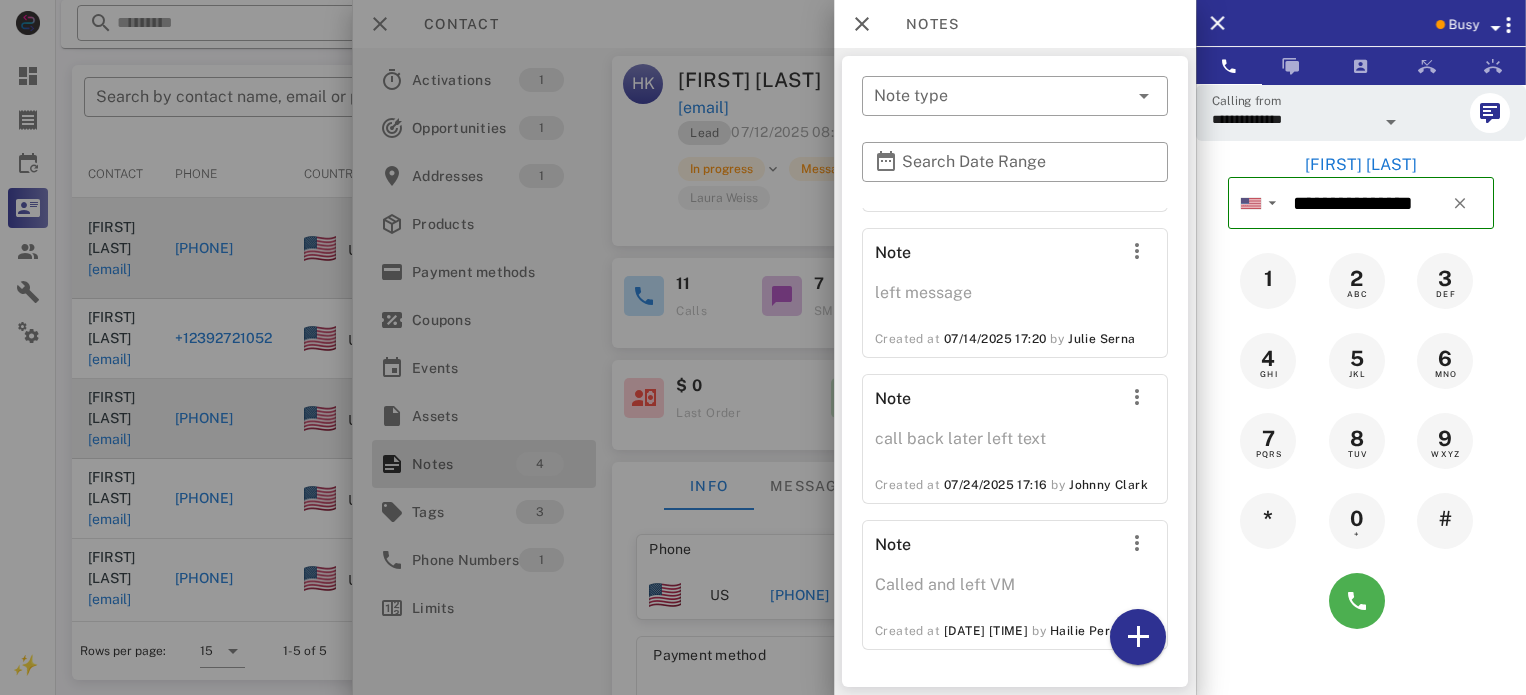 scroll, scrollTop: 268, scrollLeft: 0, axis: vertical 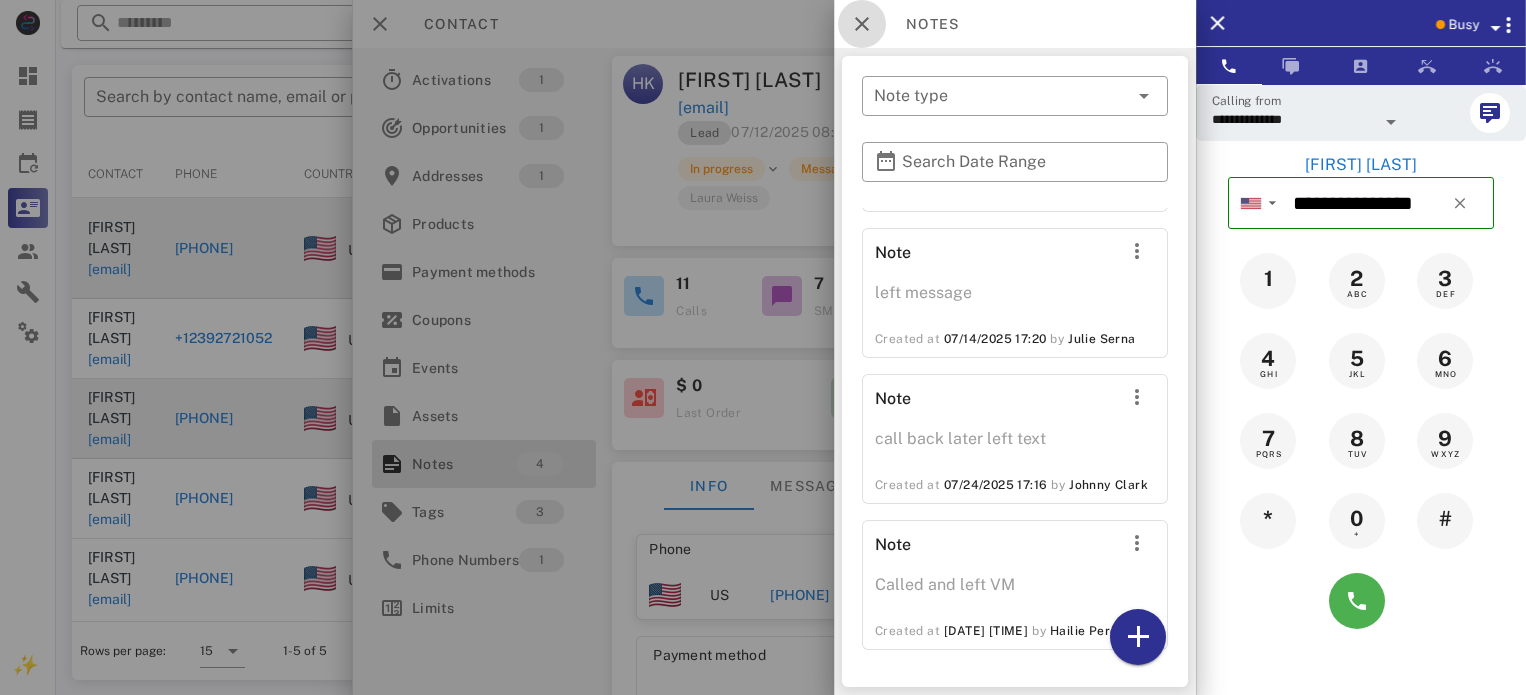 click at bounding box center [862, 24] 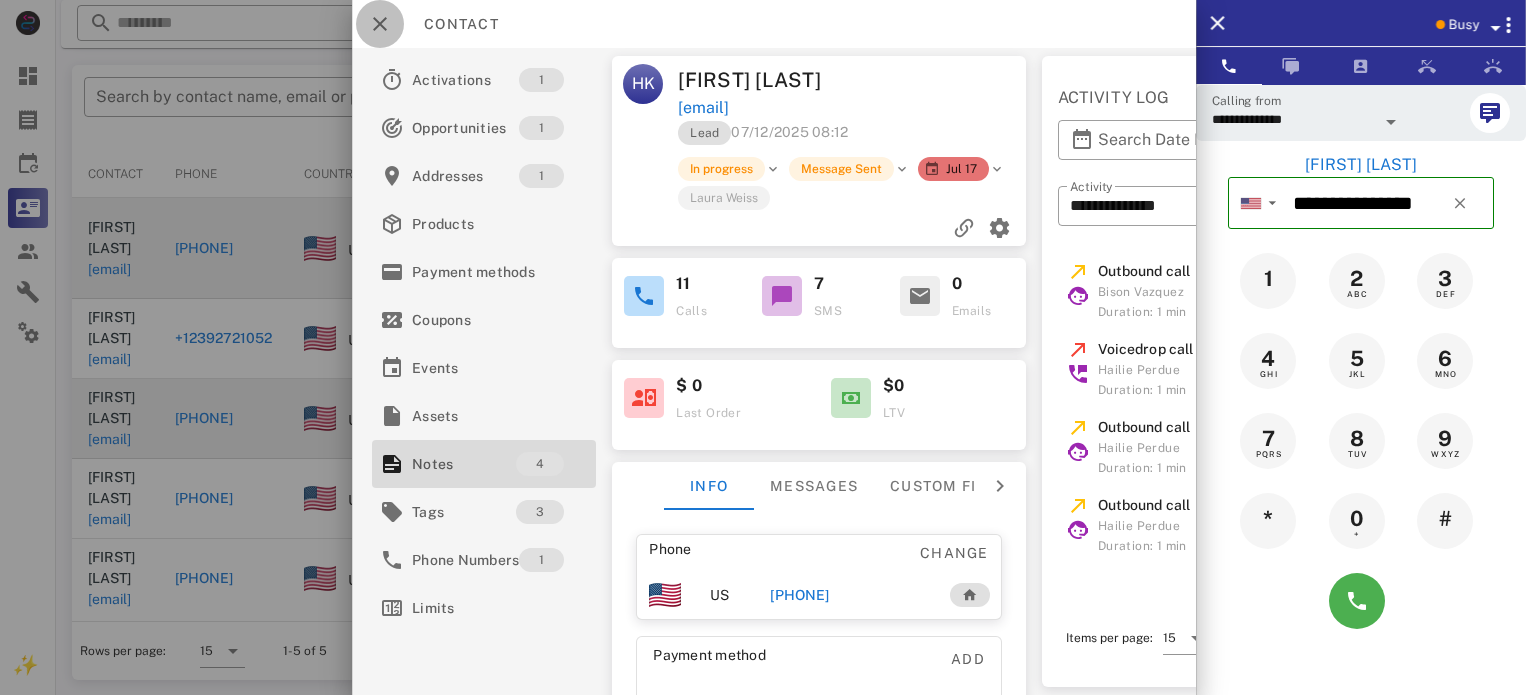 click at bounding box center (380, 24) 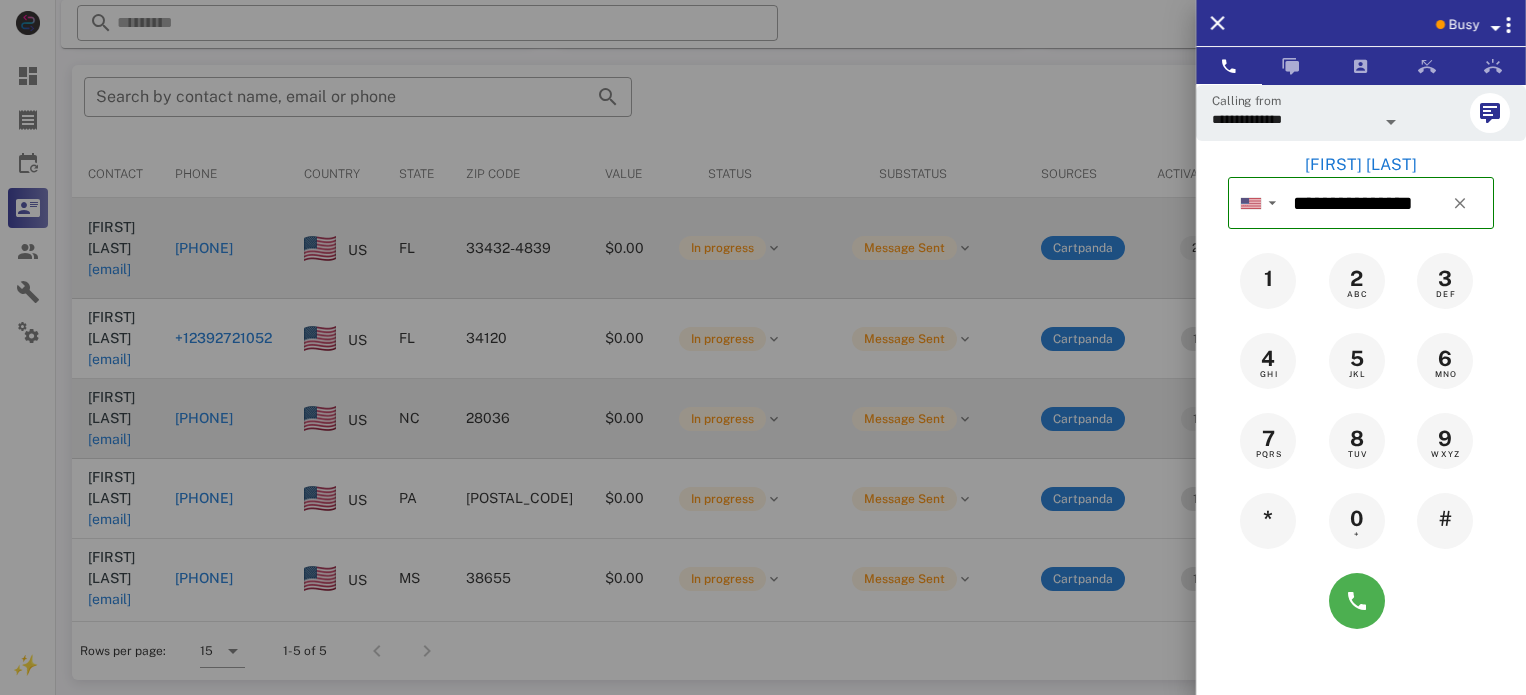 click at bounding box center (763, 347) 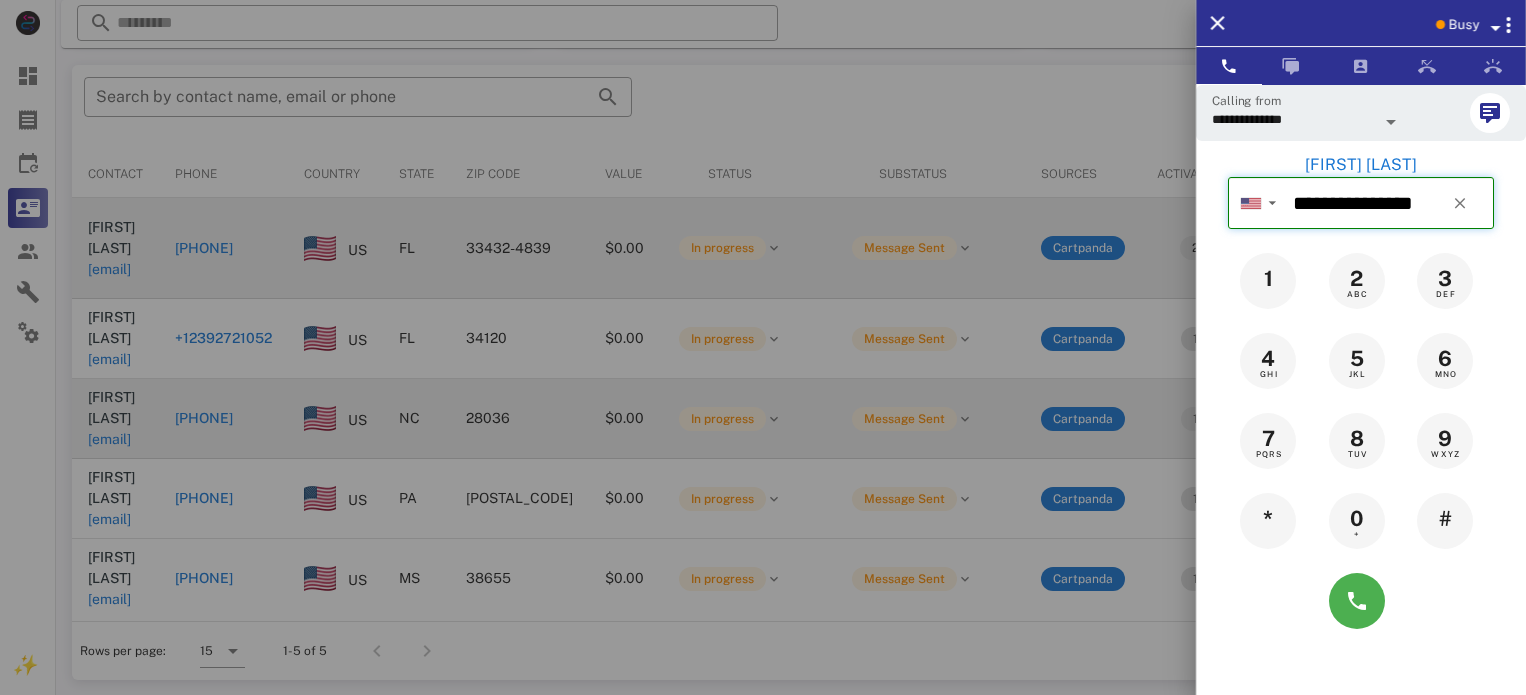 type 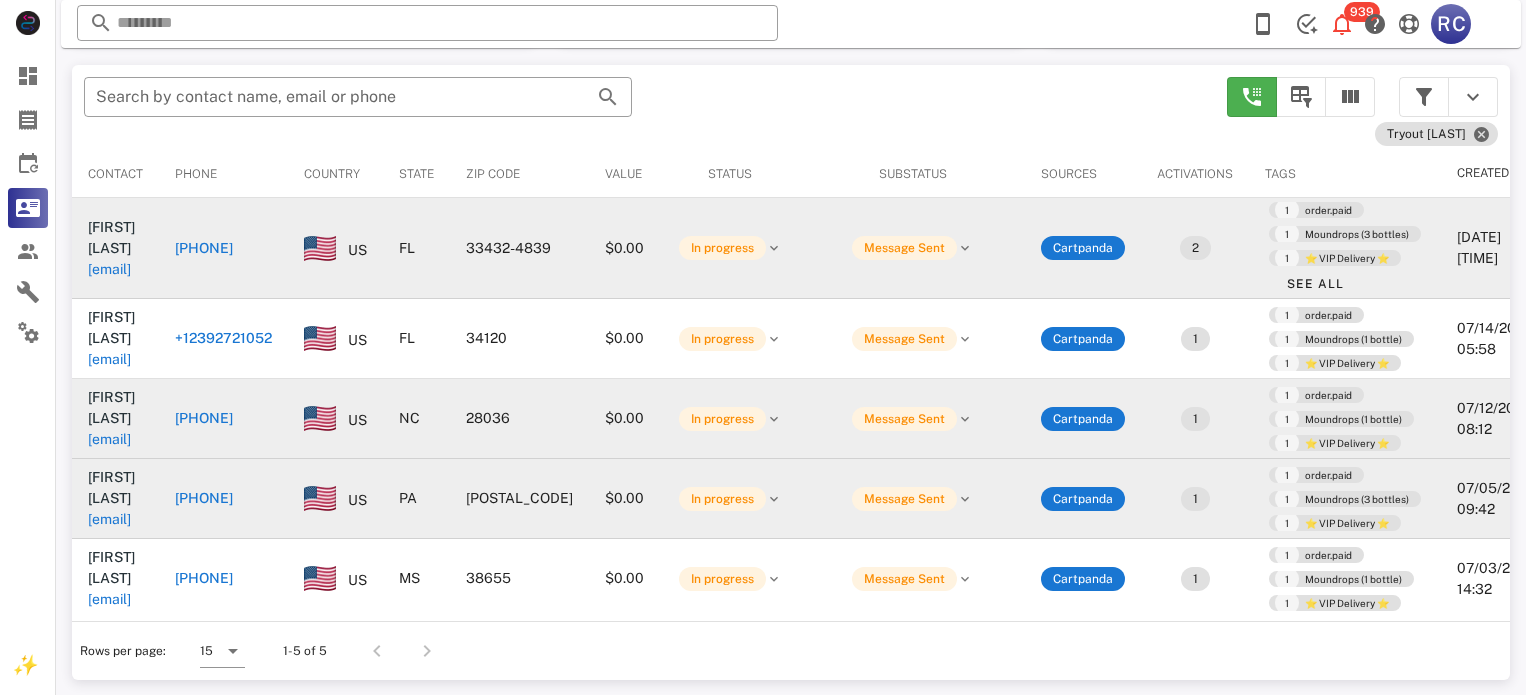 click on "[PHONE]" at bounding box center (204, 498) 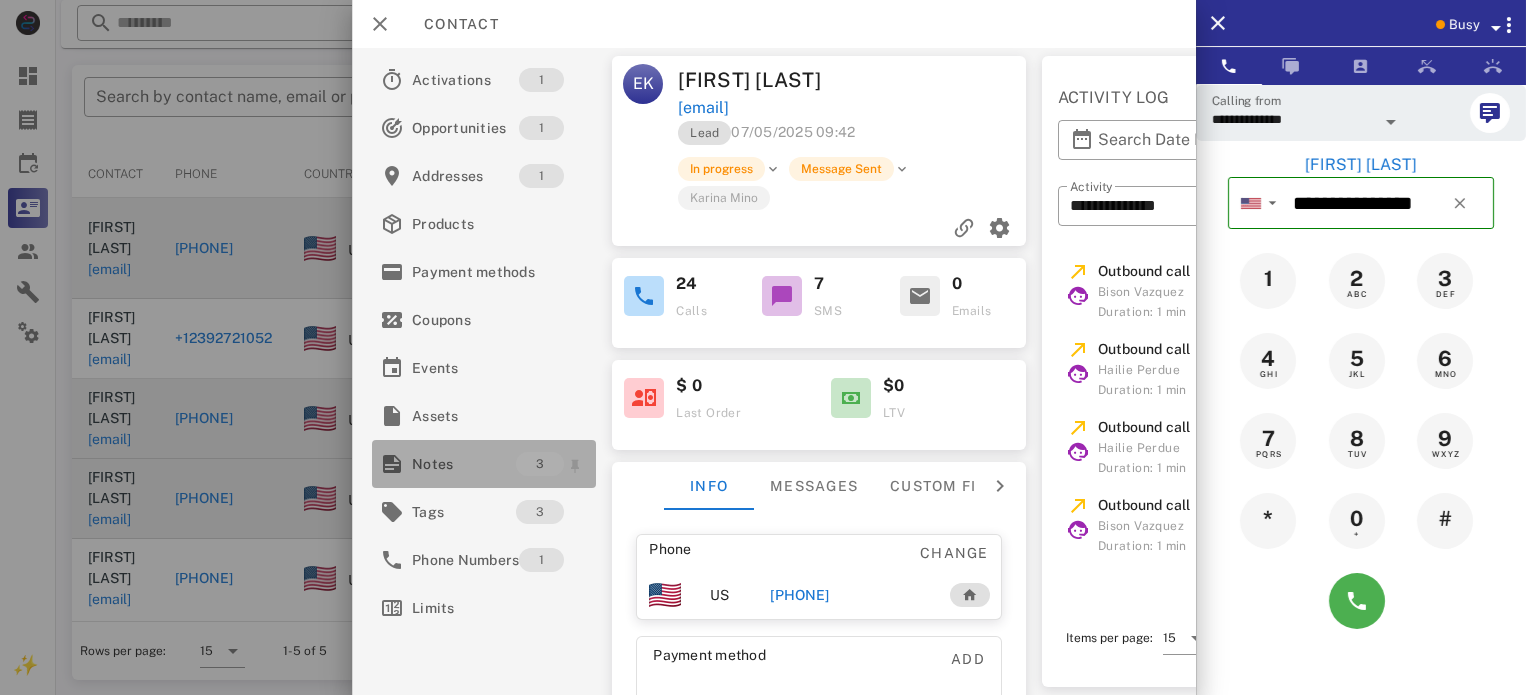 click on "Notes" at bounding box center (464, 464) 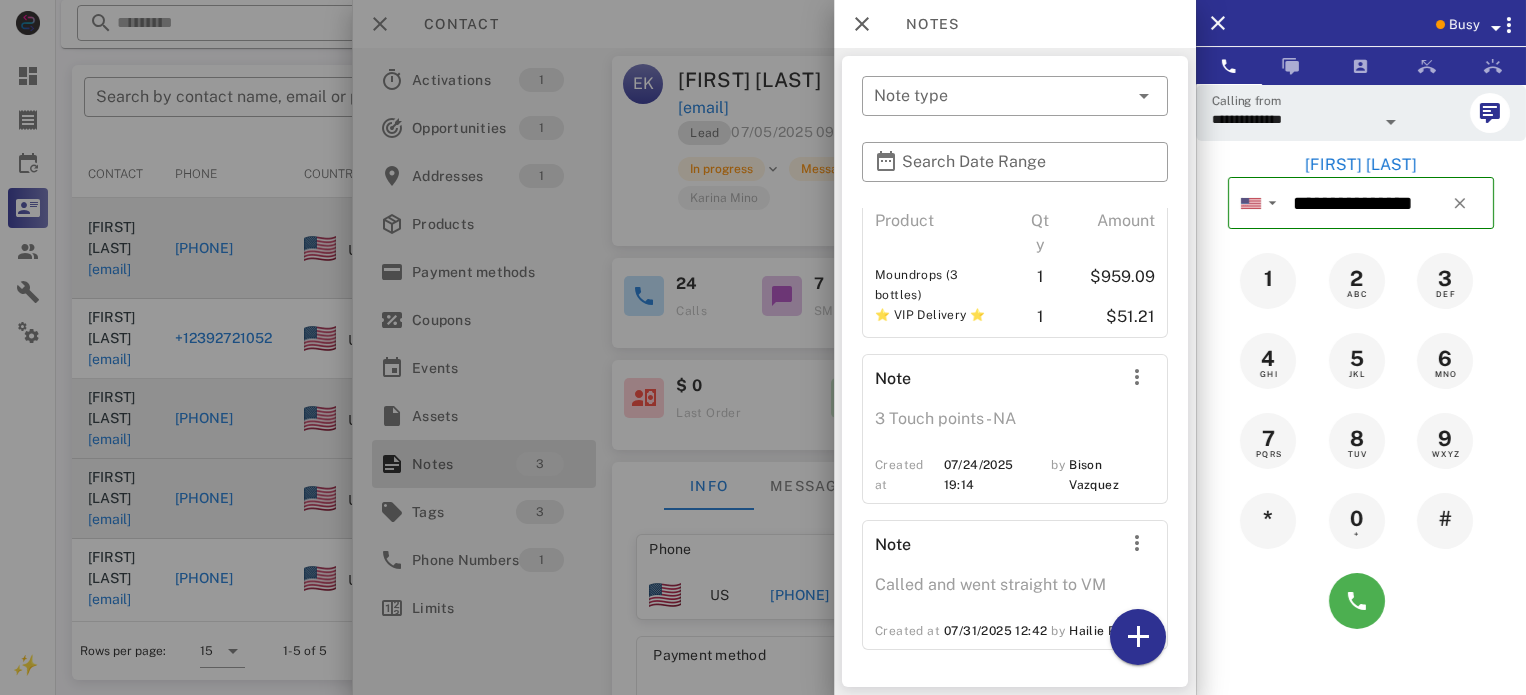 scroll, scrollTop: 158, scrollLeft: 0, axis: vertical 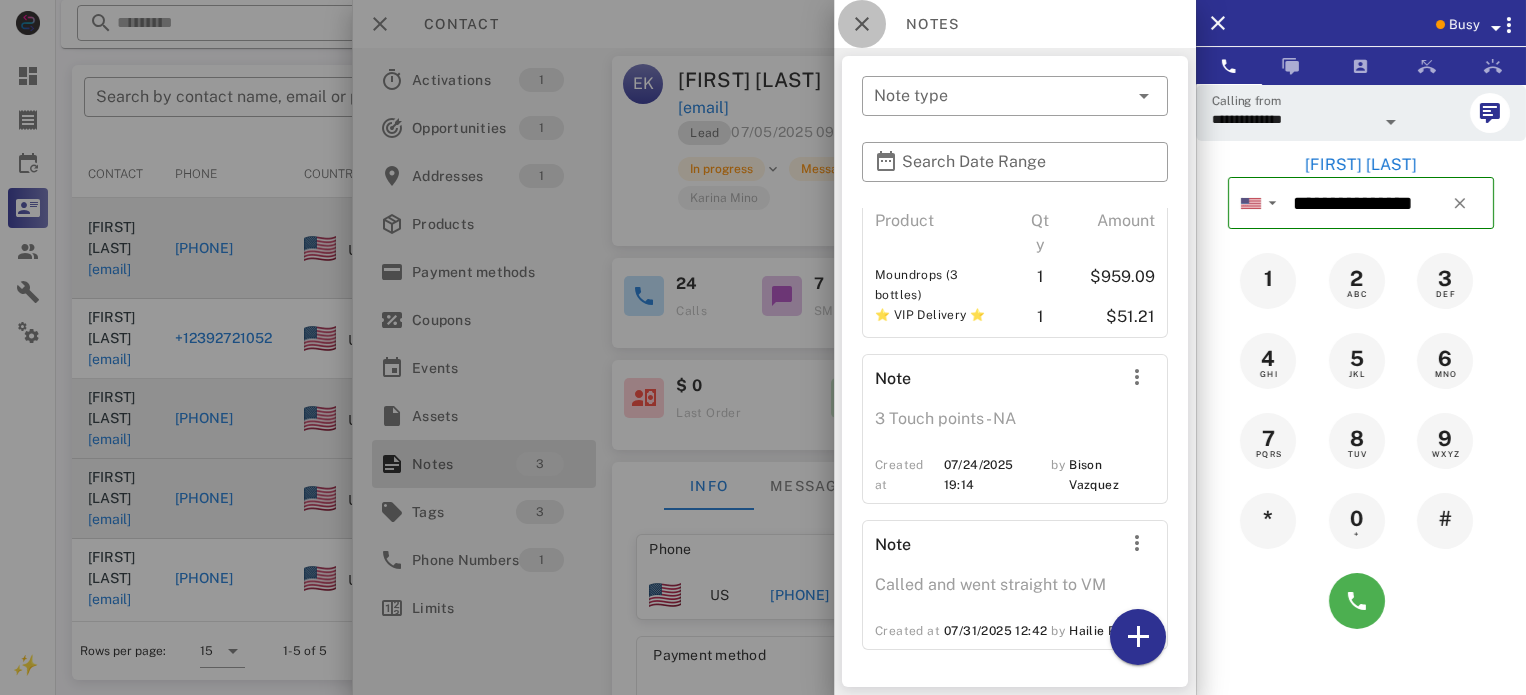 click at bounding box center (862, 24) 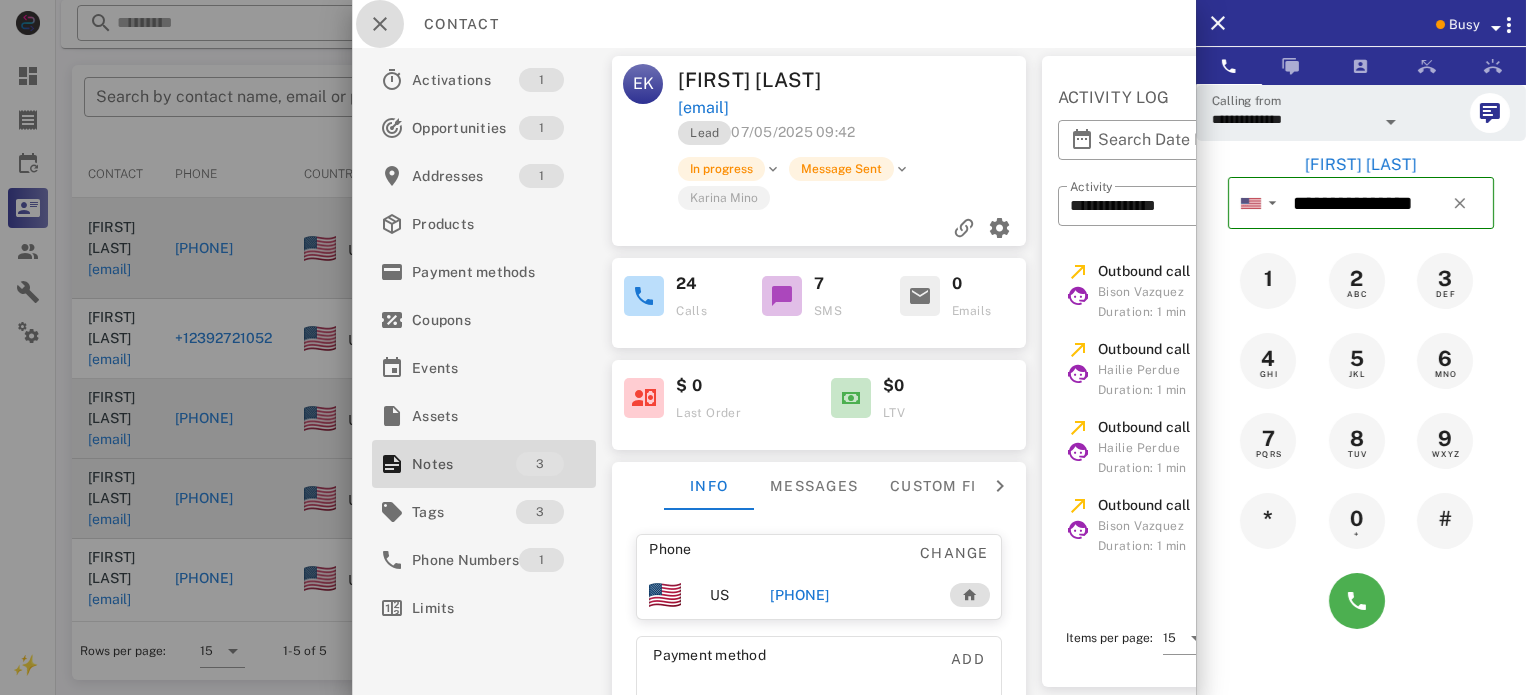 click at bounding box center (380, 24) 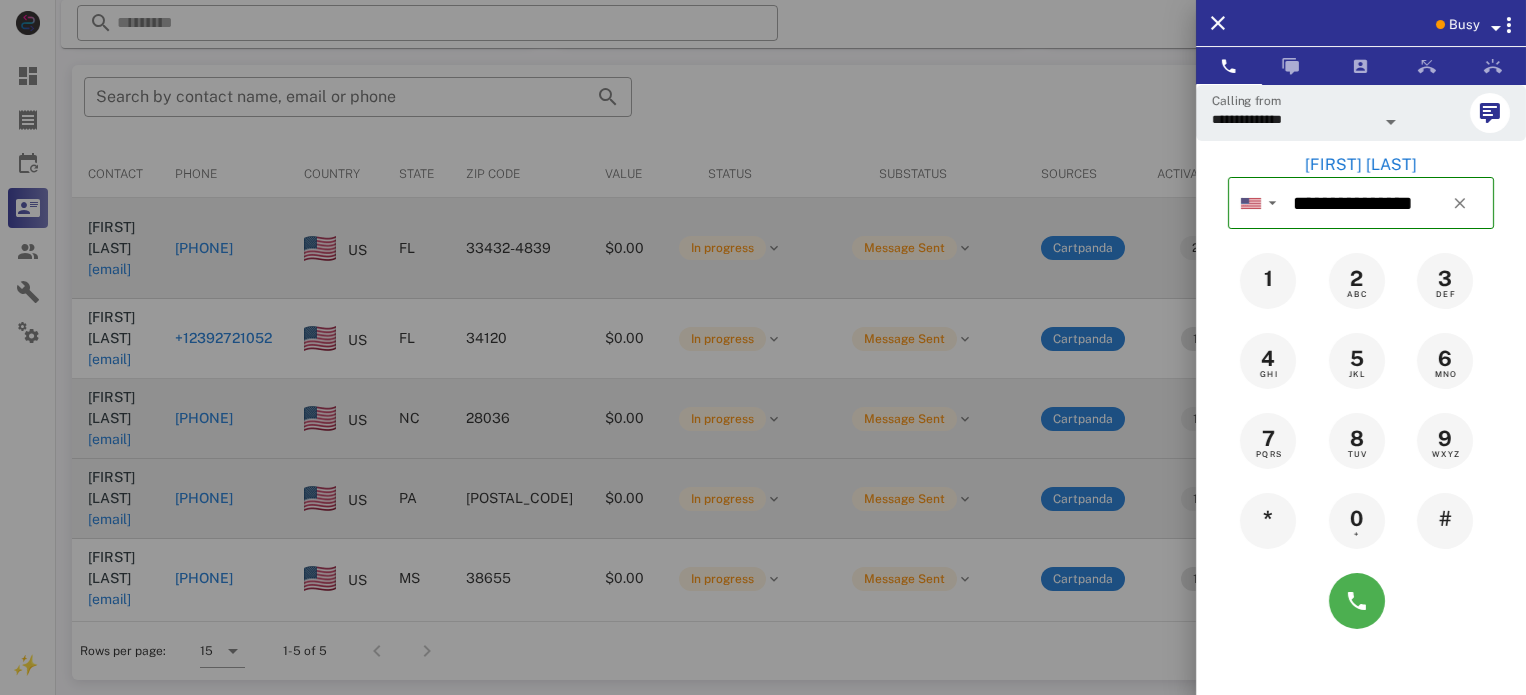click at bounding box center [763, 347] 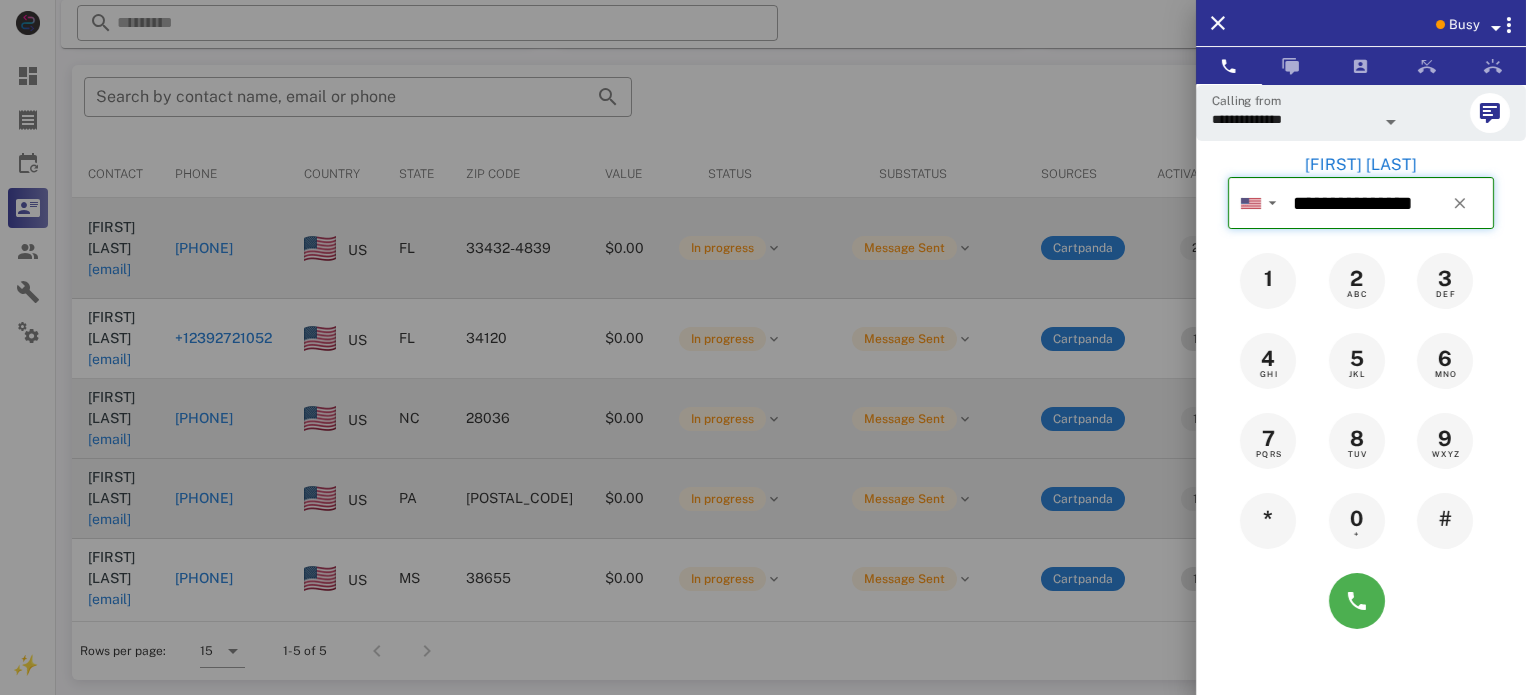type 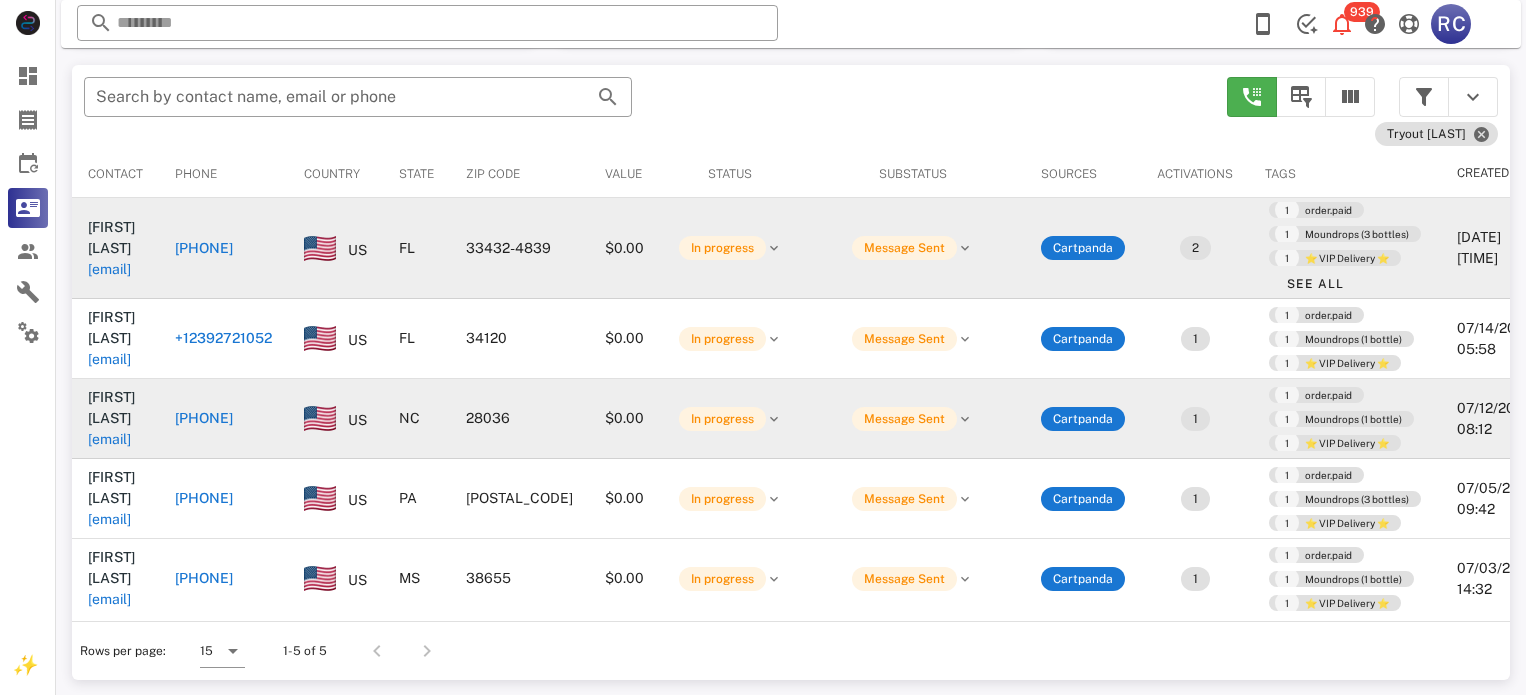 click on "[PHONE]" at bounding box center (204, 578) 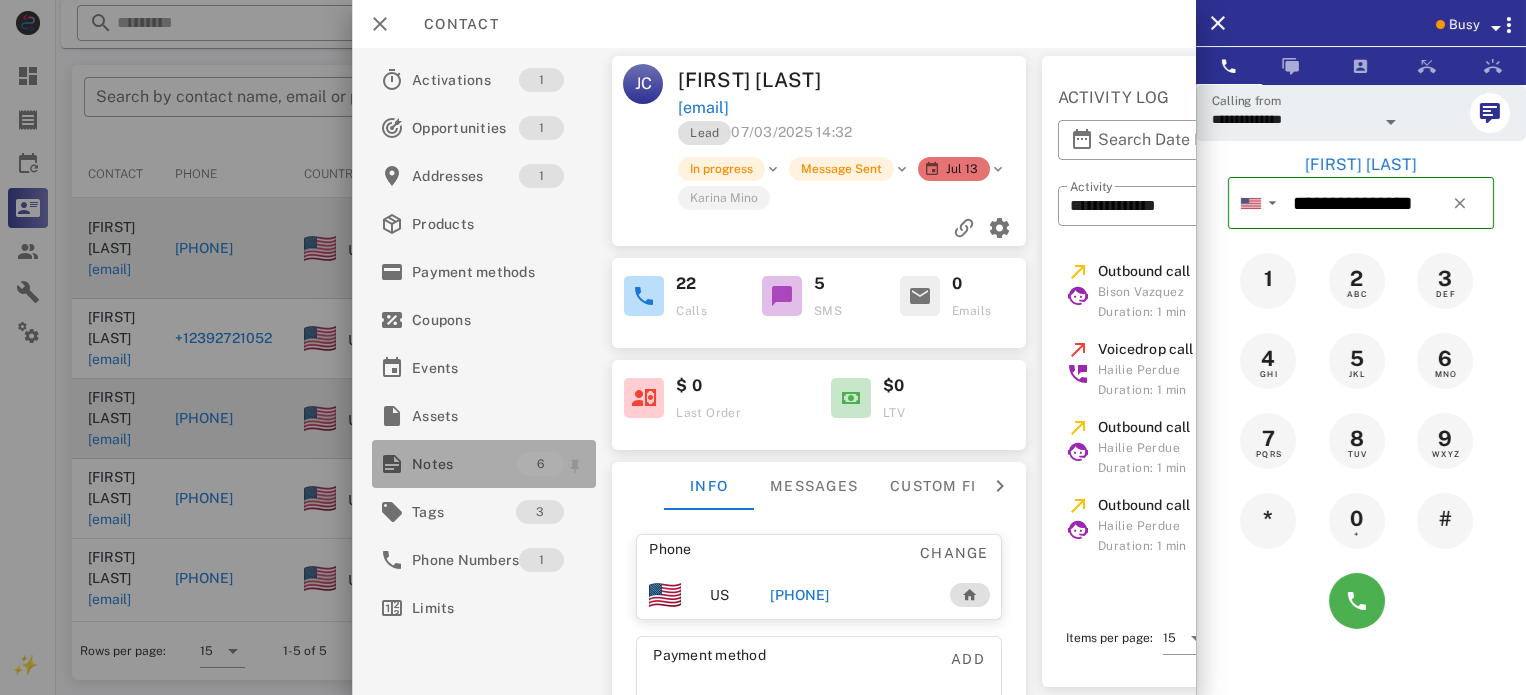click on "Notes" at bounding box center [464, 464] 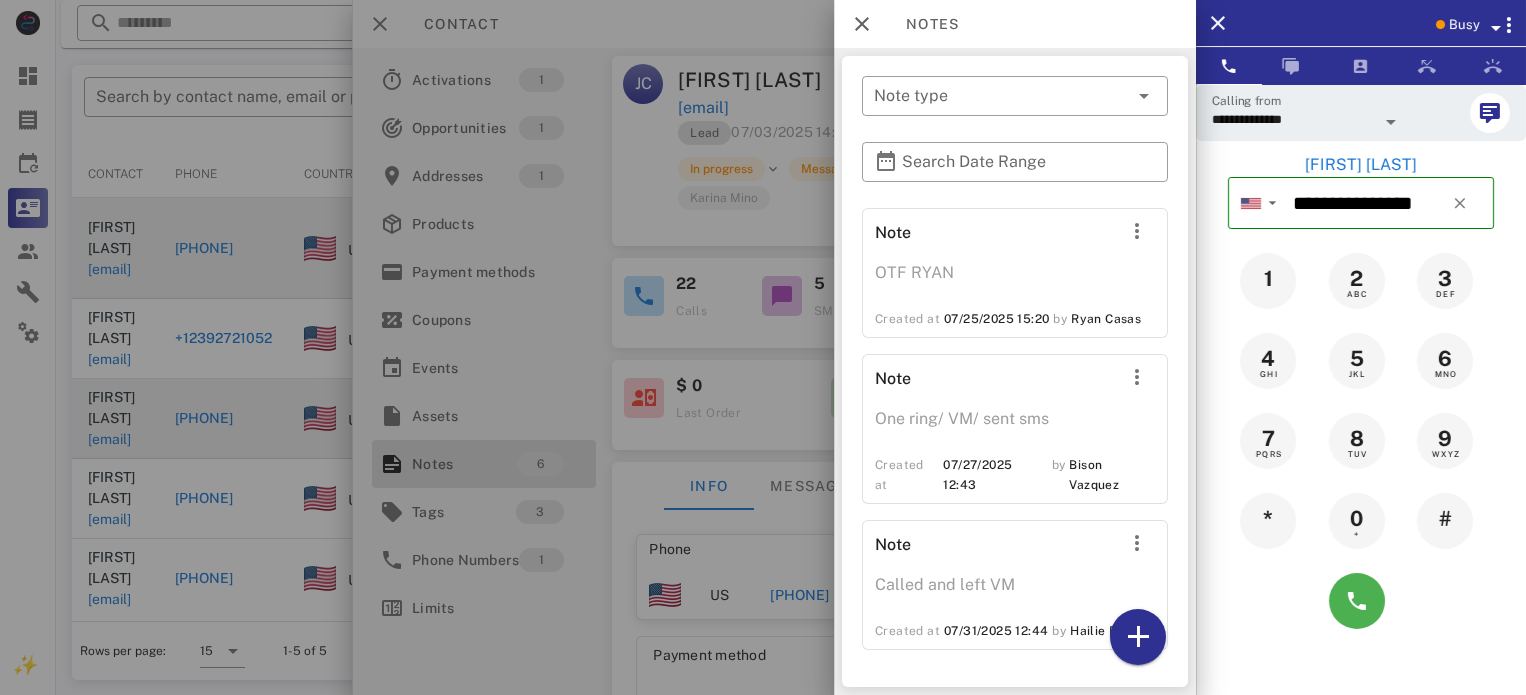 scroll, scrollTop: 619, scrollLeft: 0, axis: vertical 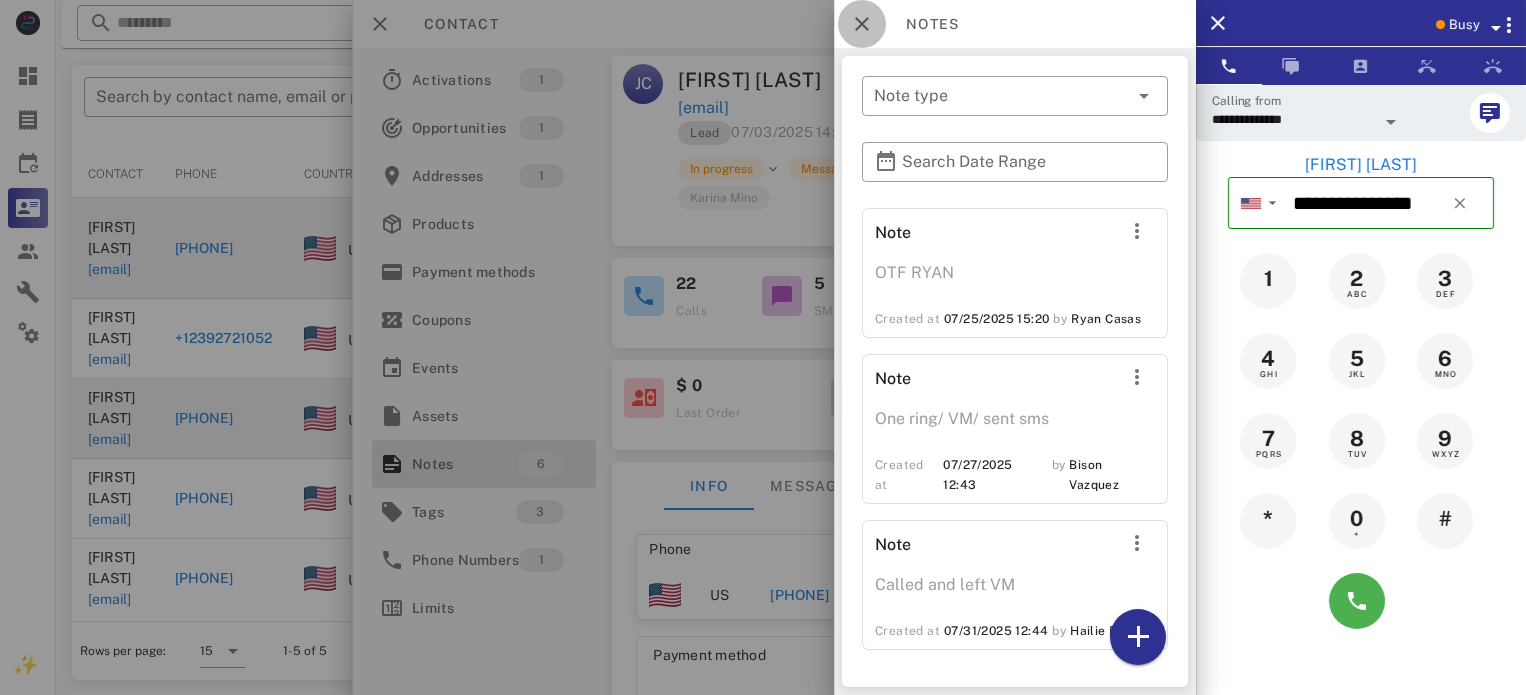click at bounding box center [862, 24] 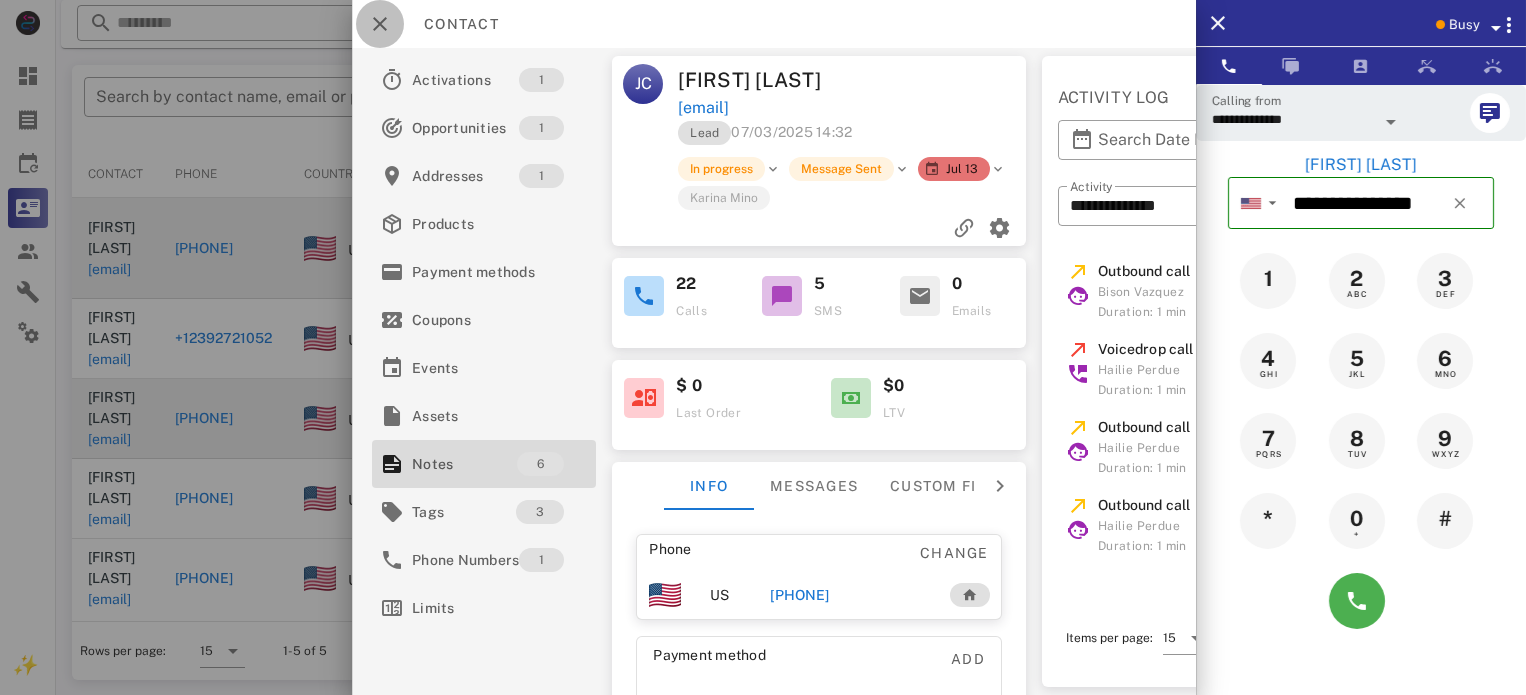 click at bounding box center [380, 24] 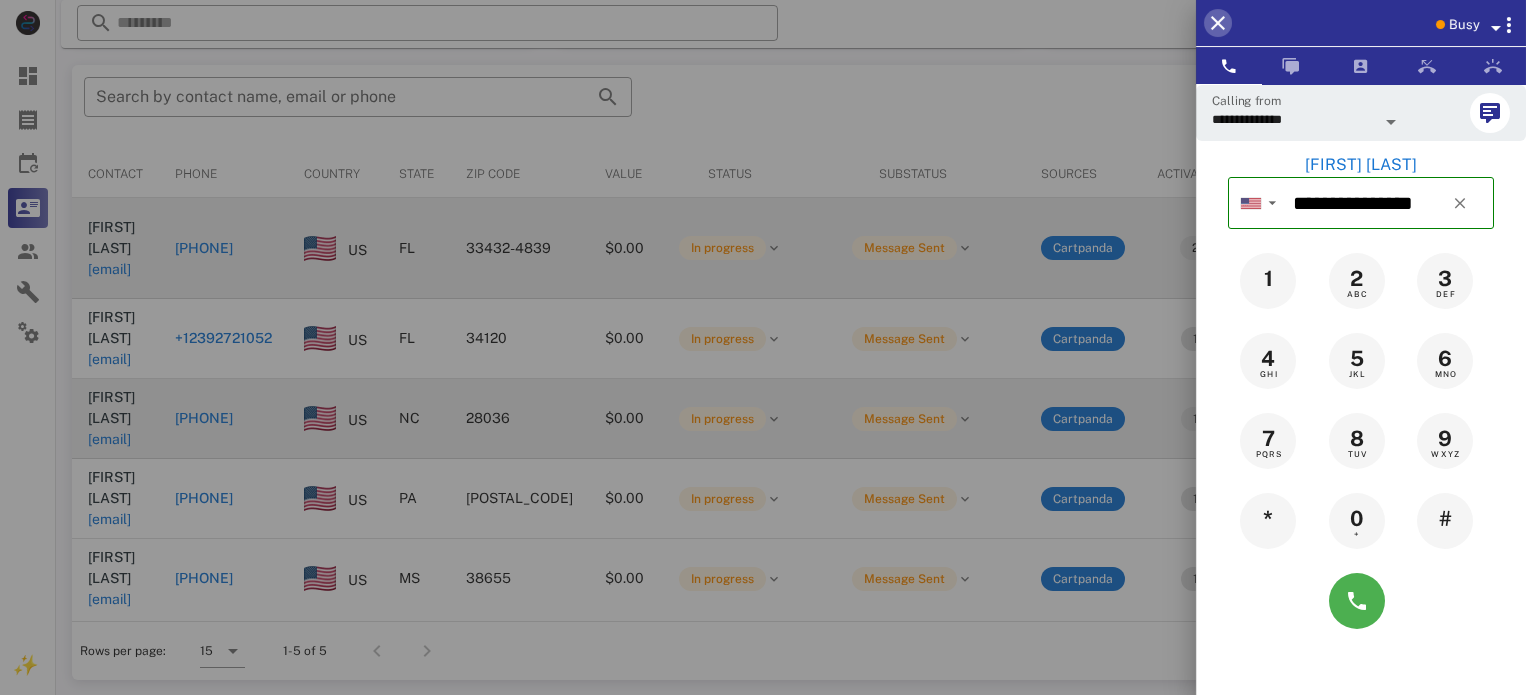 click at bounding box center (1218, 23) 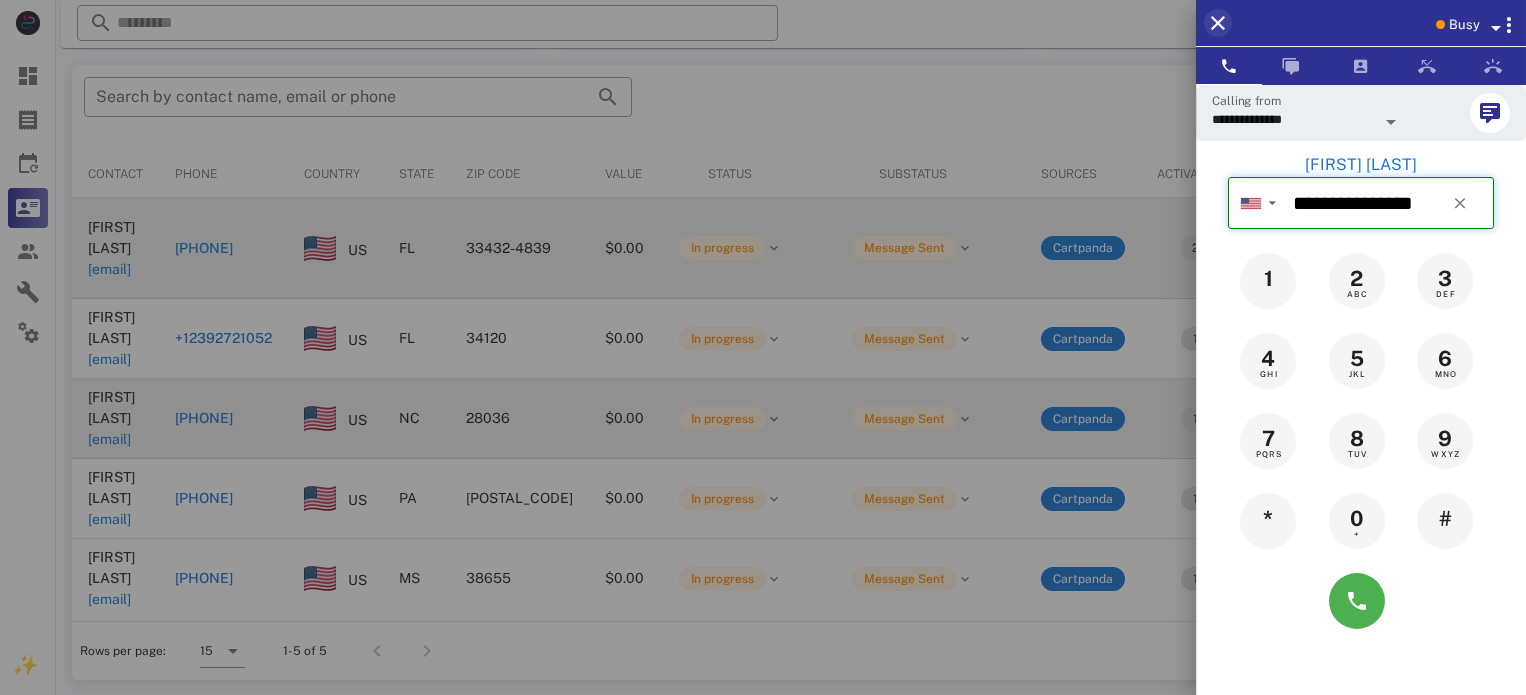 type 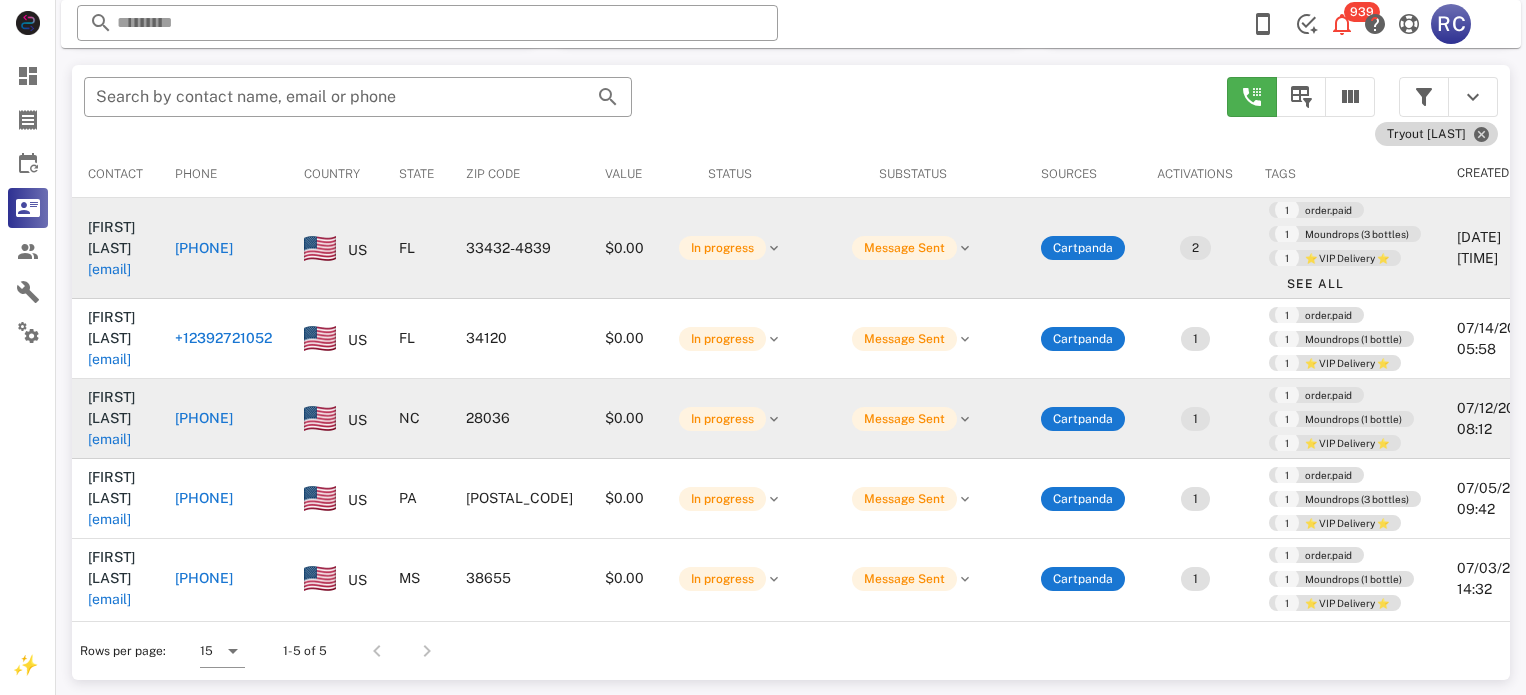 click on "Tryout [LAST]" at bounding box center (1436, 134) 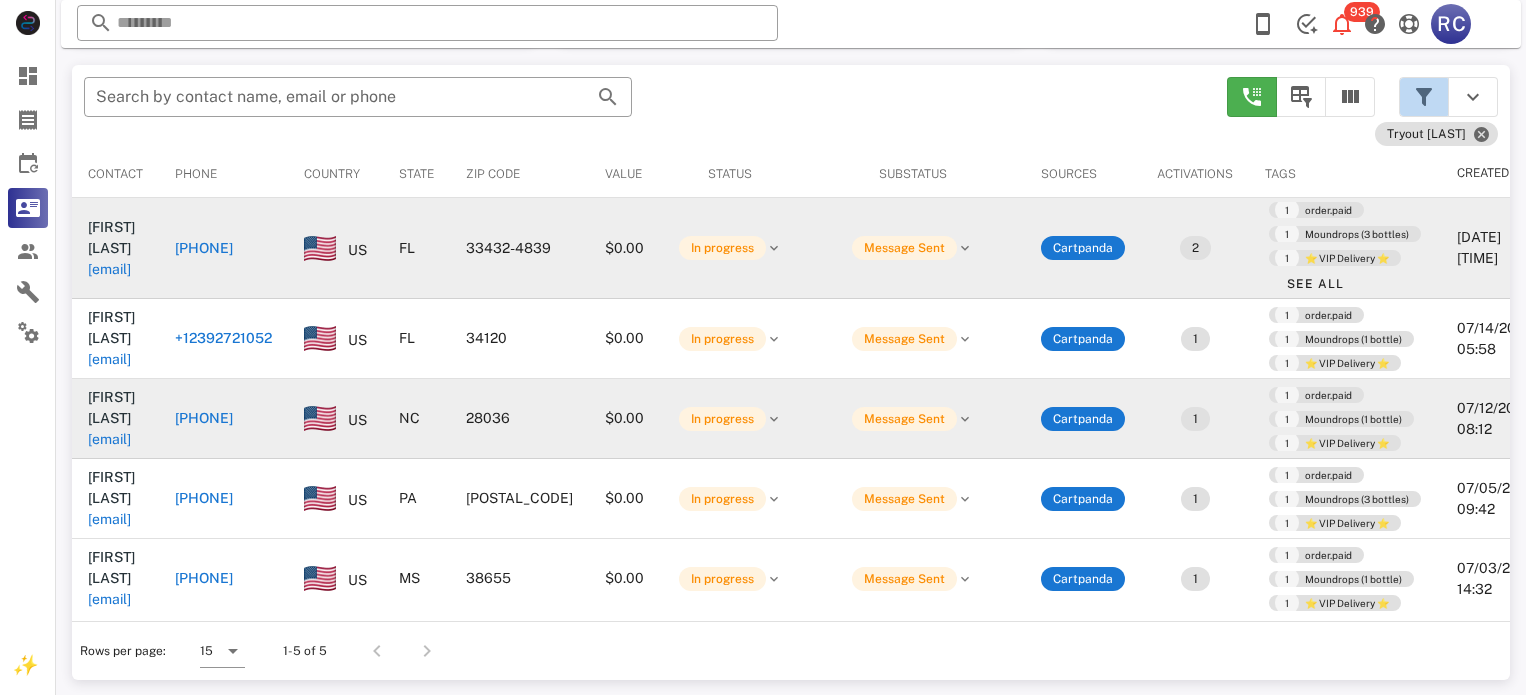 click at bounding box center (1424, 97) 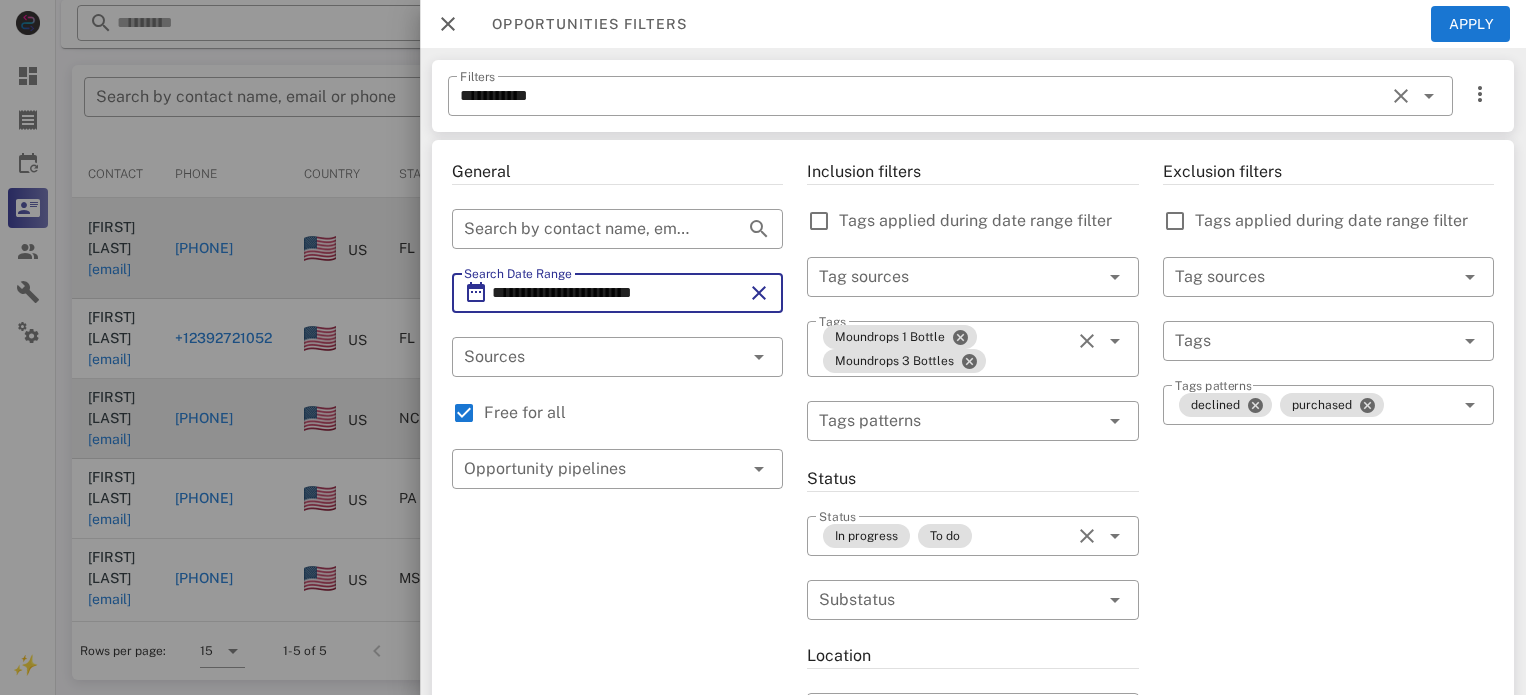 click on "**********" at bounding box center (617, 293) 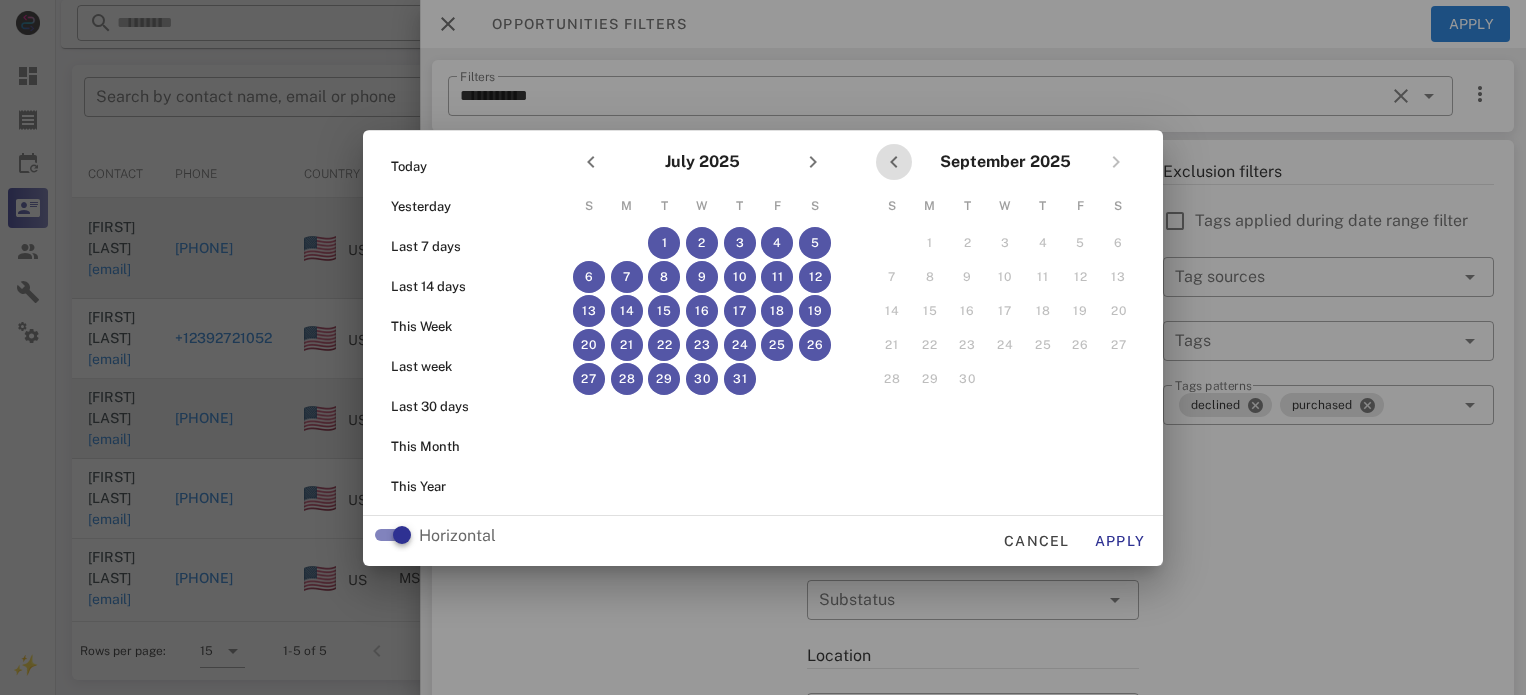 click at bounding box center (894, 162) 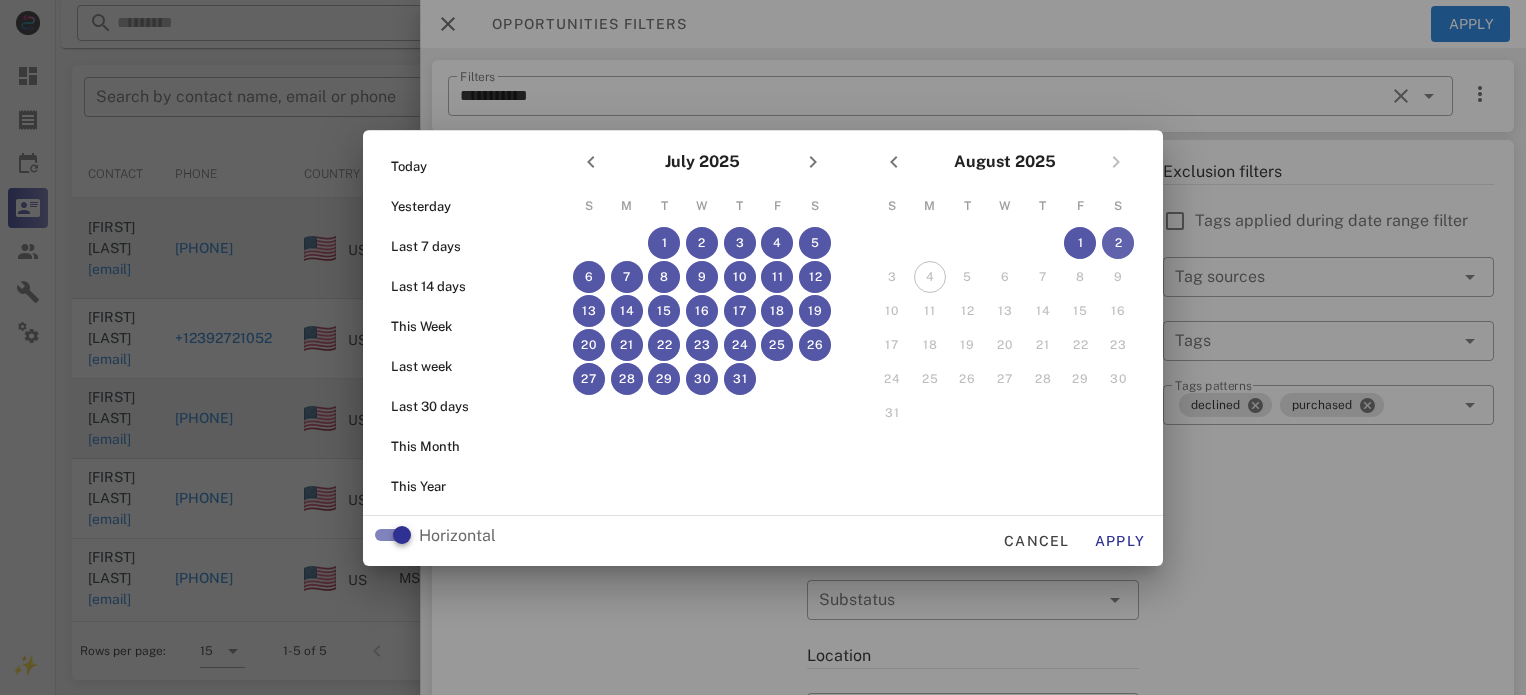 click on "2" at bounding box center [1118, 243] 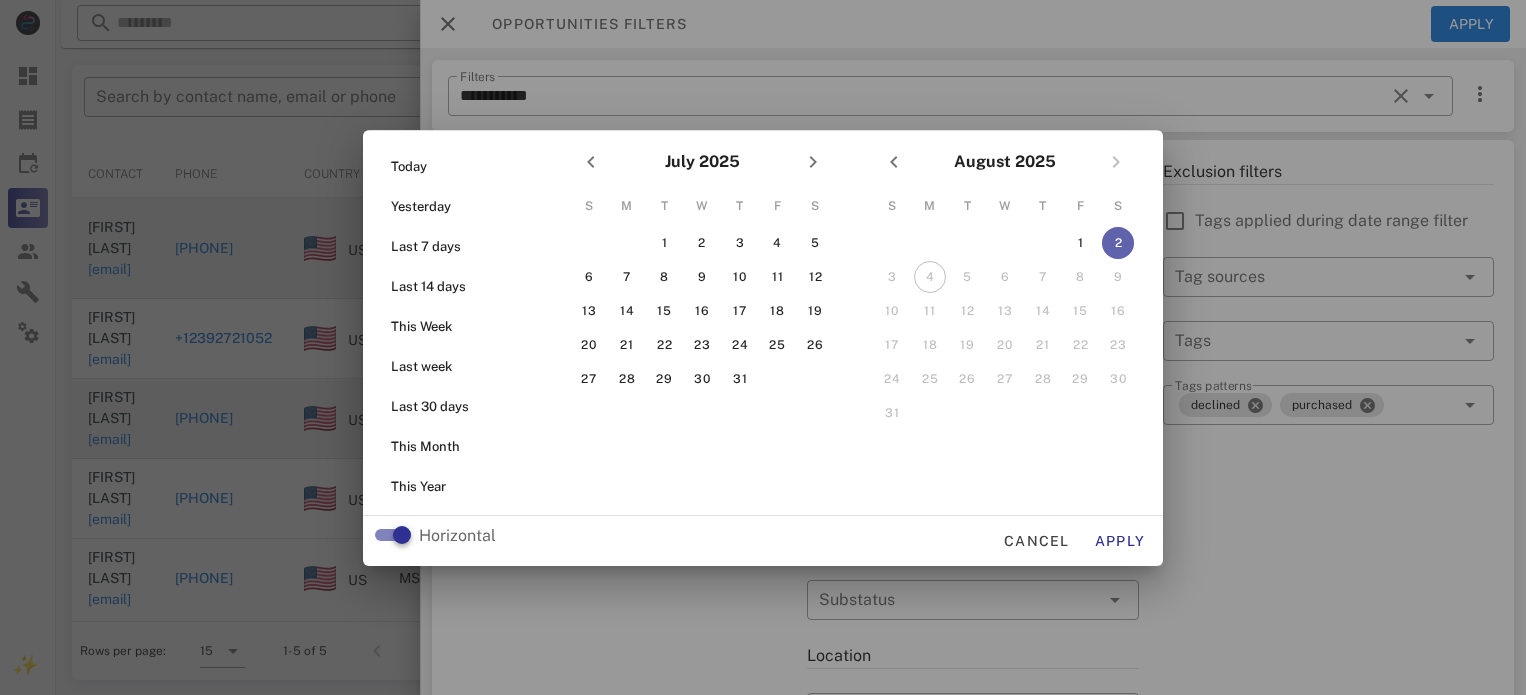 click on "2" at bounding box center [1118, 243] 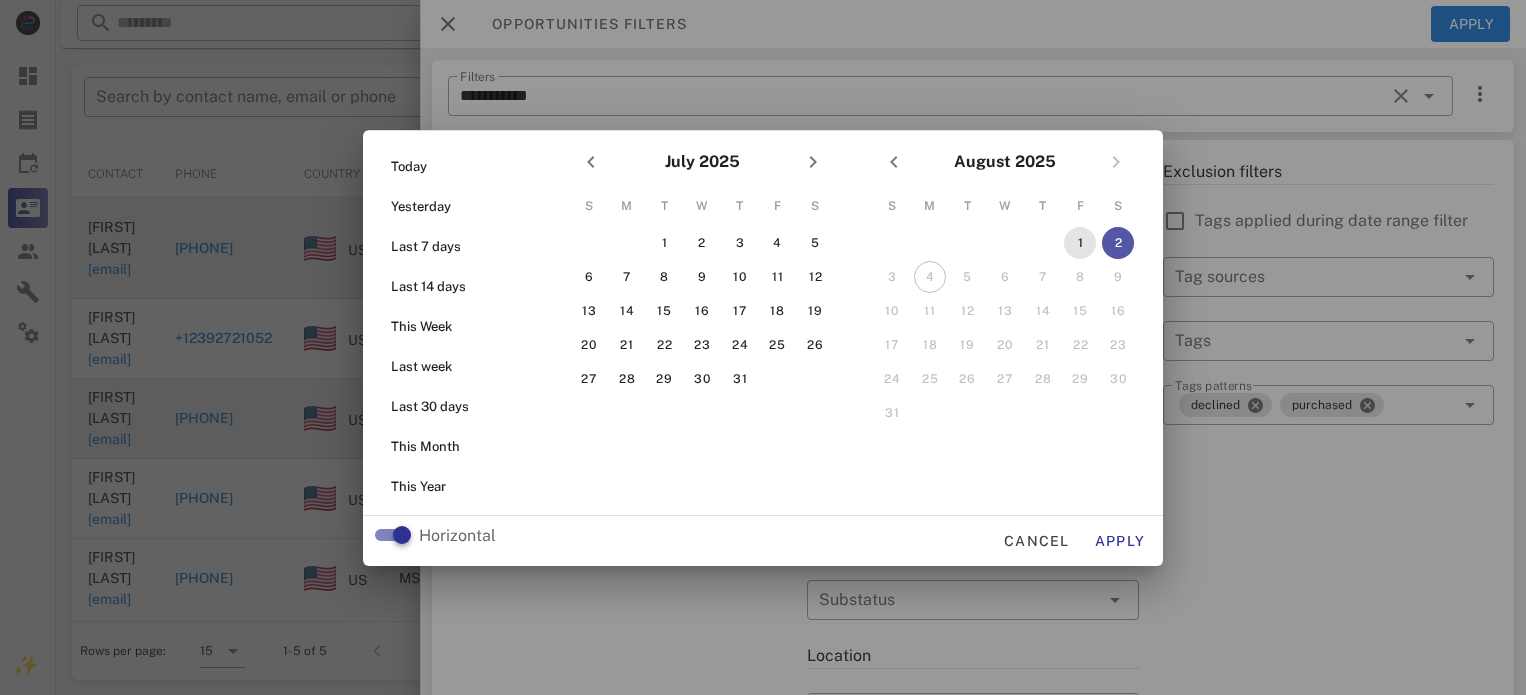 click on "1" at bounding box center (1080, 243) 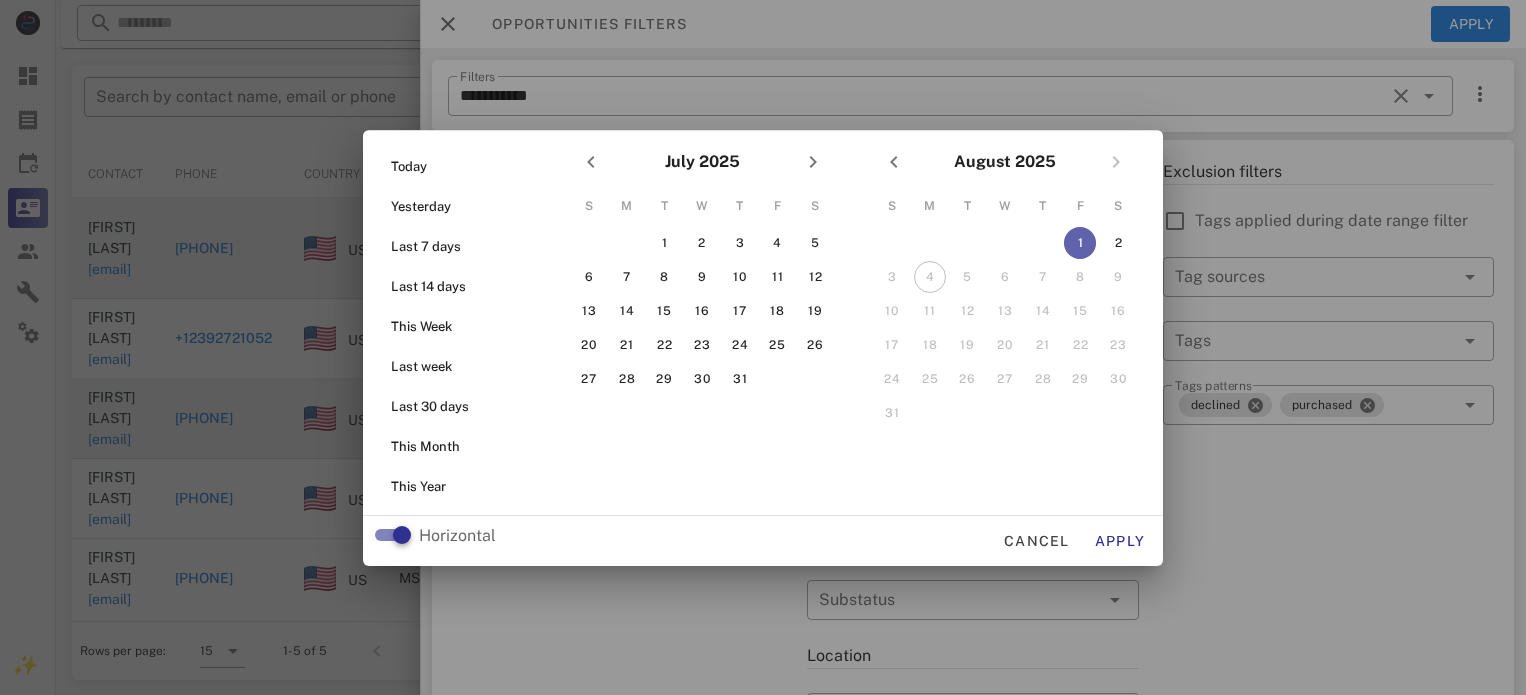 click on "1" at bounding box center (1080, 243) 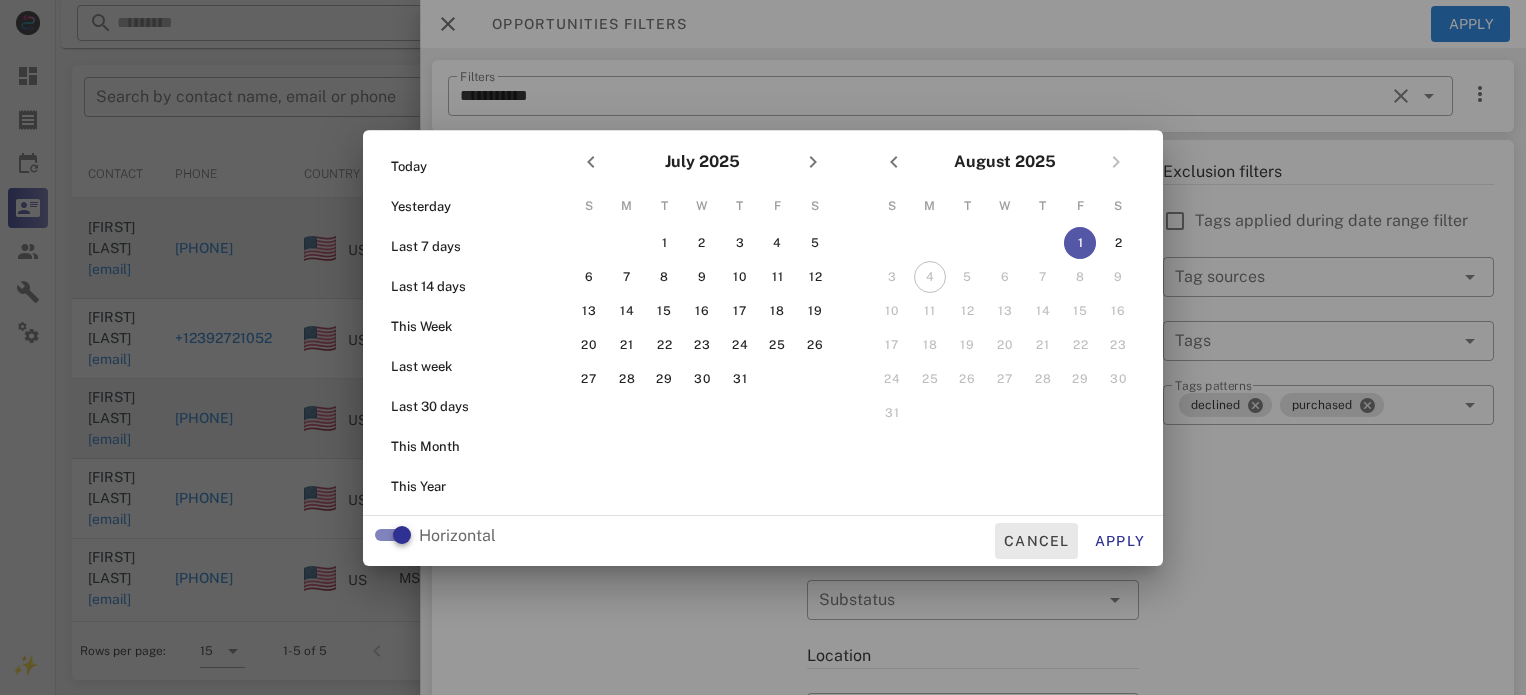 click on "Cancel" at bounding box center [1036, 541] 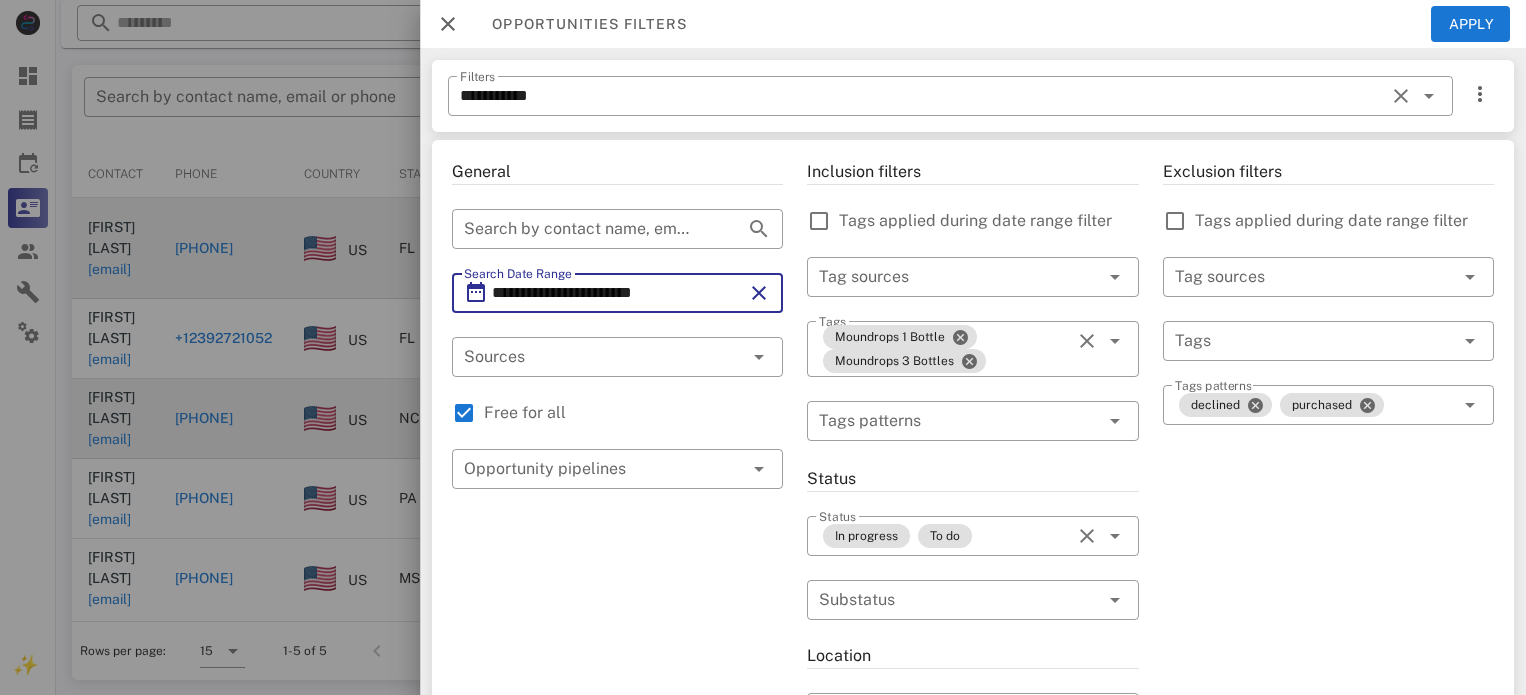 click on "**********" at bounding box center (617, 293) 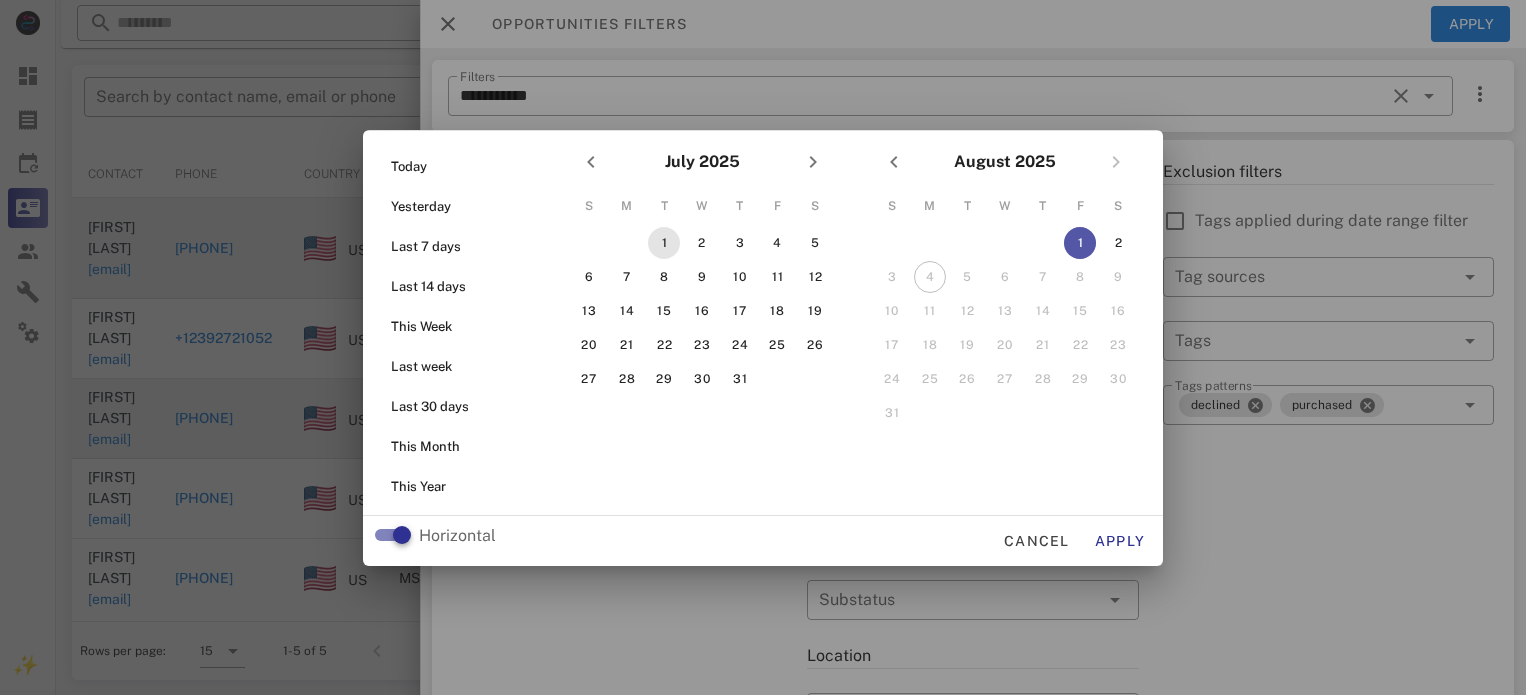 click on "1" at bounding box center [664, 243] 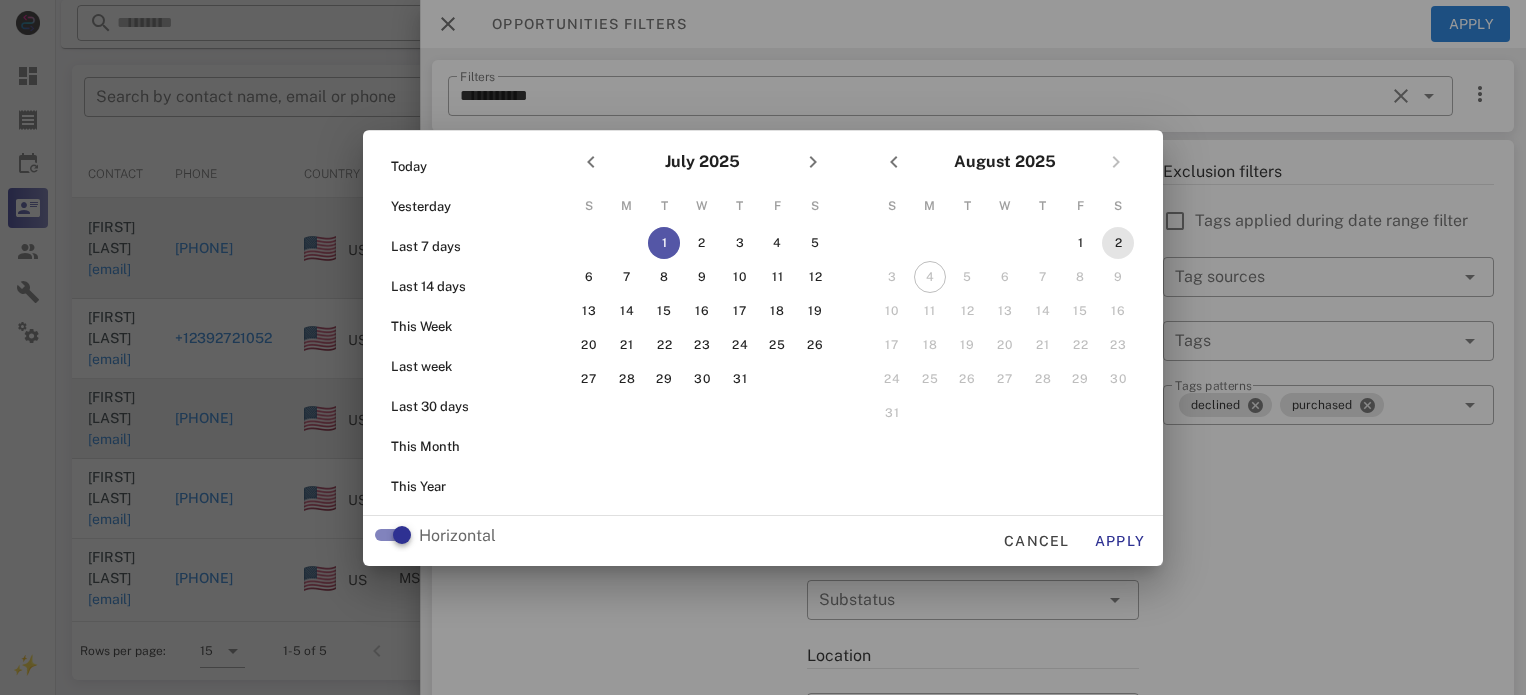 click on "2" at bounding box center (1118, 243) 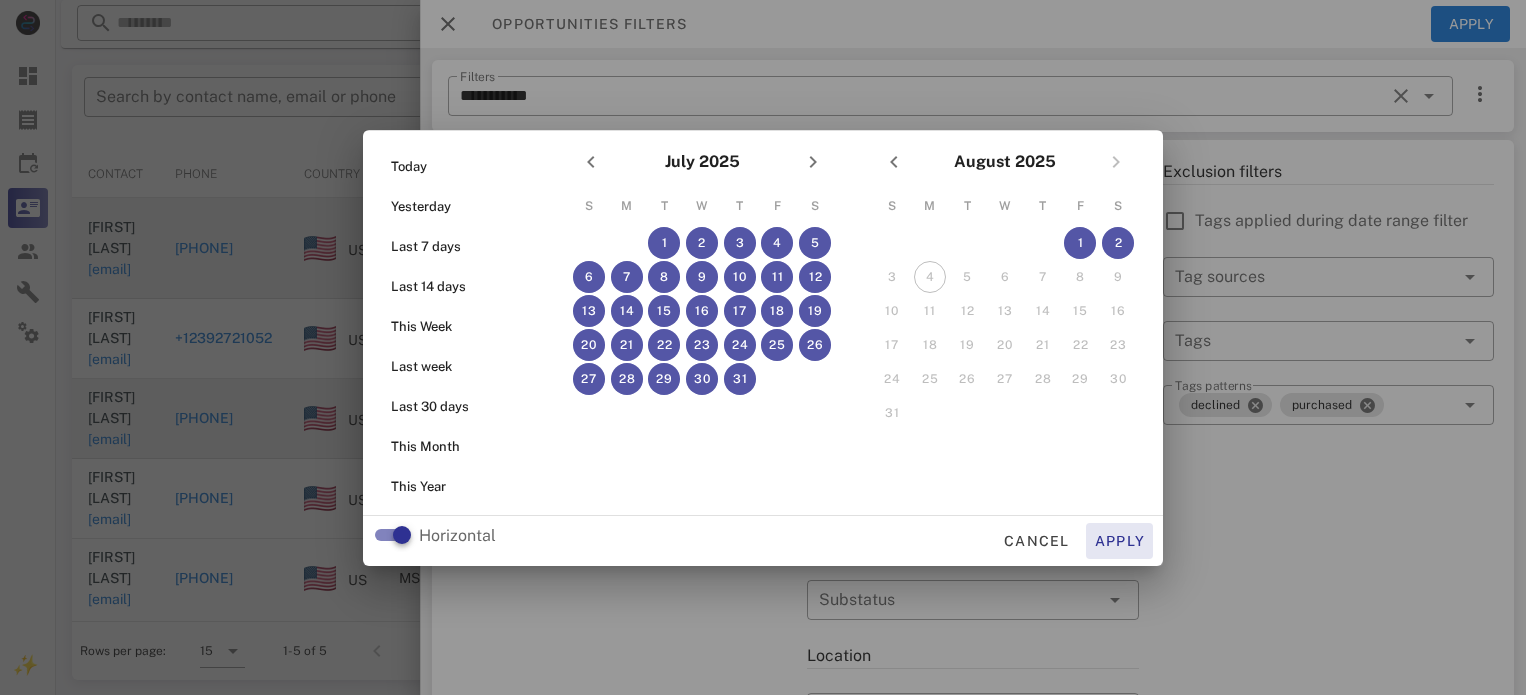 click on "Apply" at bounding box center (1120, 541) 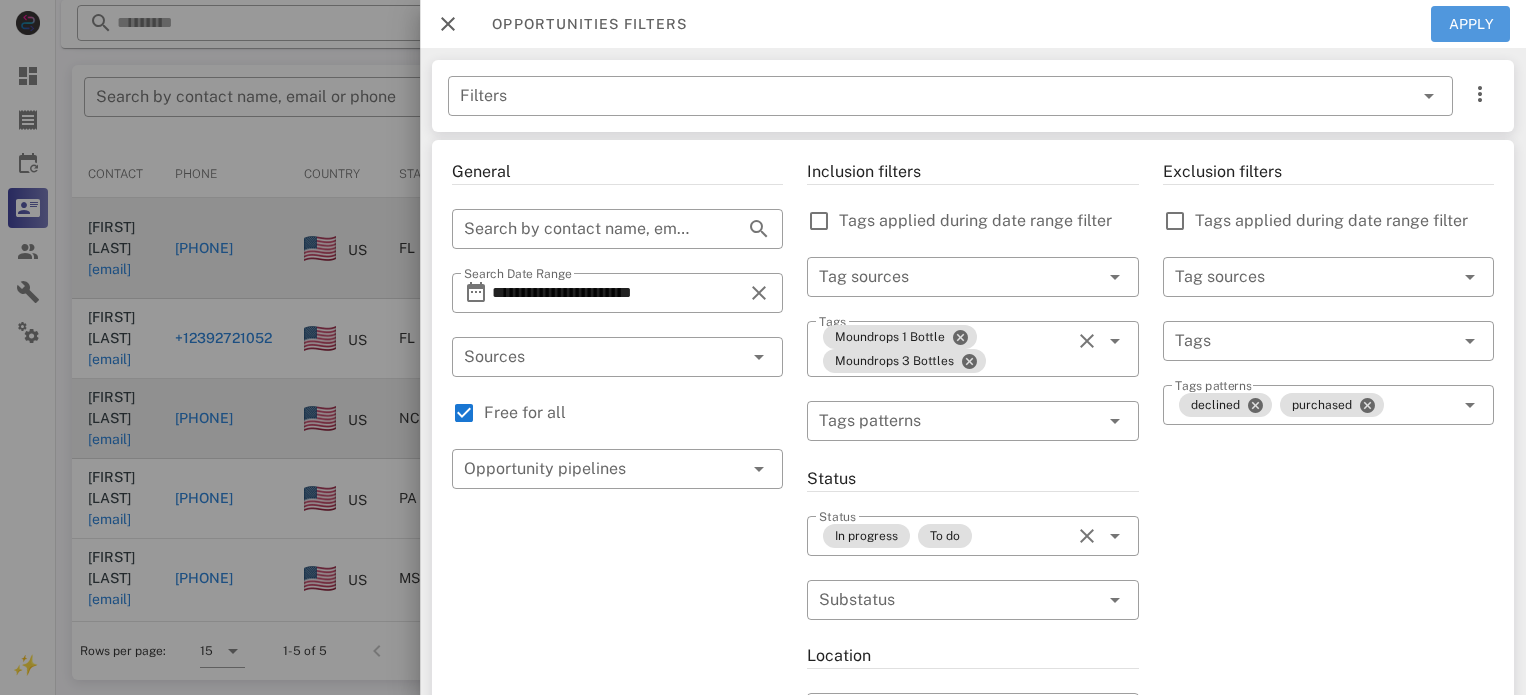 click on "Apply" at bounding box center [1471, 24] 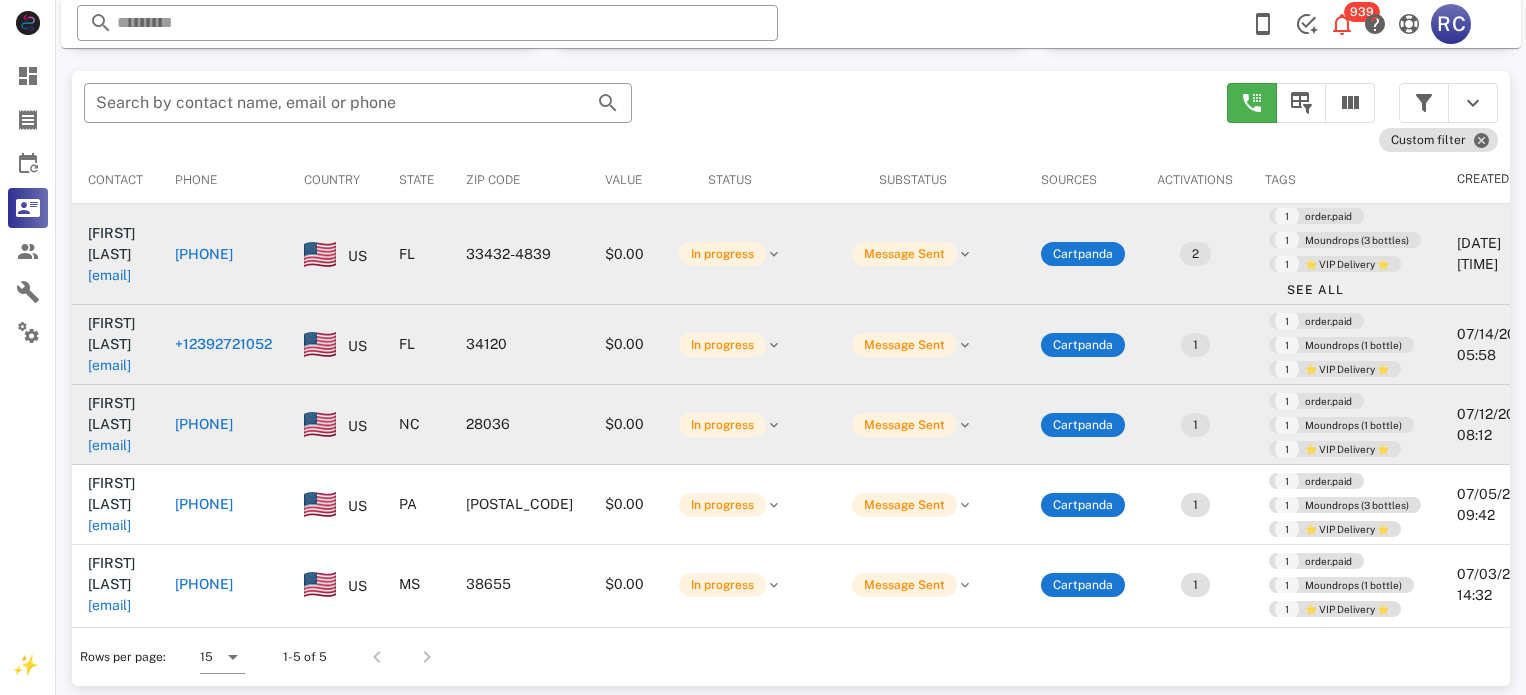 scroll, scrollTop: 379, scrollLeft: 0, axis: vertical 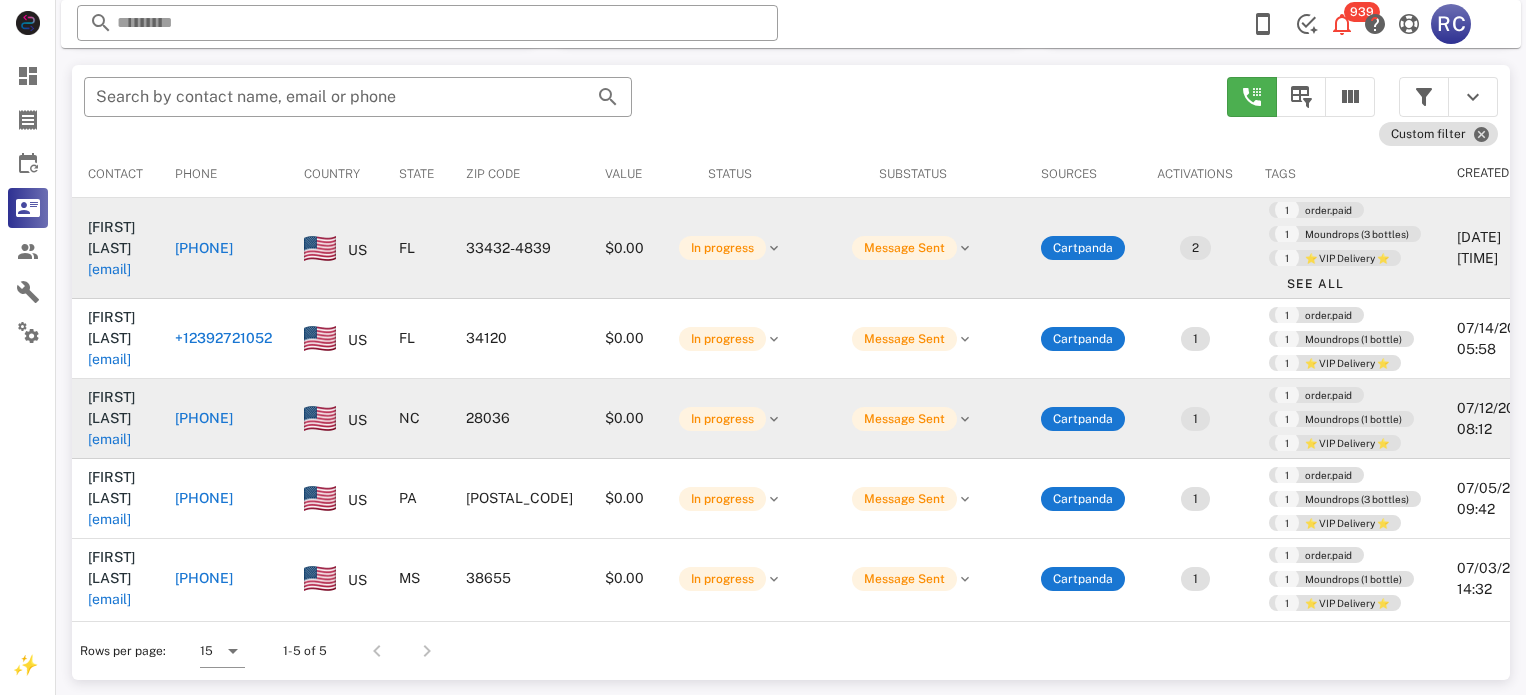 click at bounding box center [423, 651] 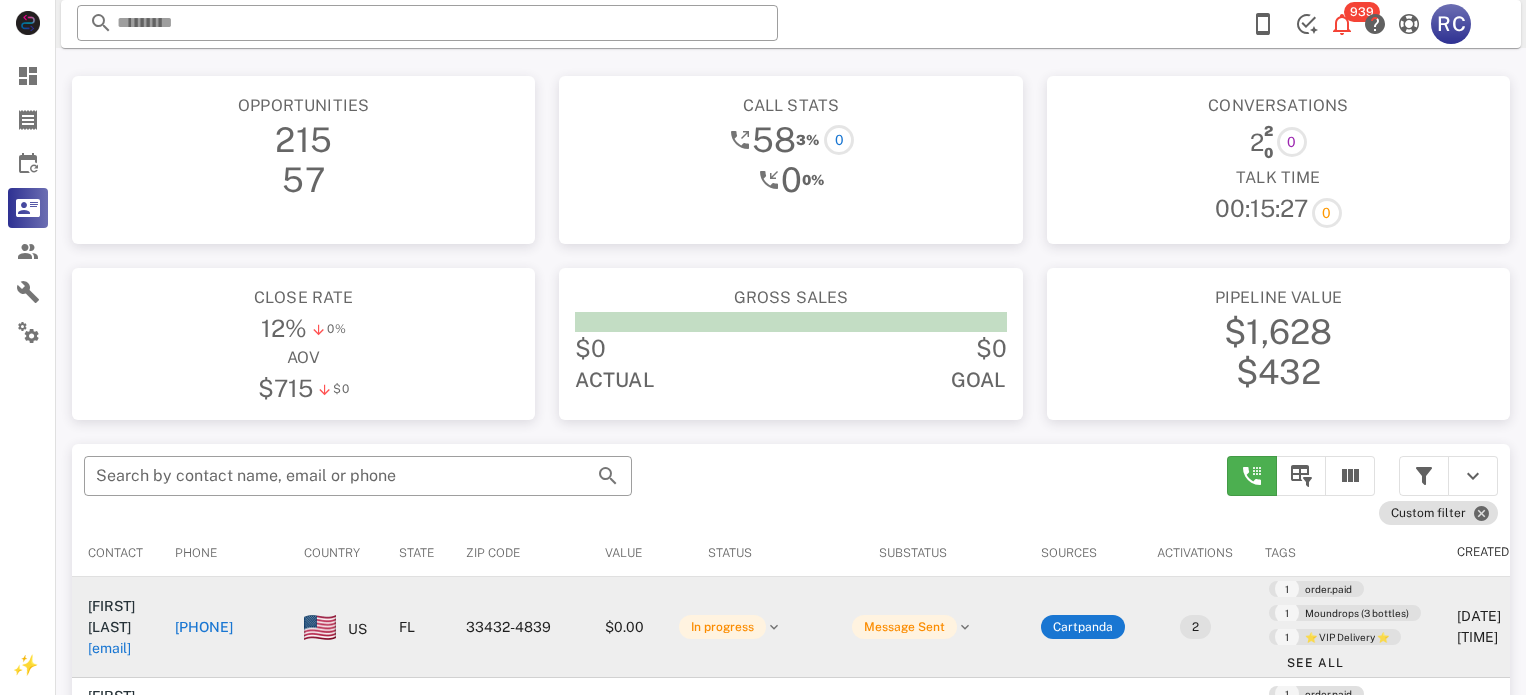 scroll, scrollTop: 200, scrollLeft: 0, axis: vertical 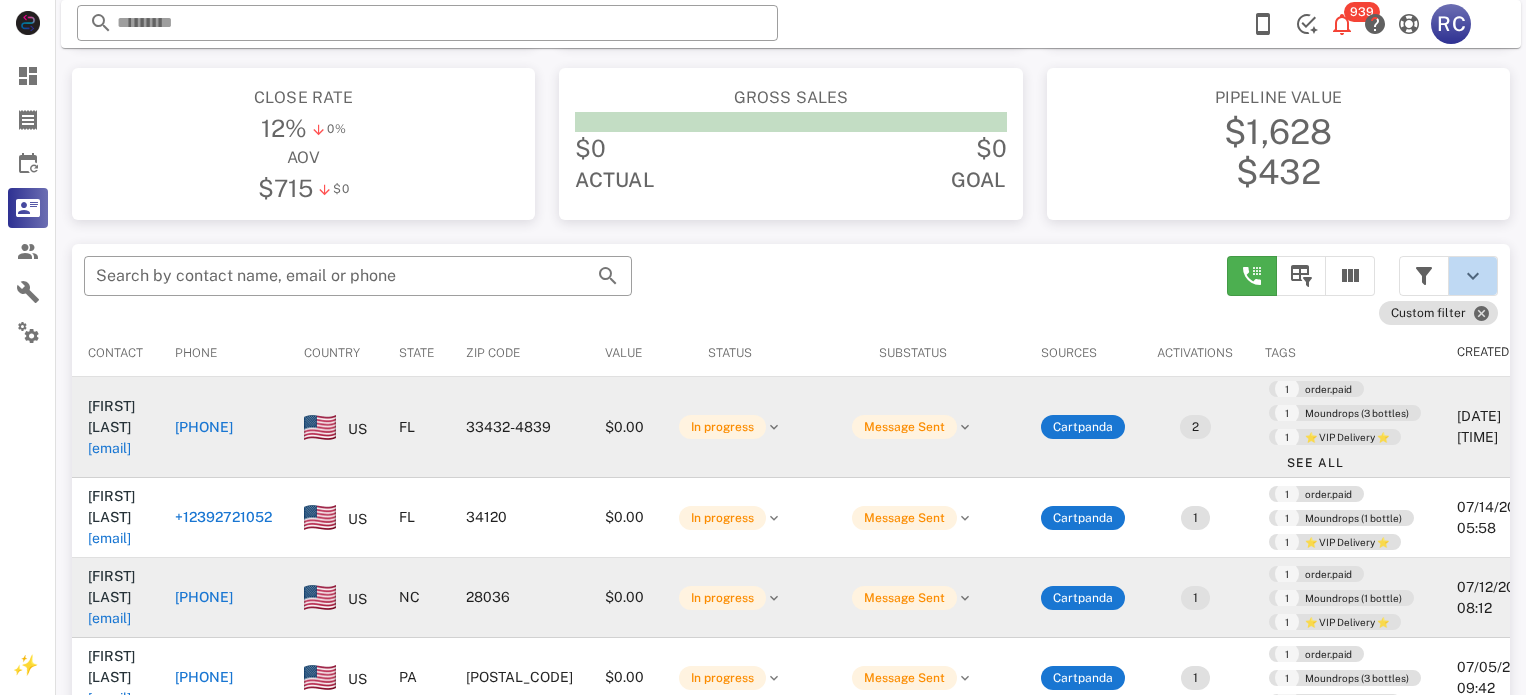 click at bounding box center (1473, 276) 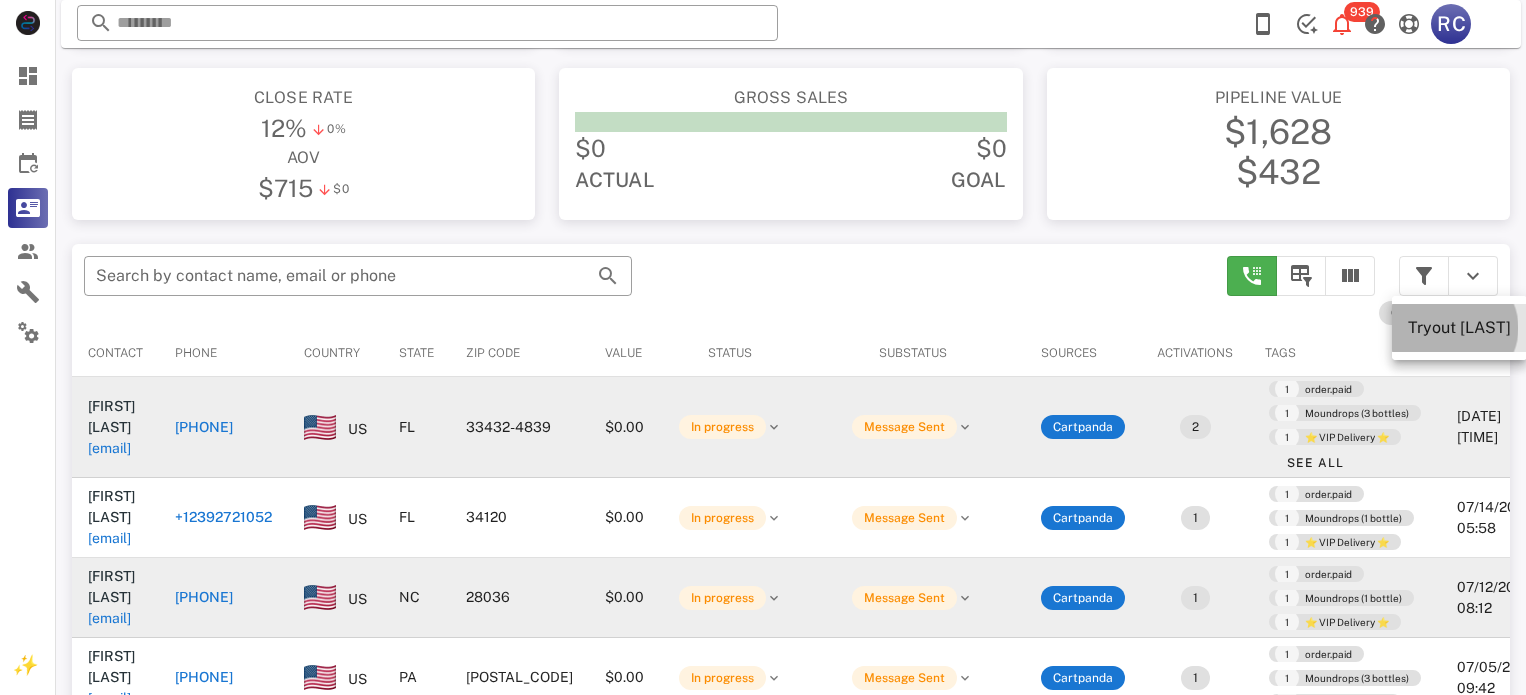 click on "Tryout [LAST]" at bounding box center (1459, 327) 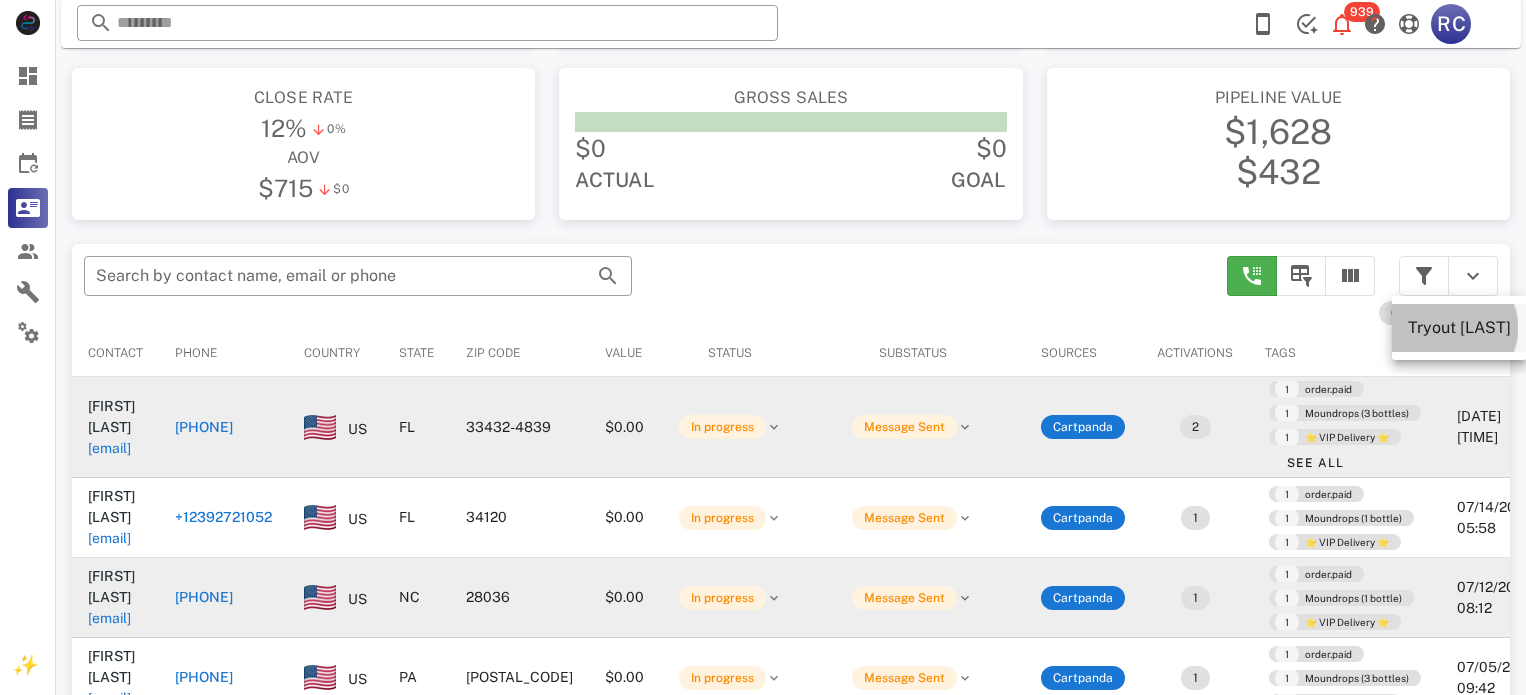 type on "**********" 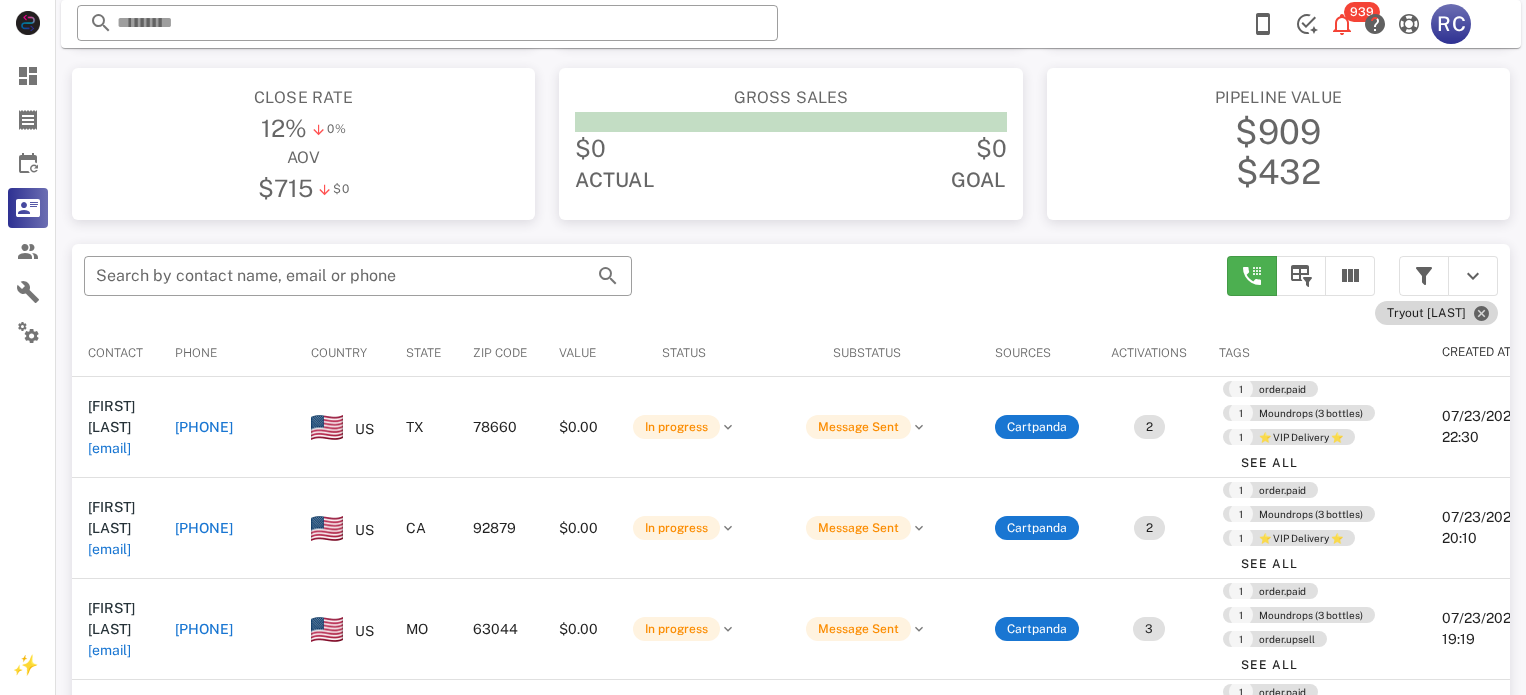 click on "Tryout [LAST]" at bounding box center [1436, 313] 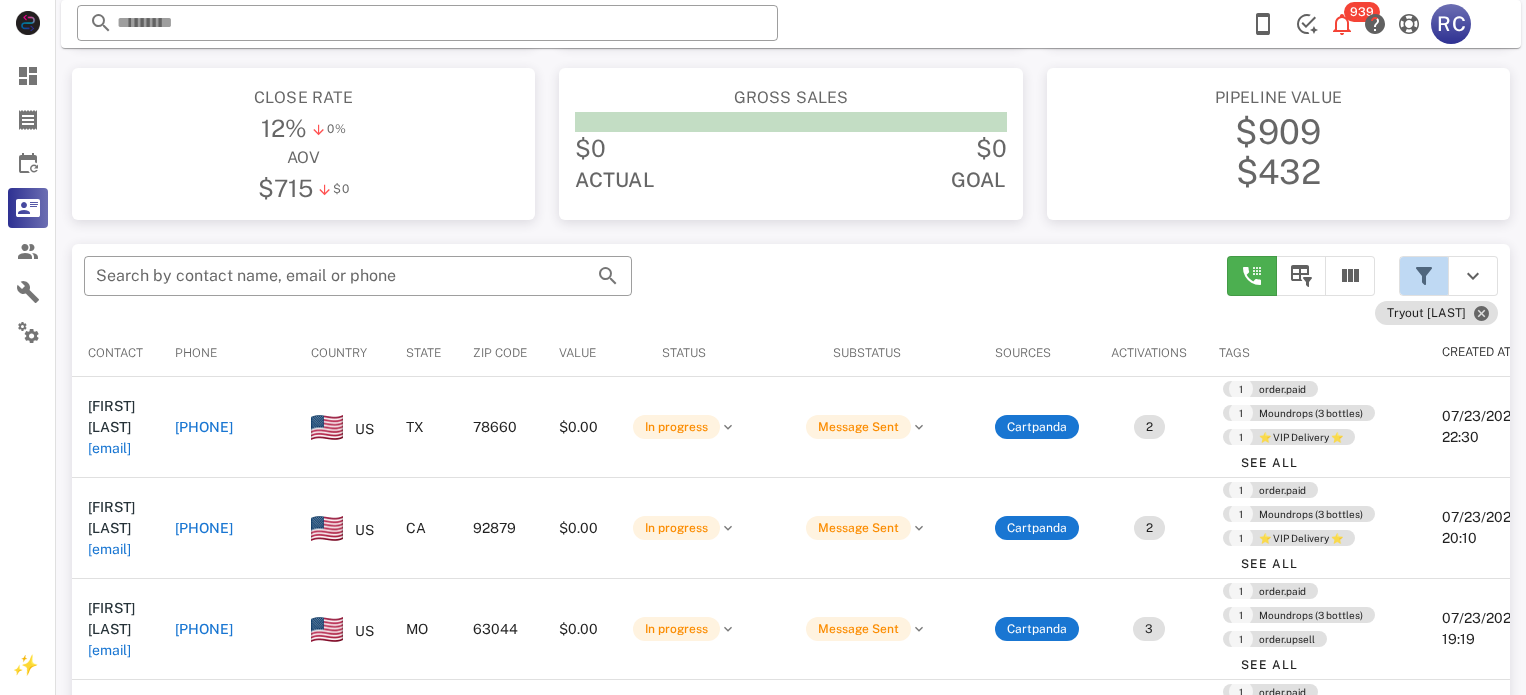 click at bounding box center (1424, 276) 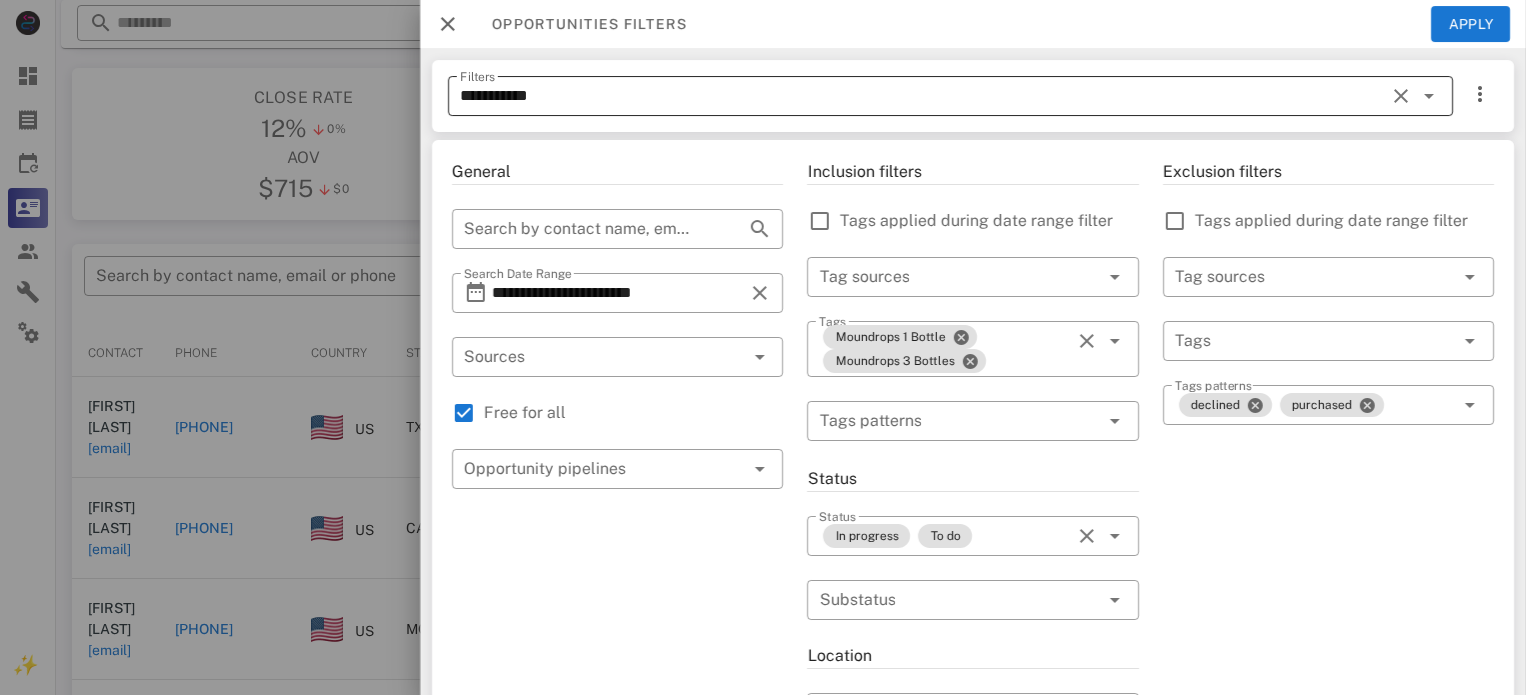 click at bounding box center (1429, 96) 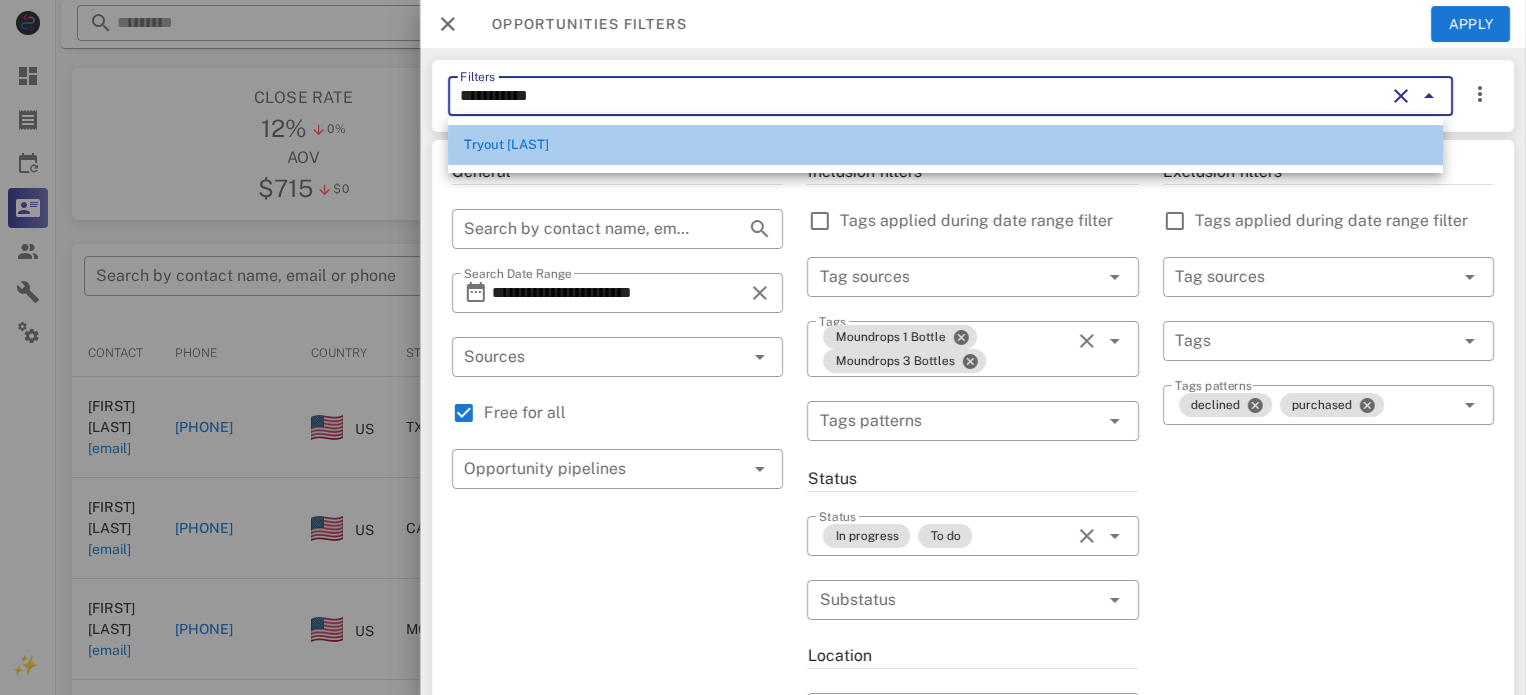 click on "Tryout [LAST]" at bounding box center (945, 145) 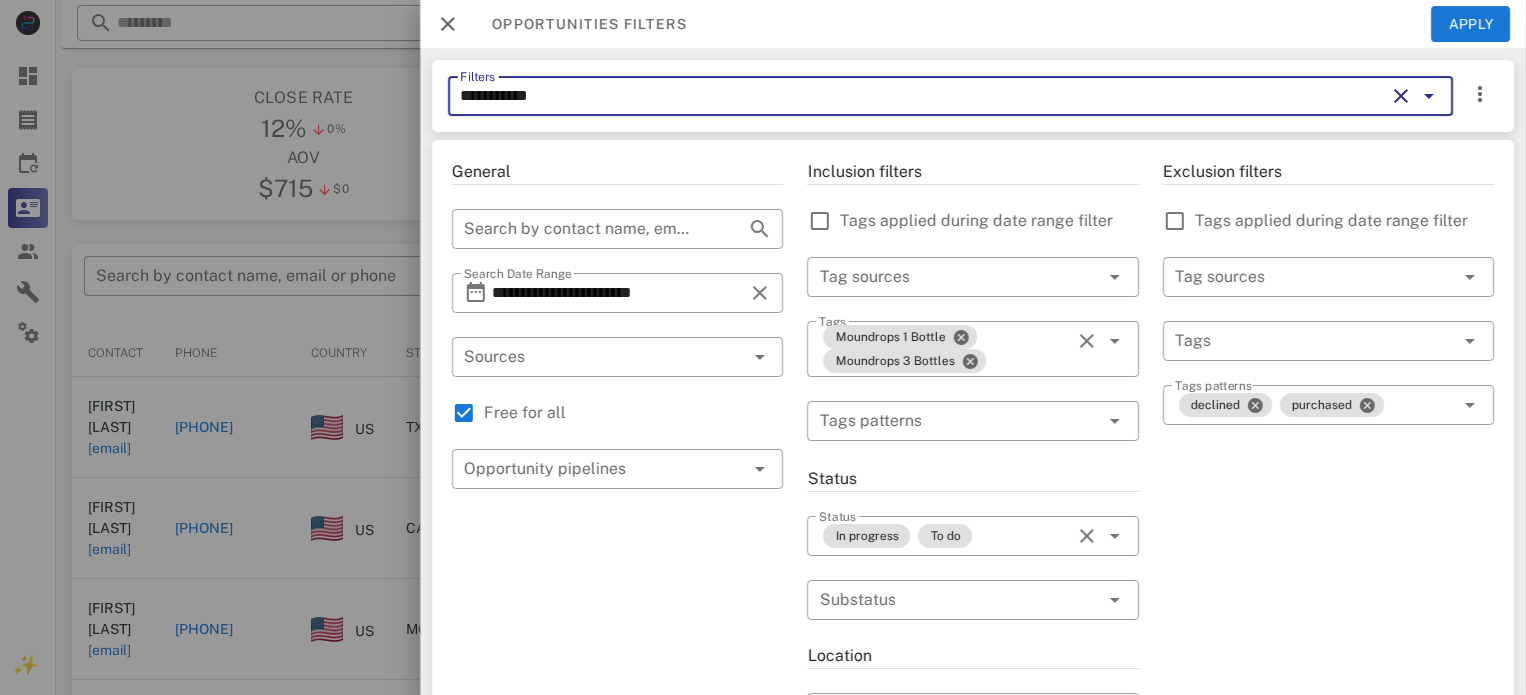 click at bounding box center [1401, 96] 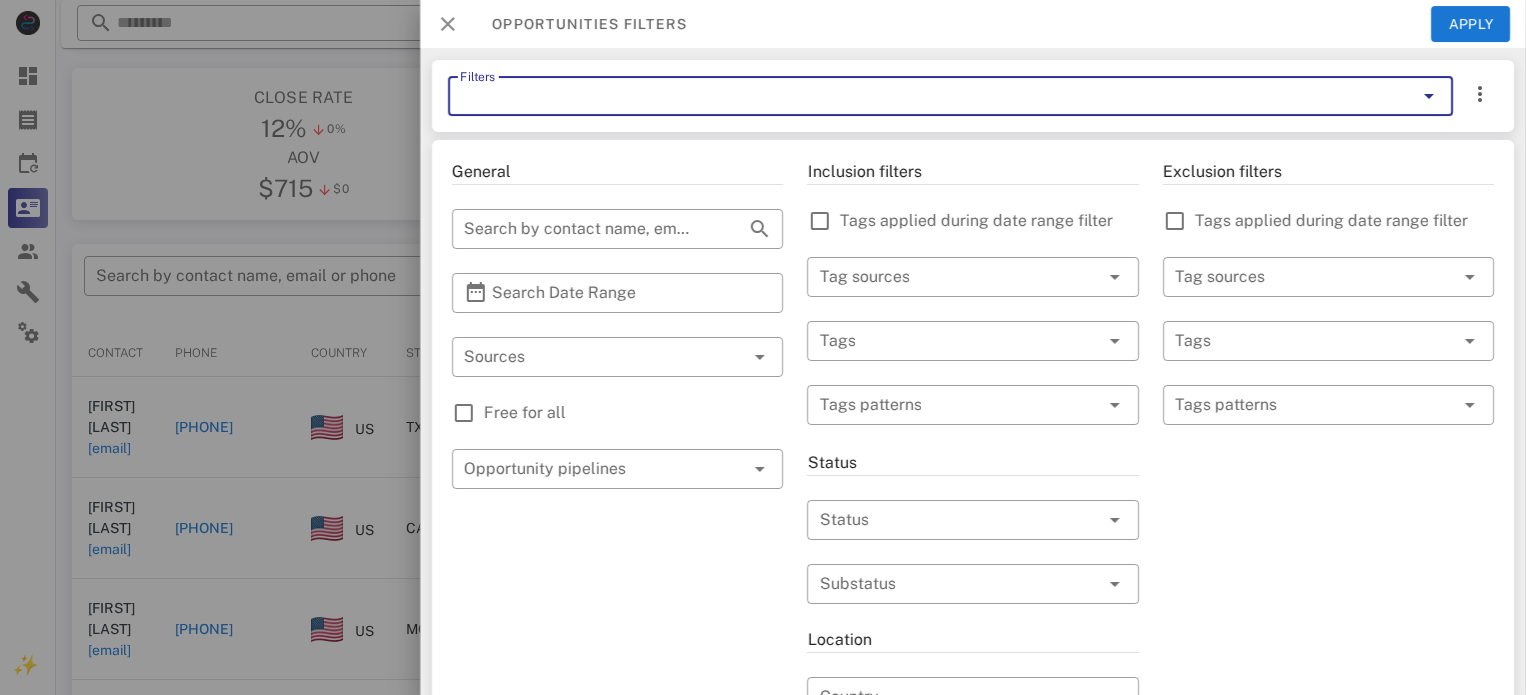 click at bounding box center (448, 24) 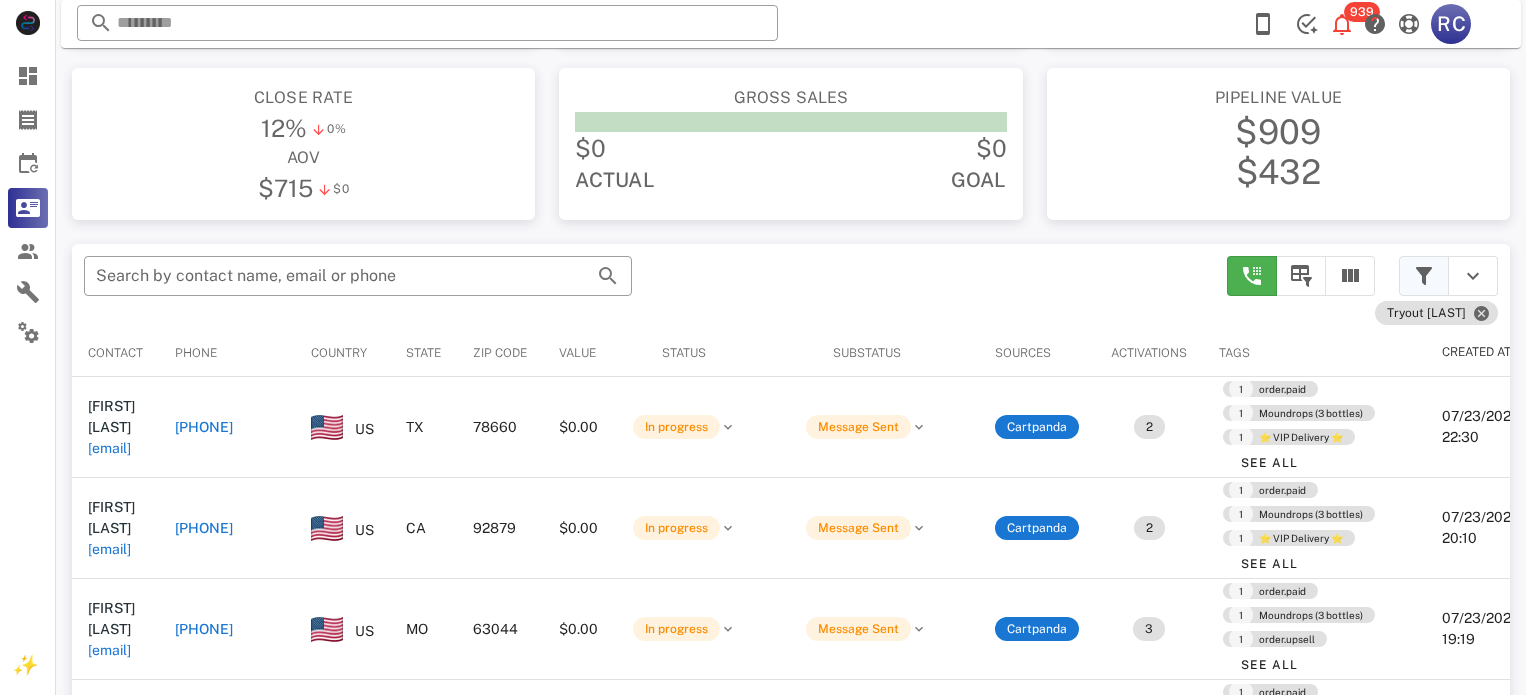 click at bounding box center (1424, 276) 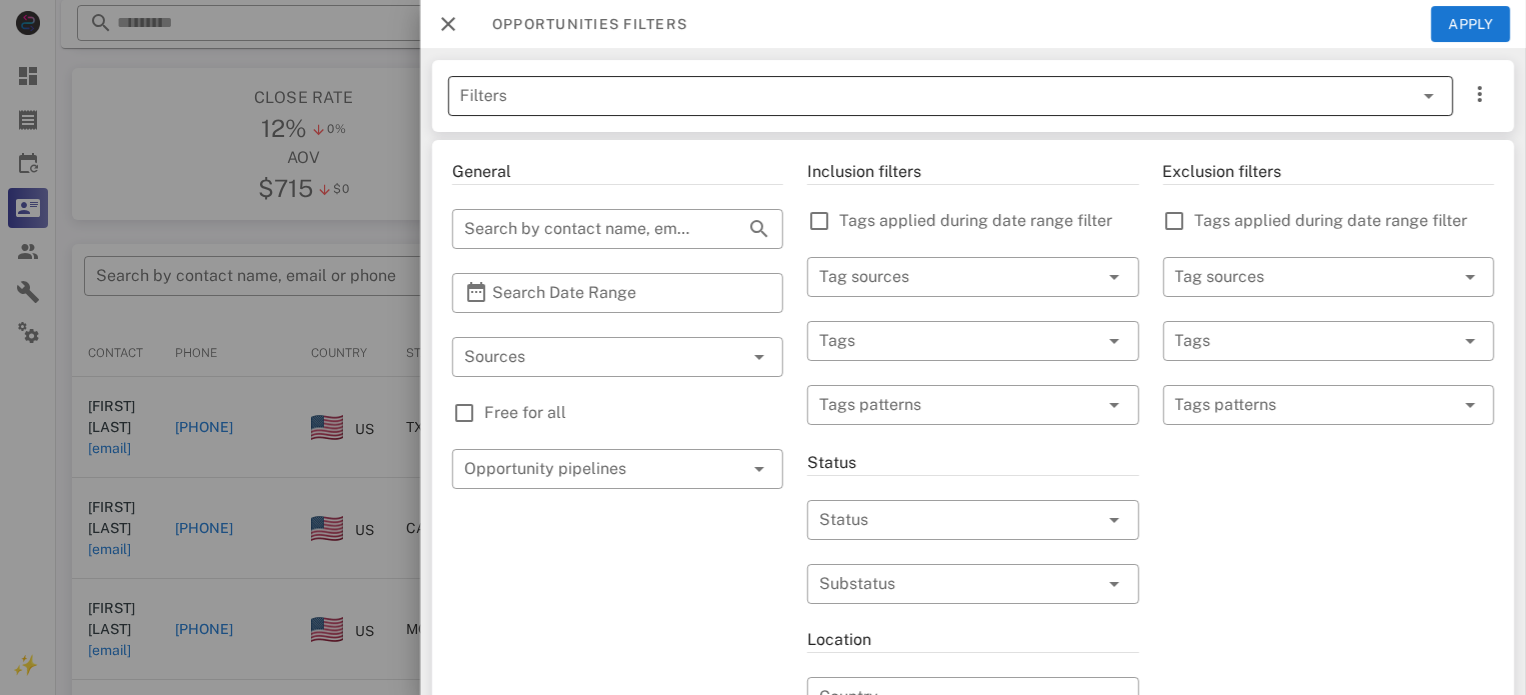 click on "Filters" at bounding box center (922, 96) 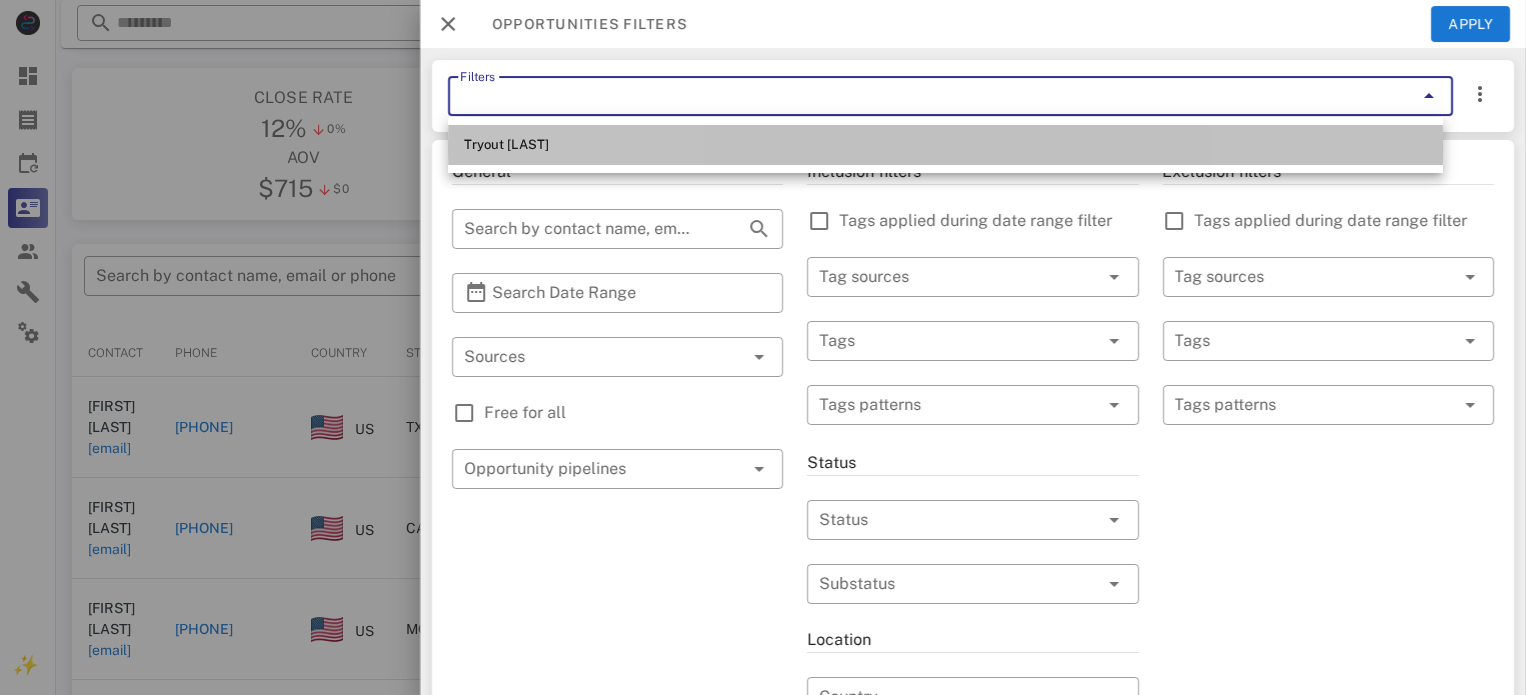 click on "Tryout [LAST]" at bounding box center (945, 145) 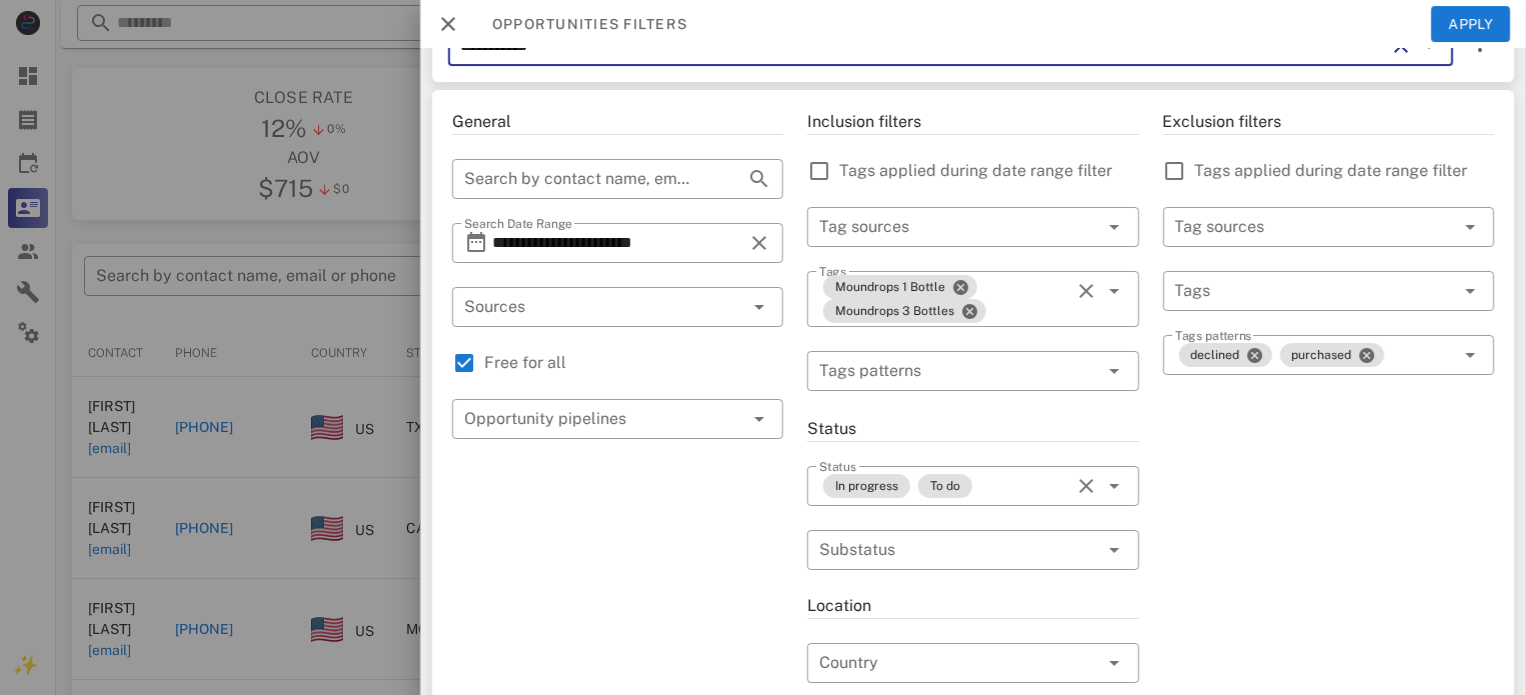 scroll, scrollTop: 0, scrollLeft: 0, axis: both 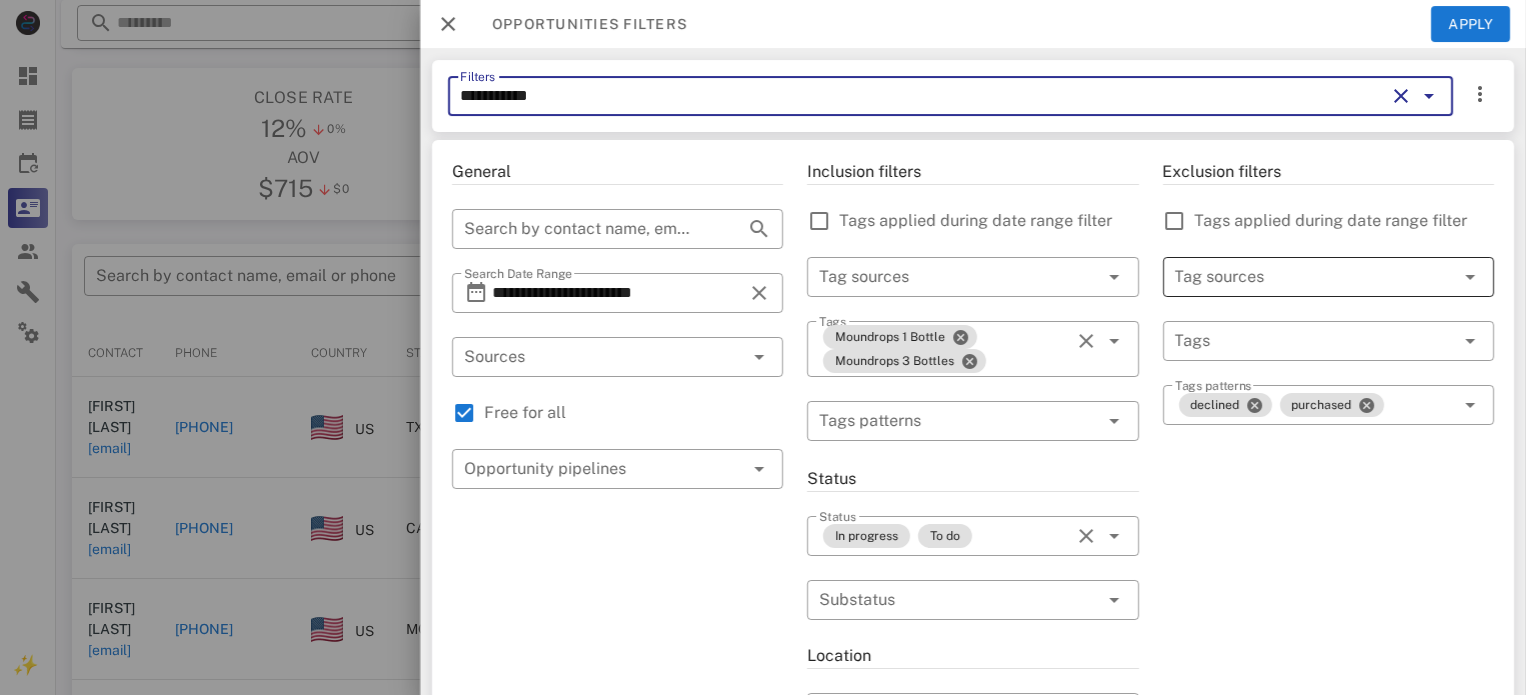 click at bounding box center (1300, 277) 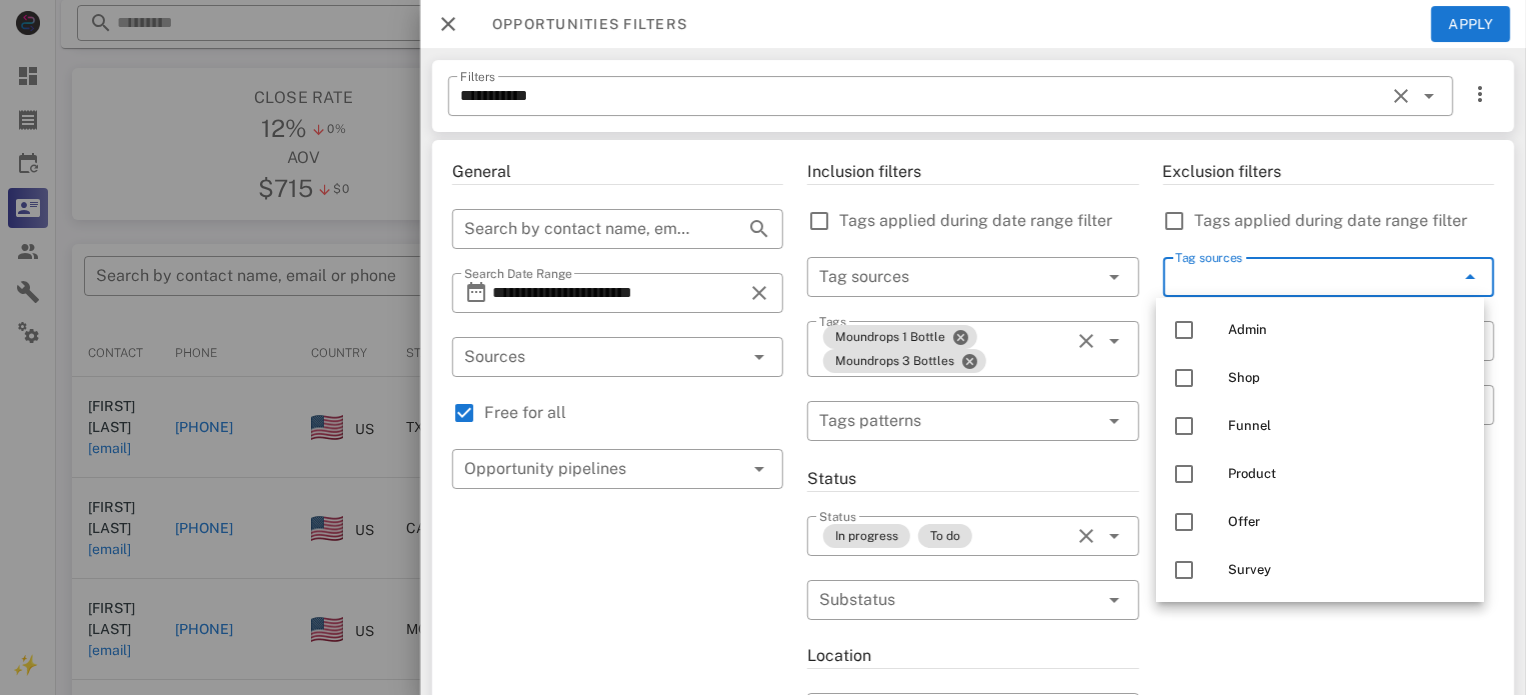 click on "Tag sources" at bounding box center (1300, 277) 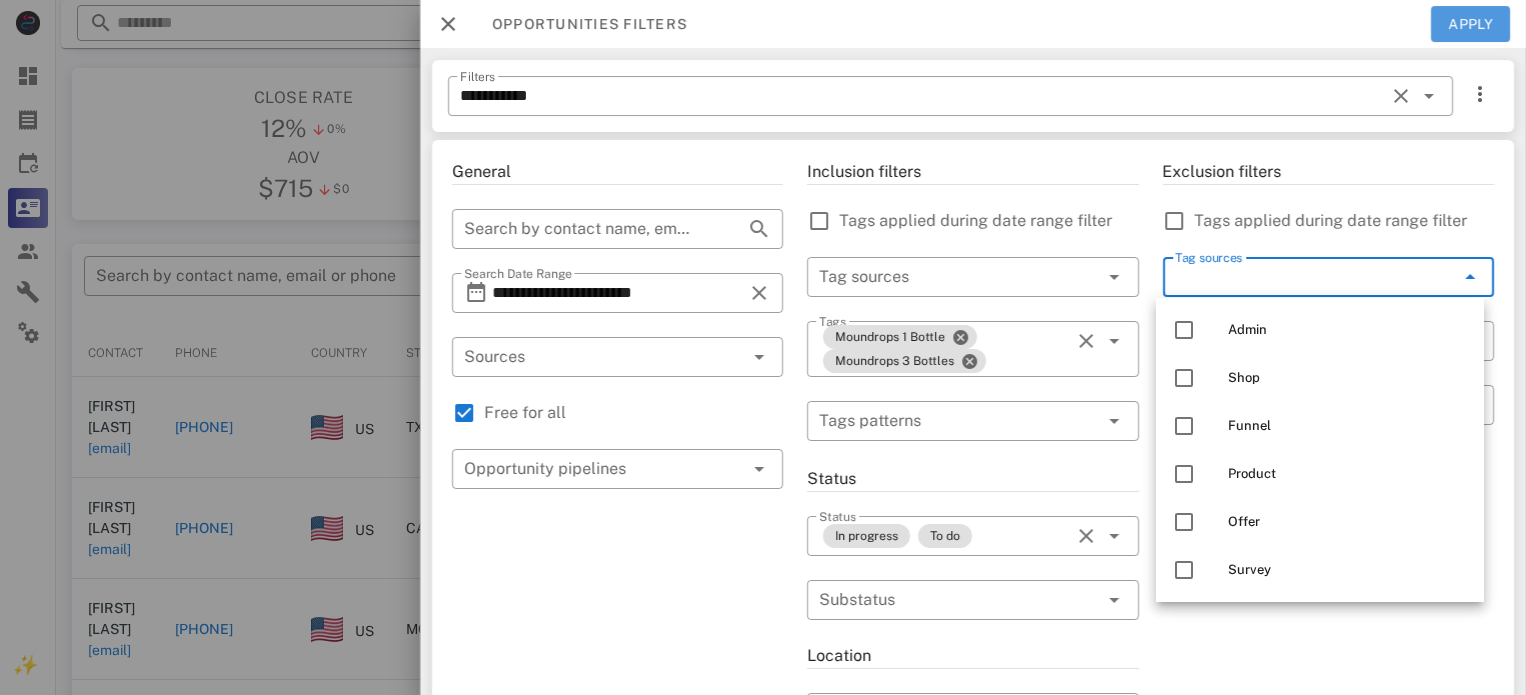 click on "Apply" at bounding box center (1471, 24) 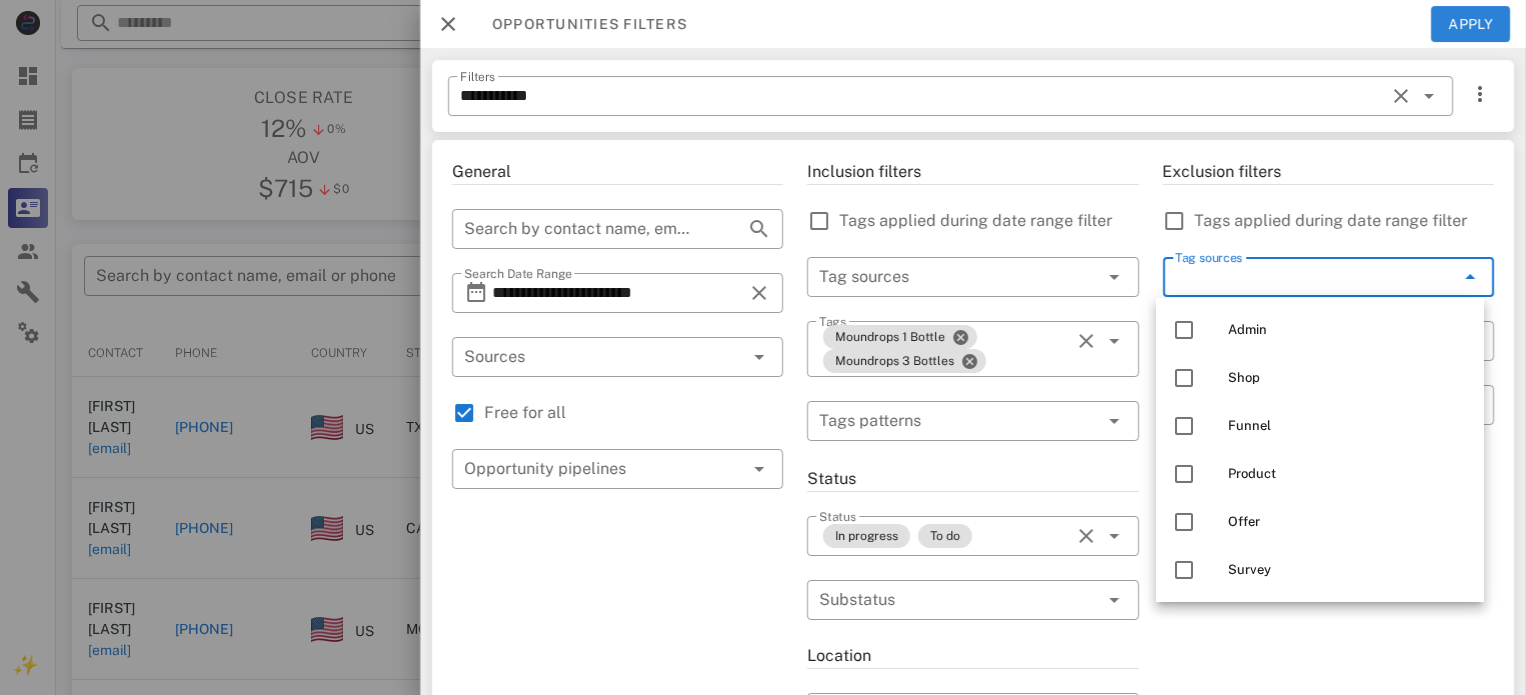type 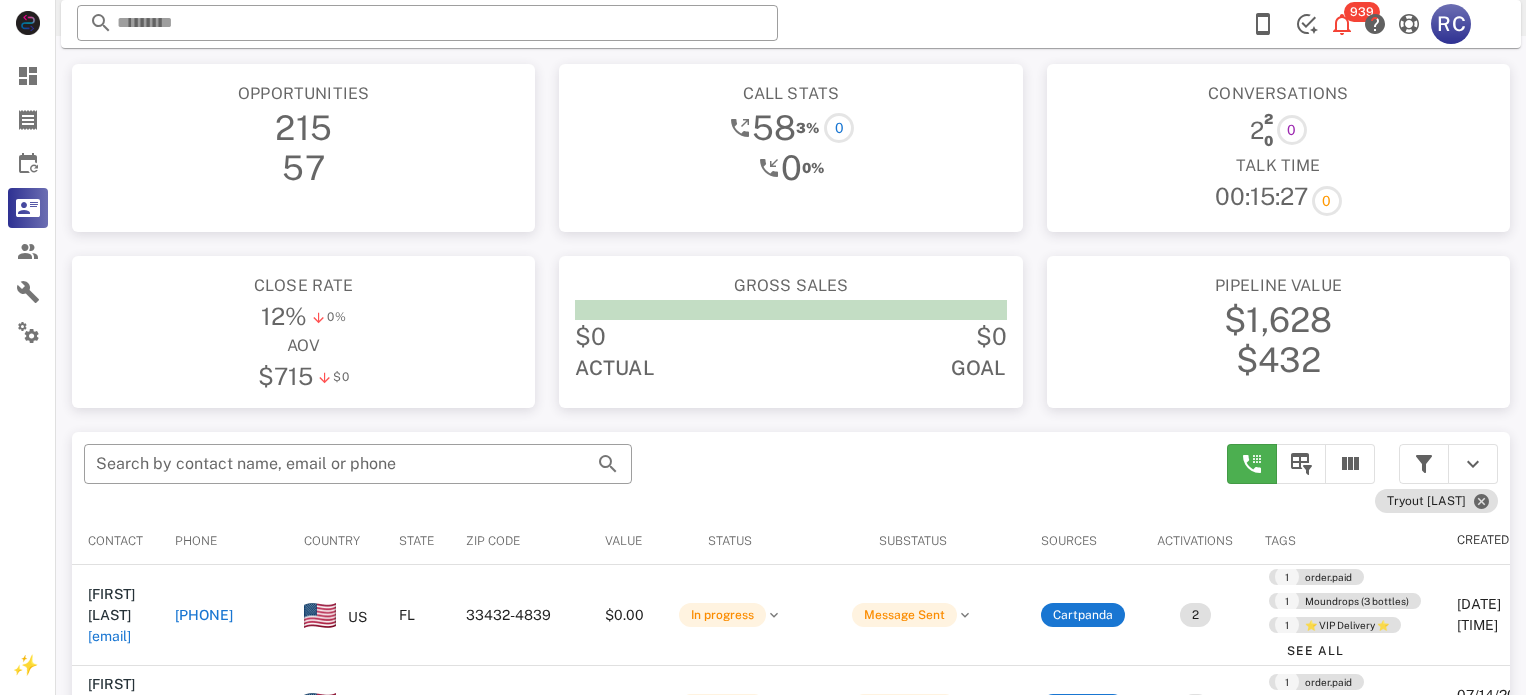 scroll, scrollTop: 0, scrollLeft: 0, axis: both 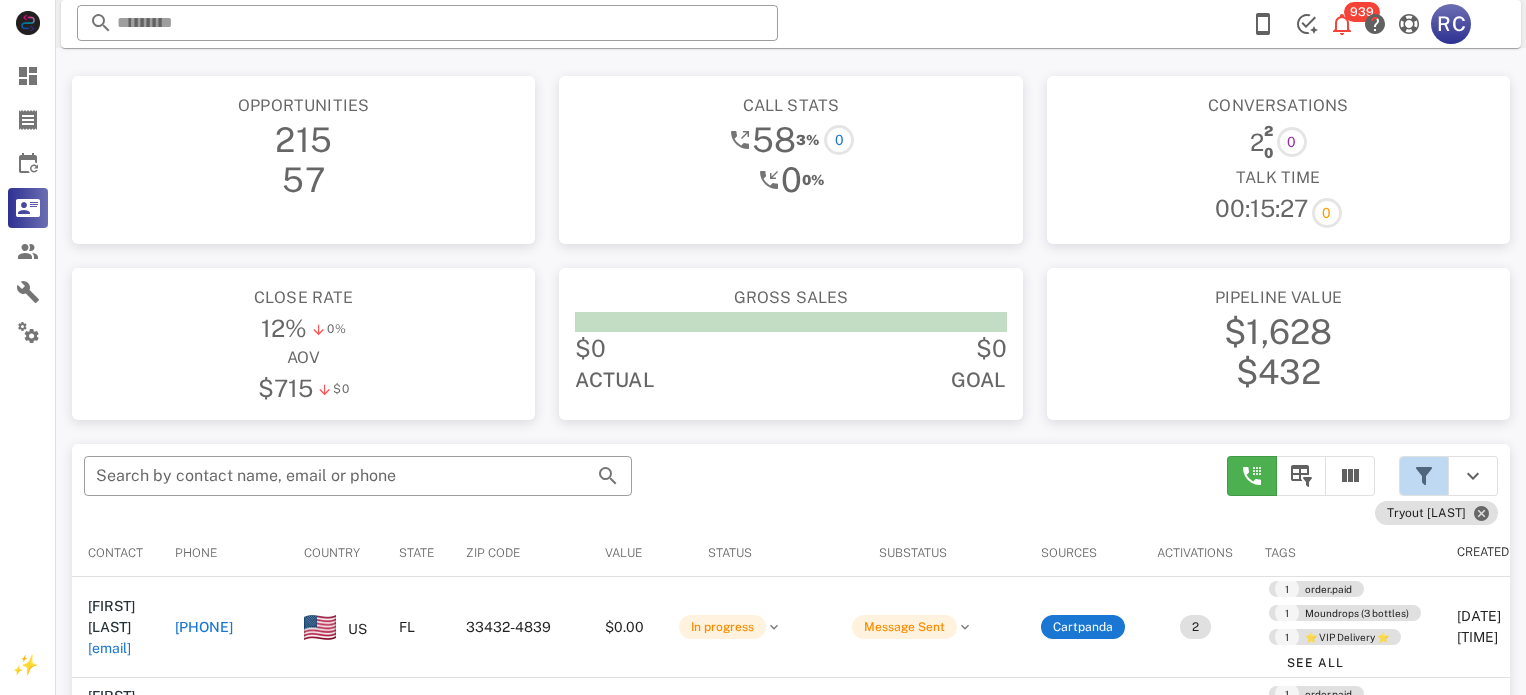 click at bounding box center (1424, 476) 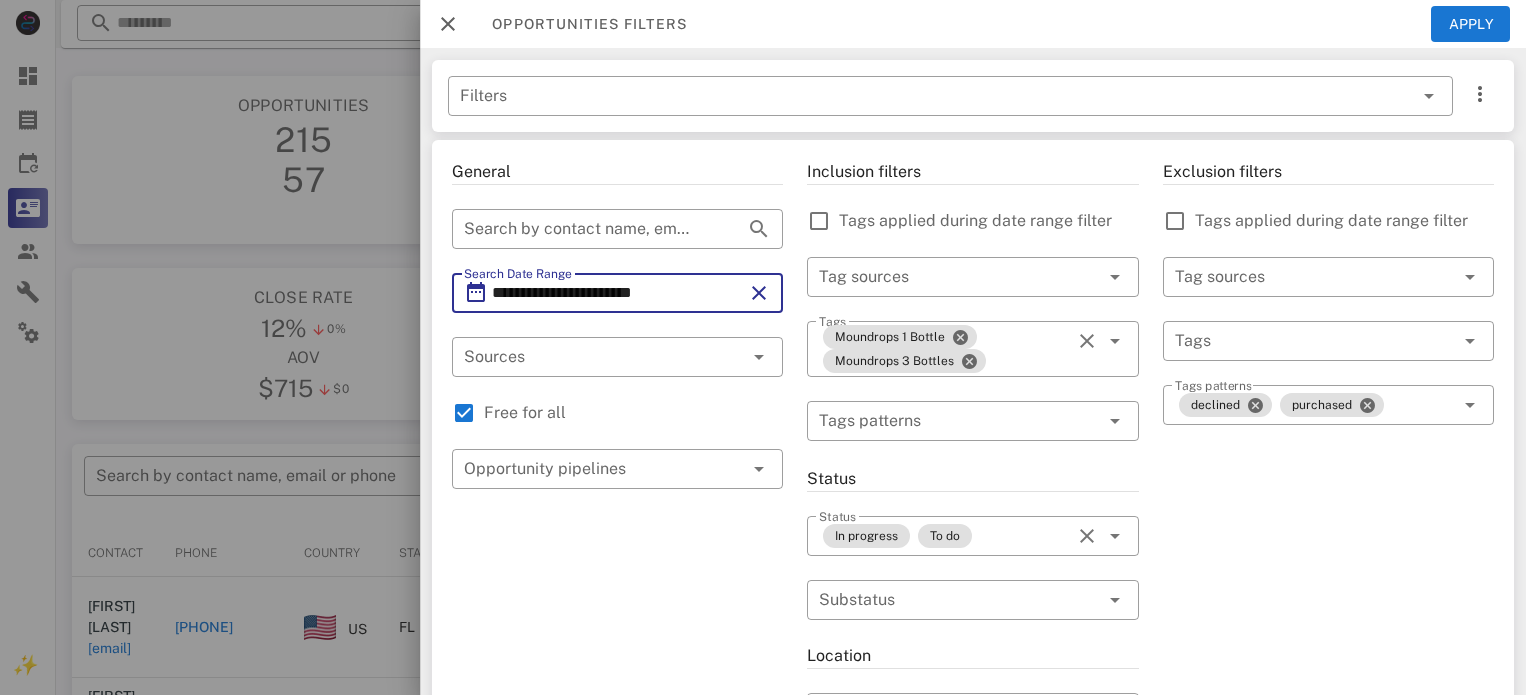 click on "**********" at bounding box center [617, 293] 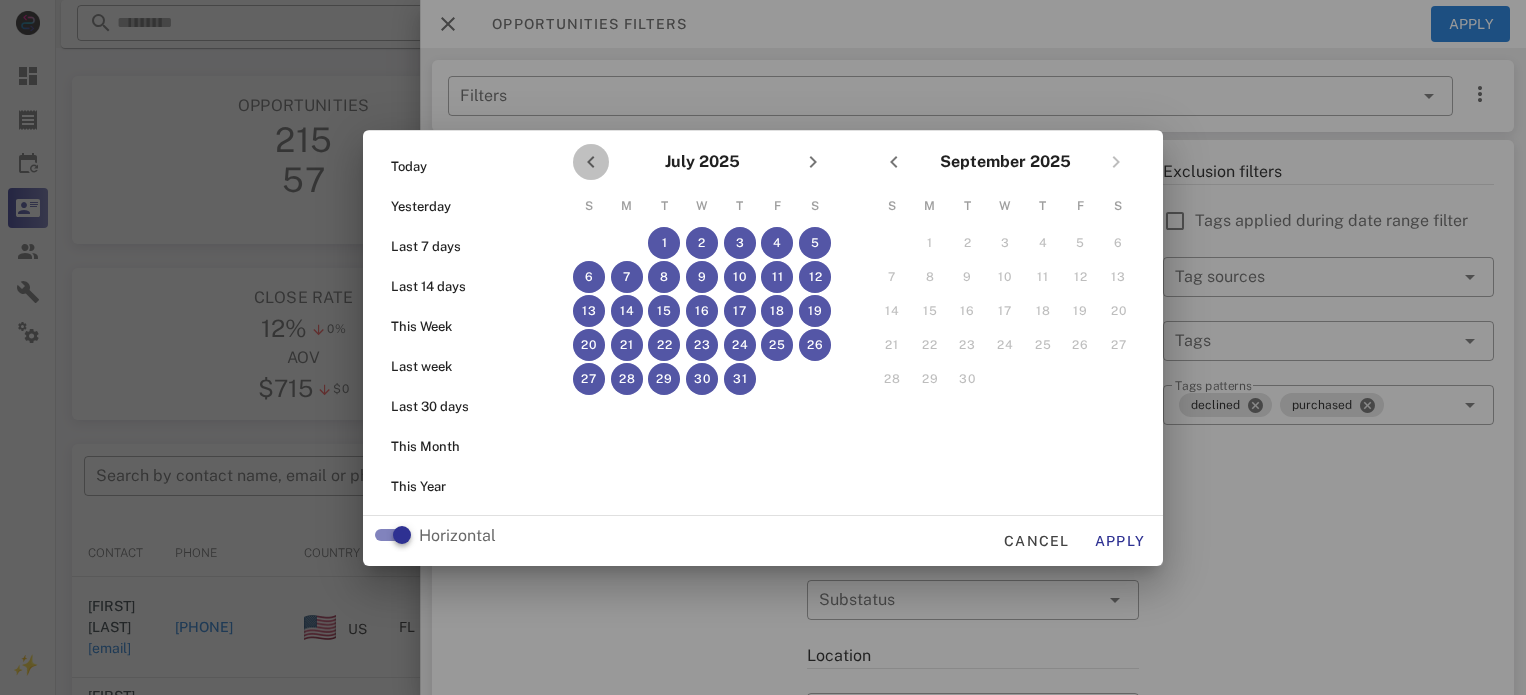 click at bounding box center (591, 162) 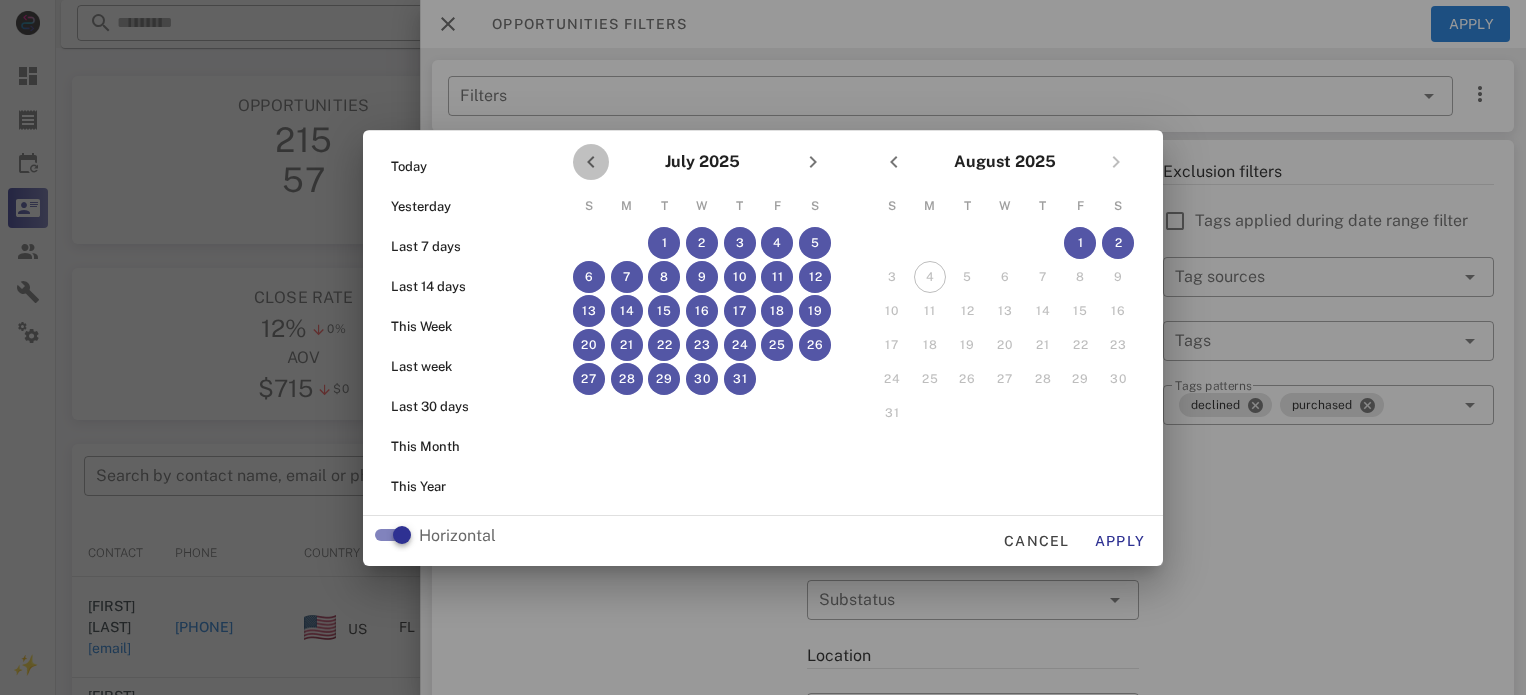 click at bounding box center [591, 162] 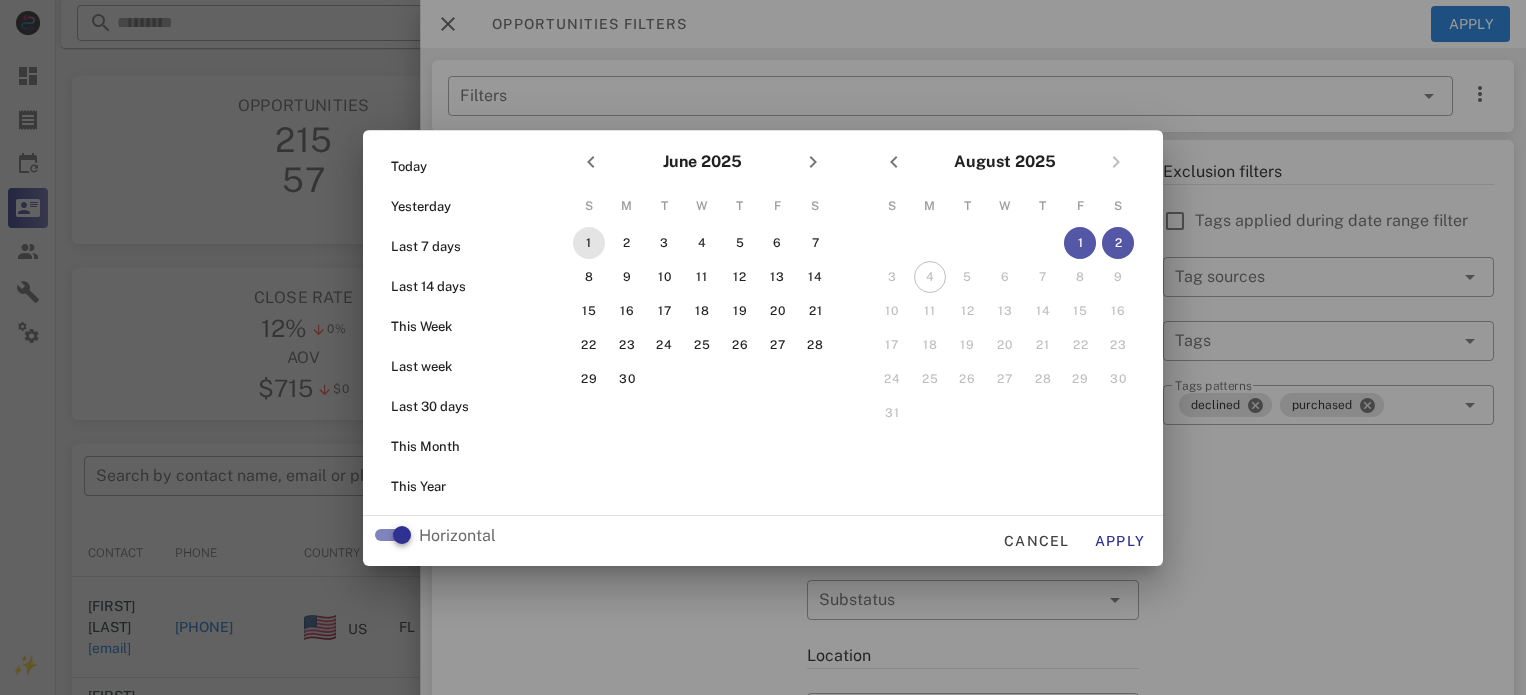 click on "1" at bounding box center [589, 243] 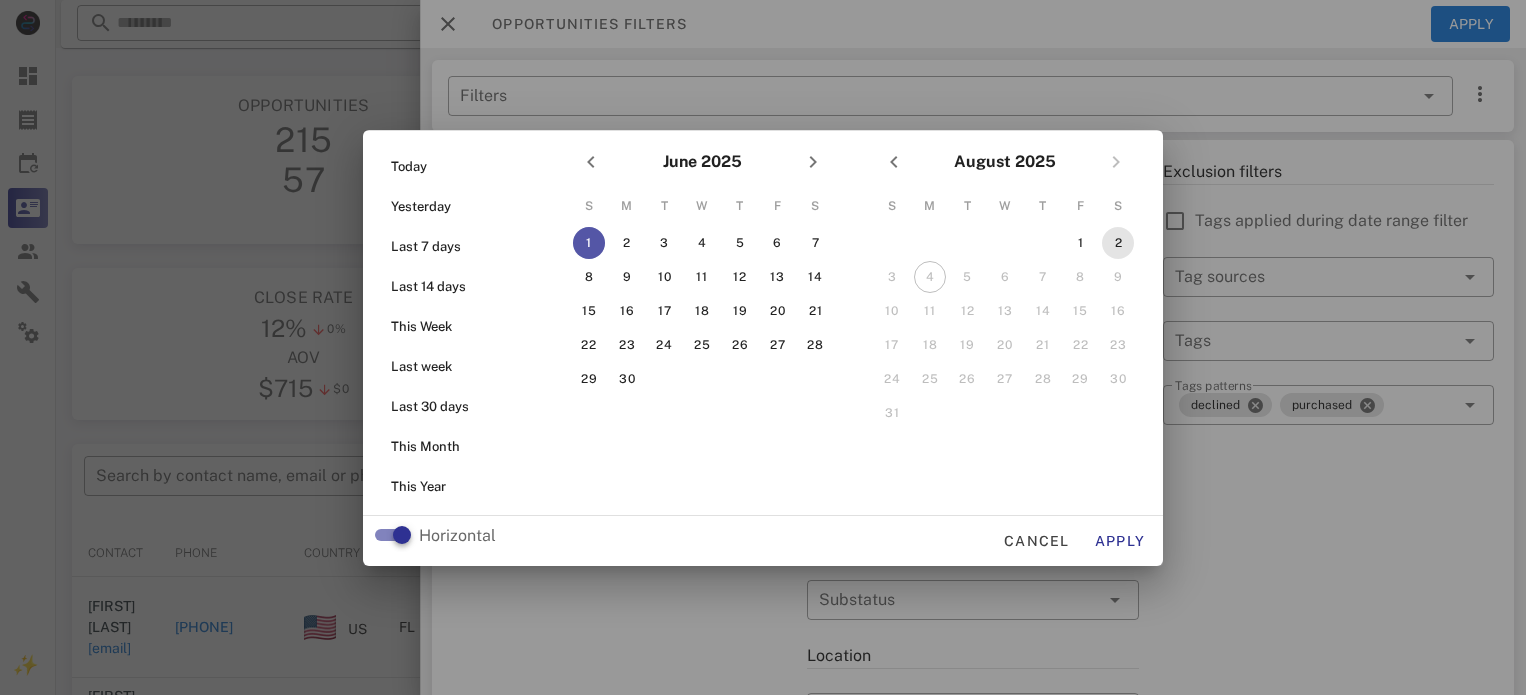 click on "2" at bounding box center (1118, 243) 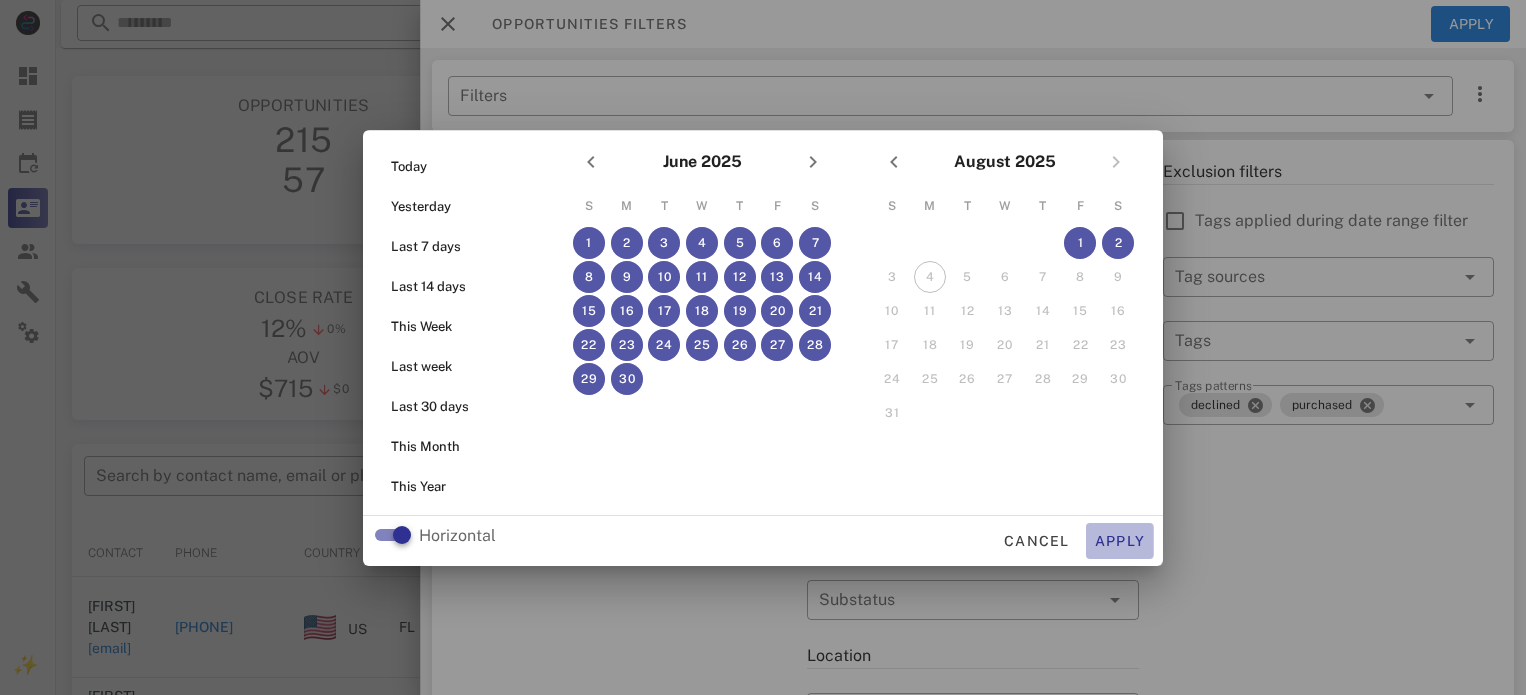 click on "Apply" at bounding box center (1120, 541) 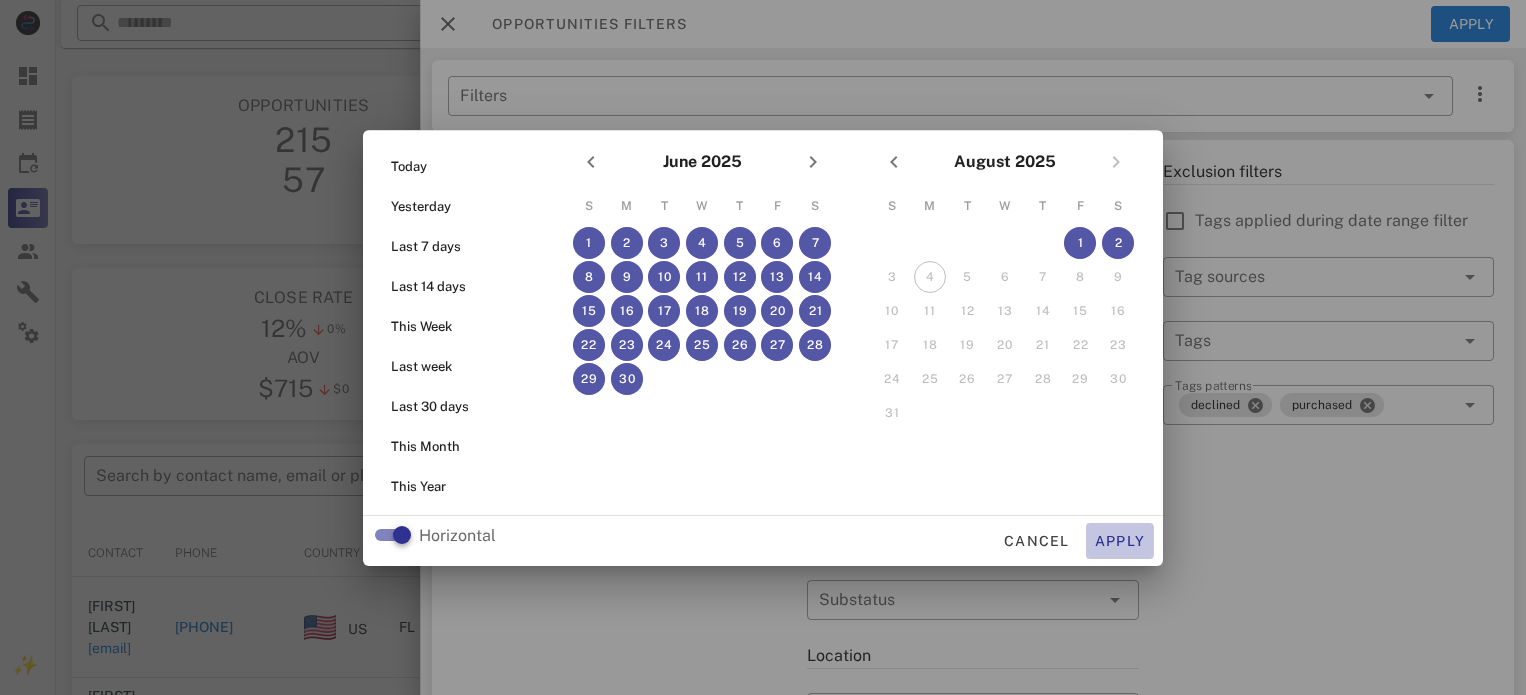 type on "**********" 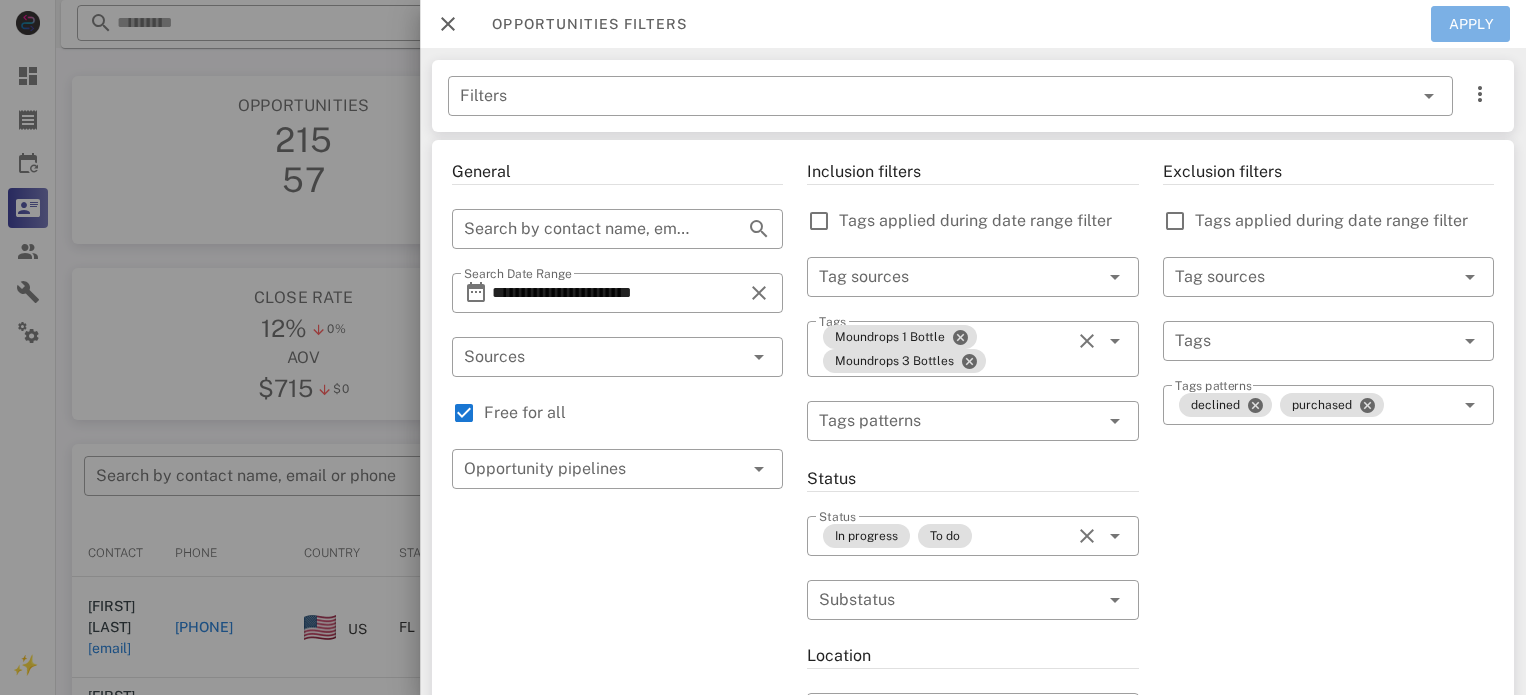 click on "Apply" at bounding box center [1471, 24] 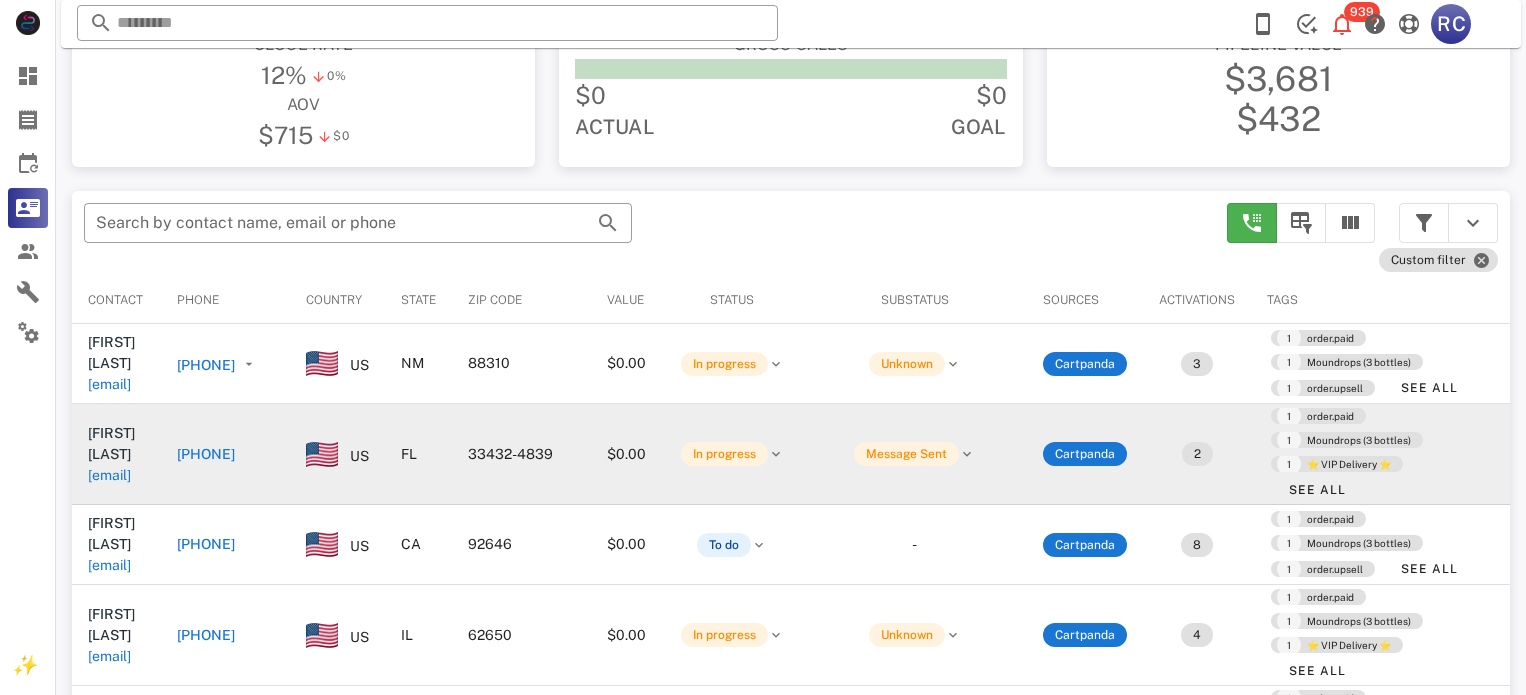 scroll, scrollTop: 300, scrollLeft: 0, axis: vertical 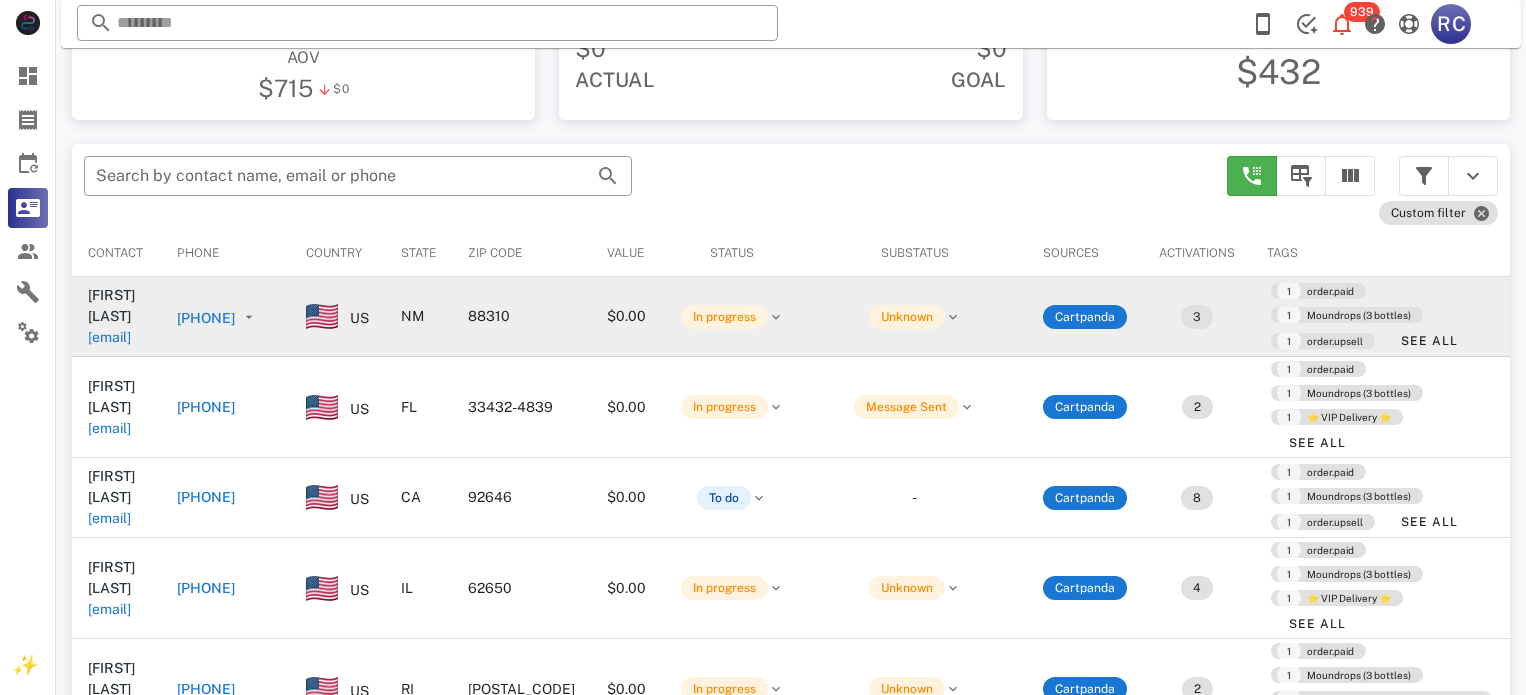 click on "[PHONE]" at bounding box center (206, 318) 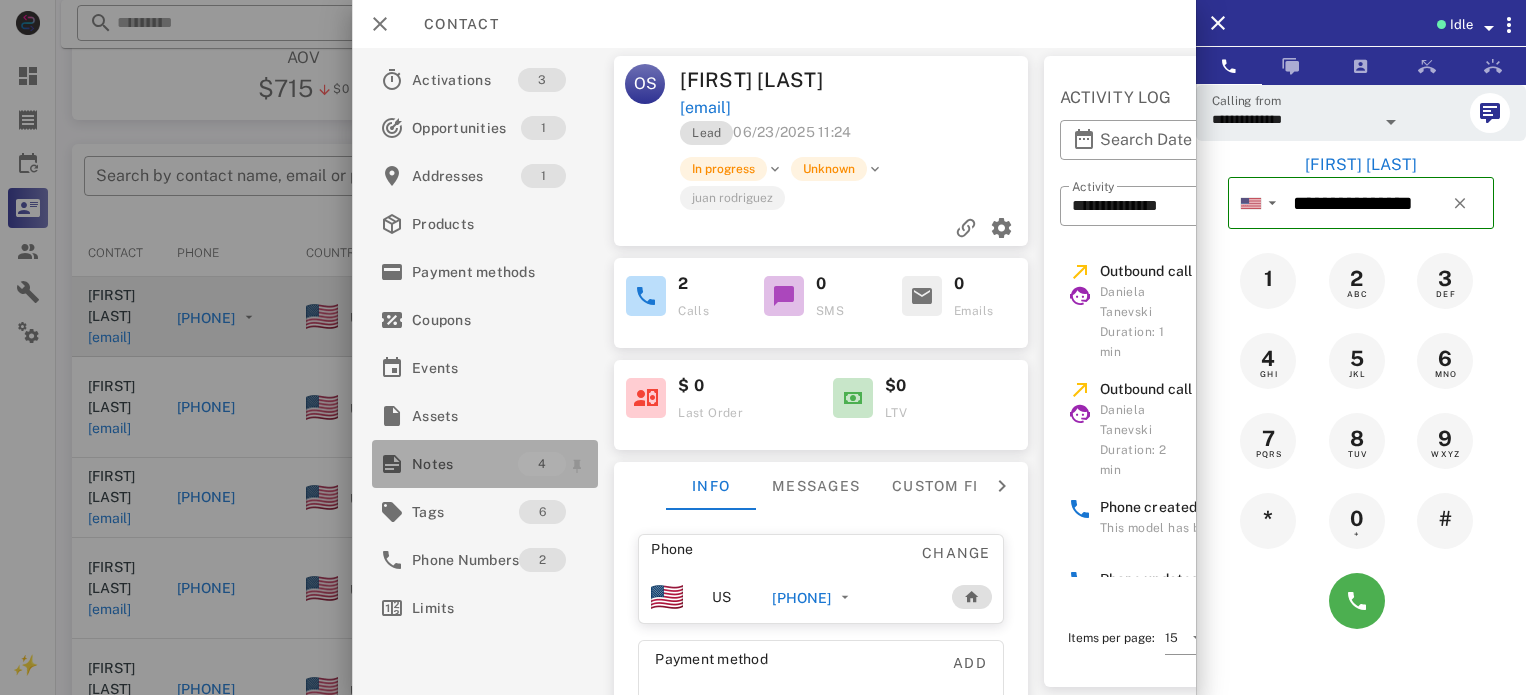 click on "Notes" at bounding box center [465, 464] 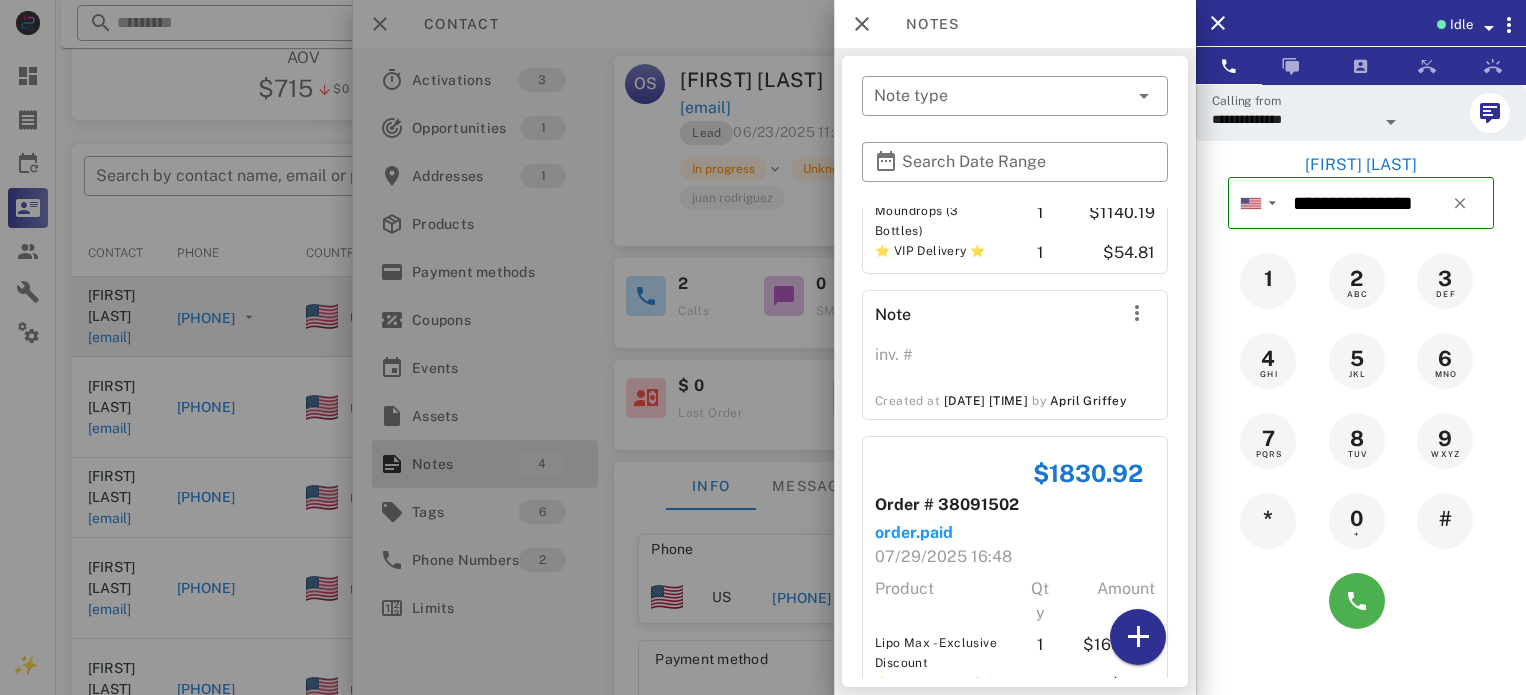 scroll, scrollTop: 0, scrollLeft: 0, axis: both 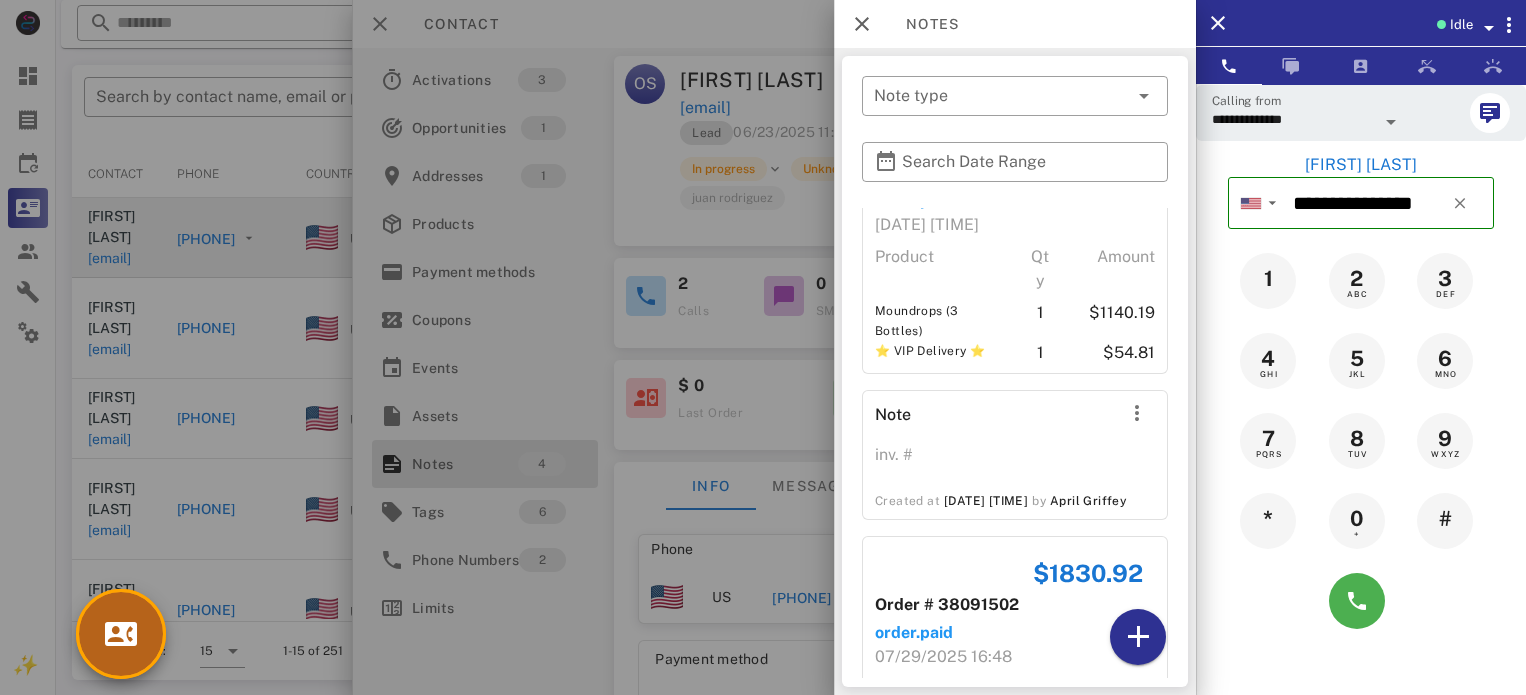 click at bounding box center (121, 634) 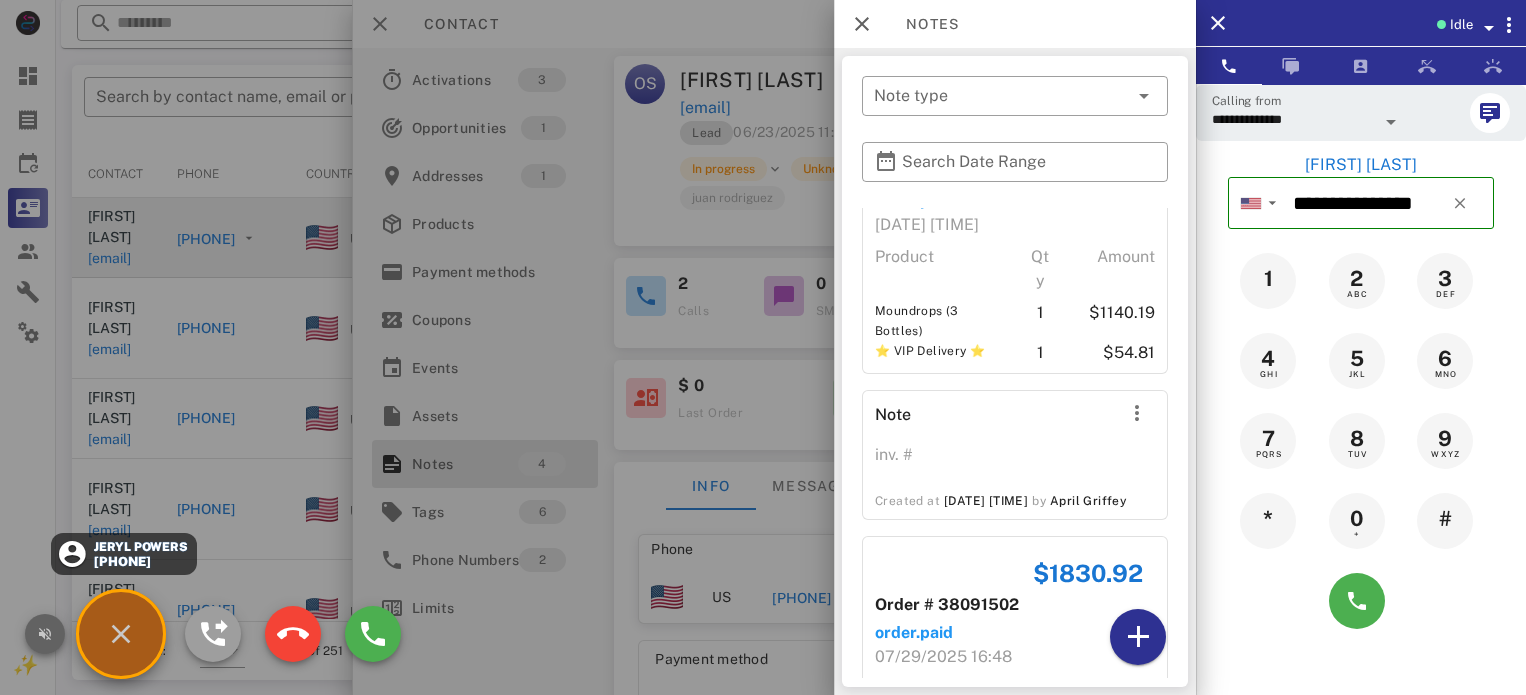 click at bounding box center (45, 634) 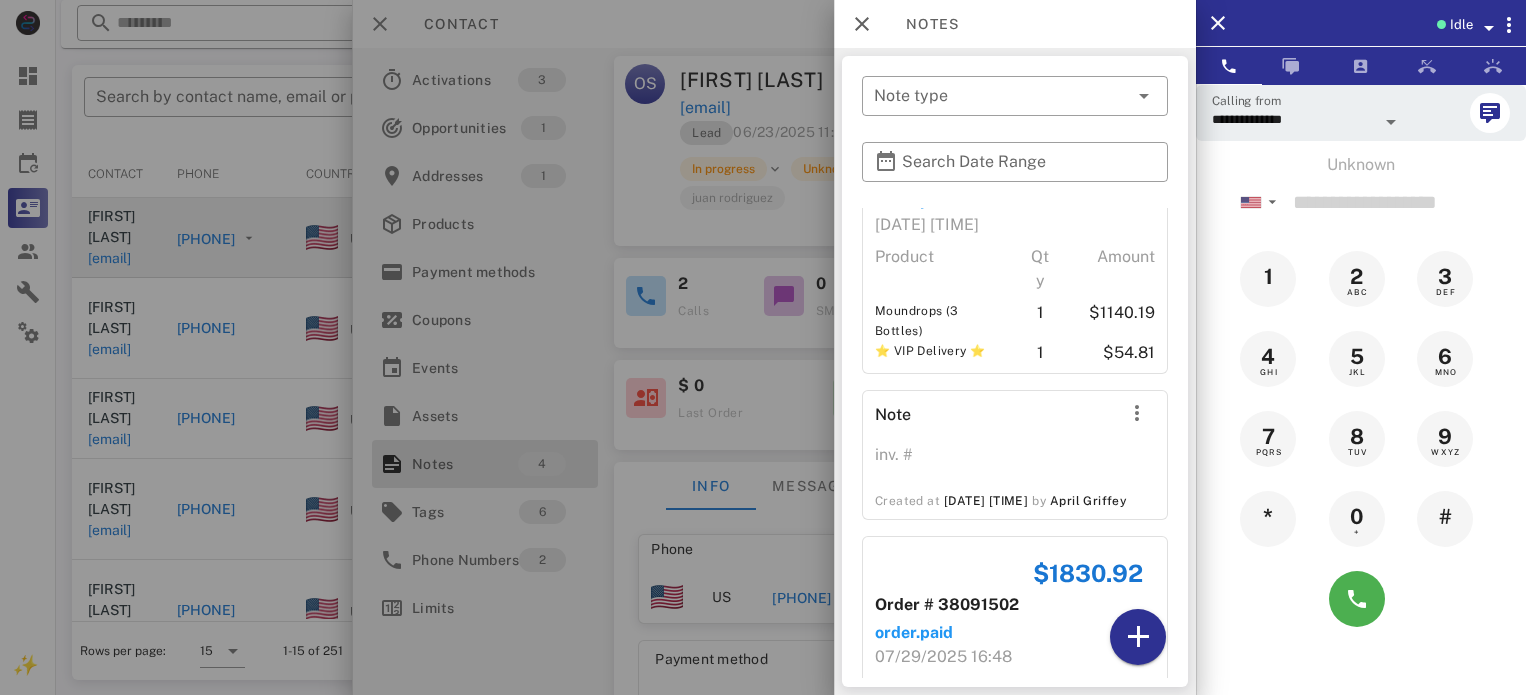click on "Notes" at bounding box center (1015, 24) 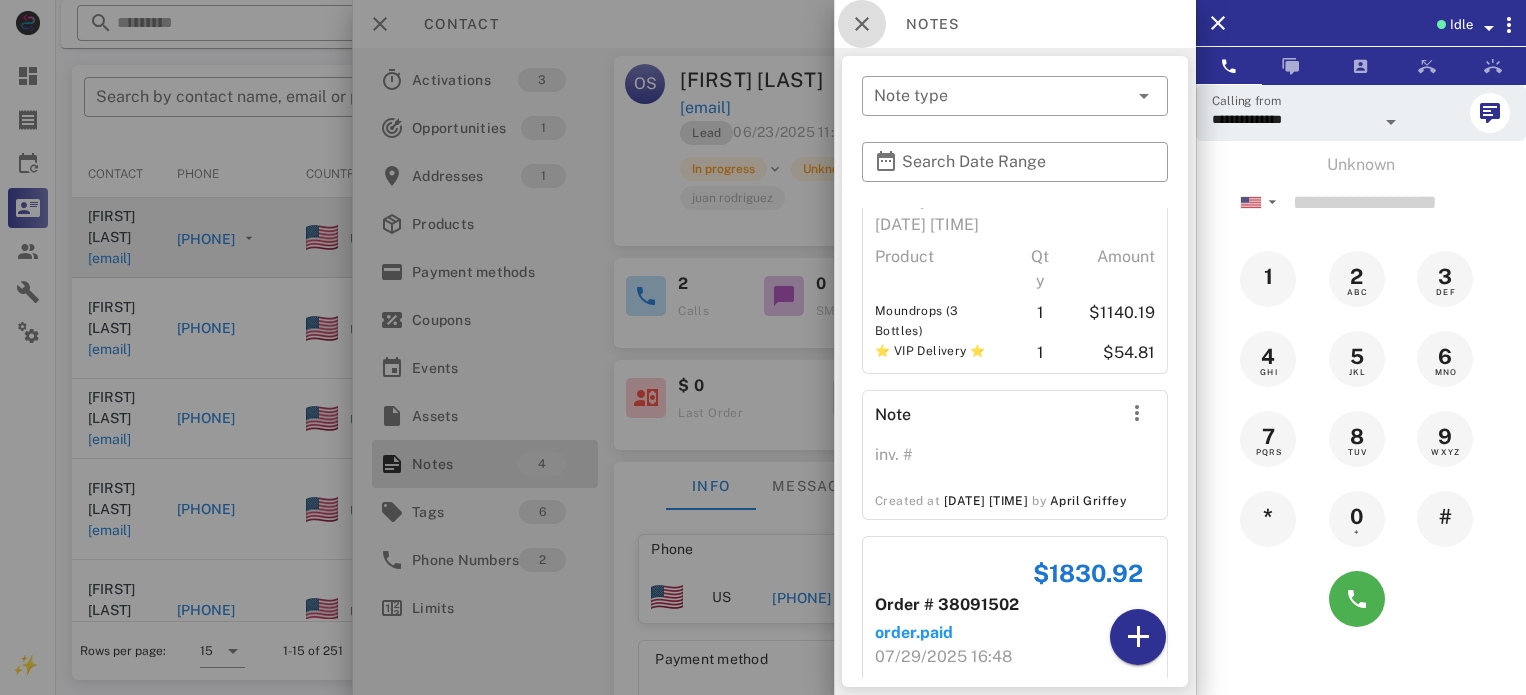 click at bounding box center [862, 24] 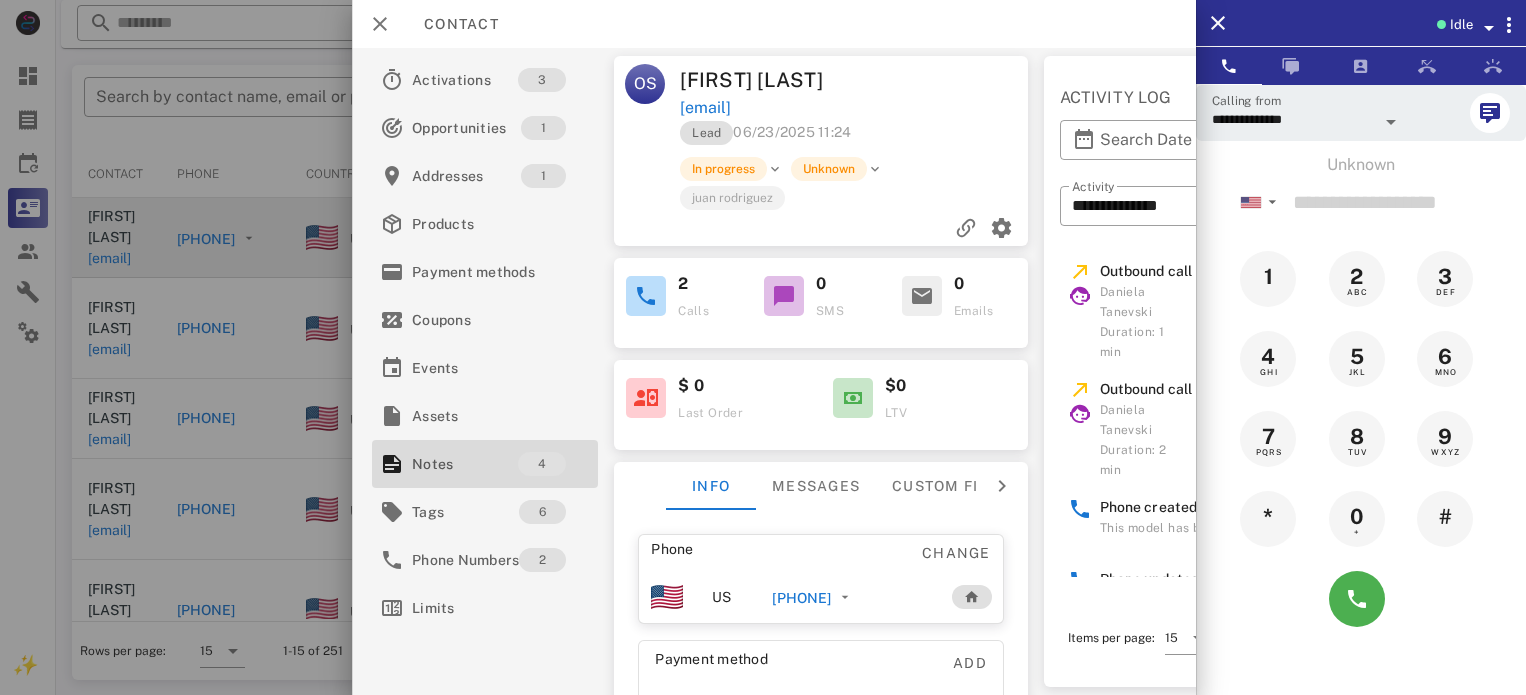 click on "[PHONE]" at bounding box center [801, 598] 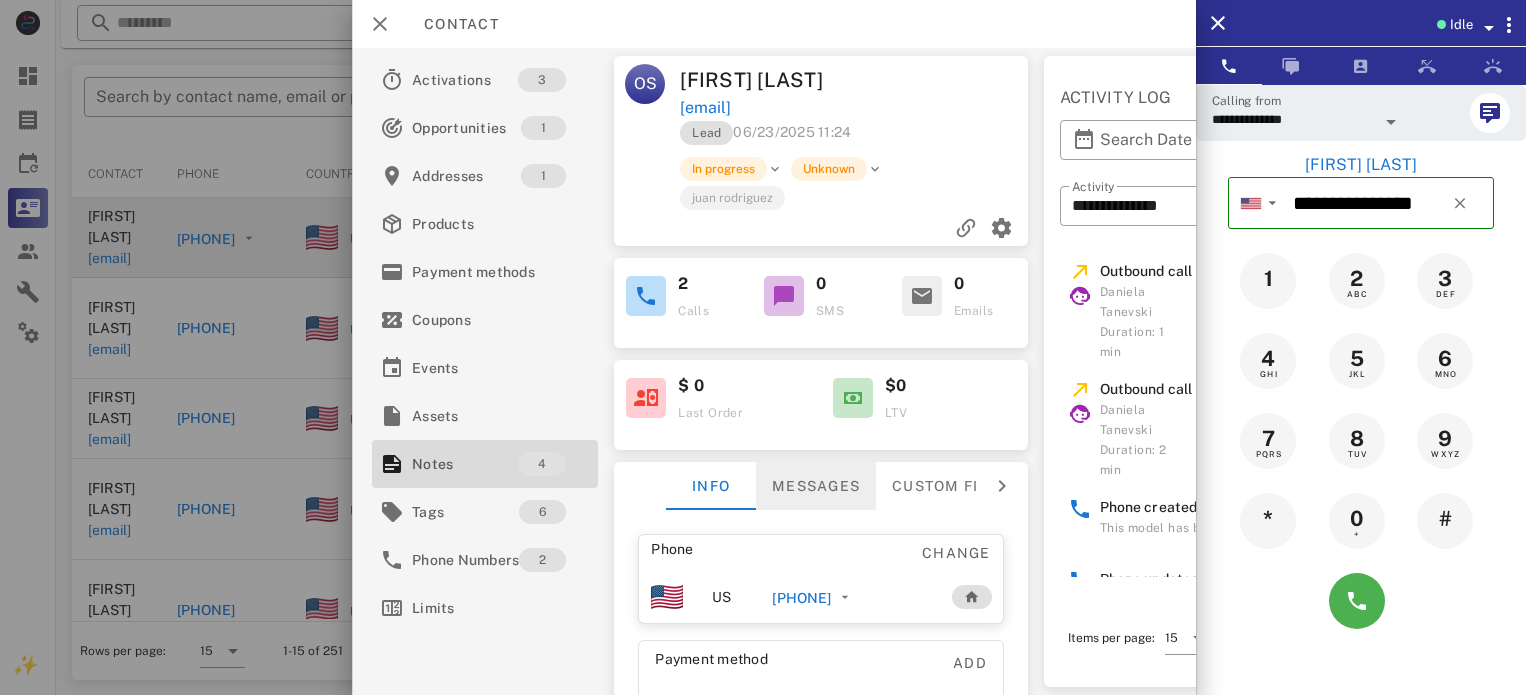 click on "Messages" at bounding box center (816, 486) 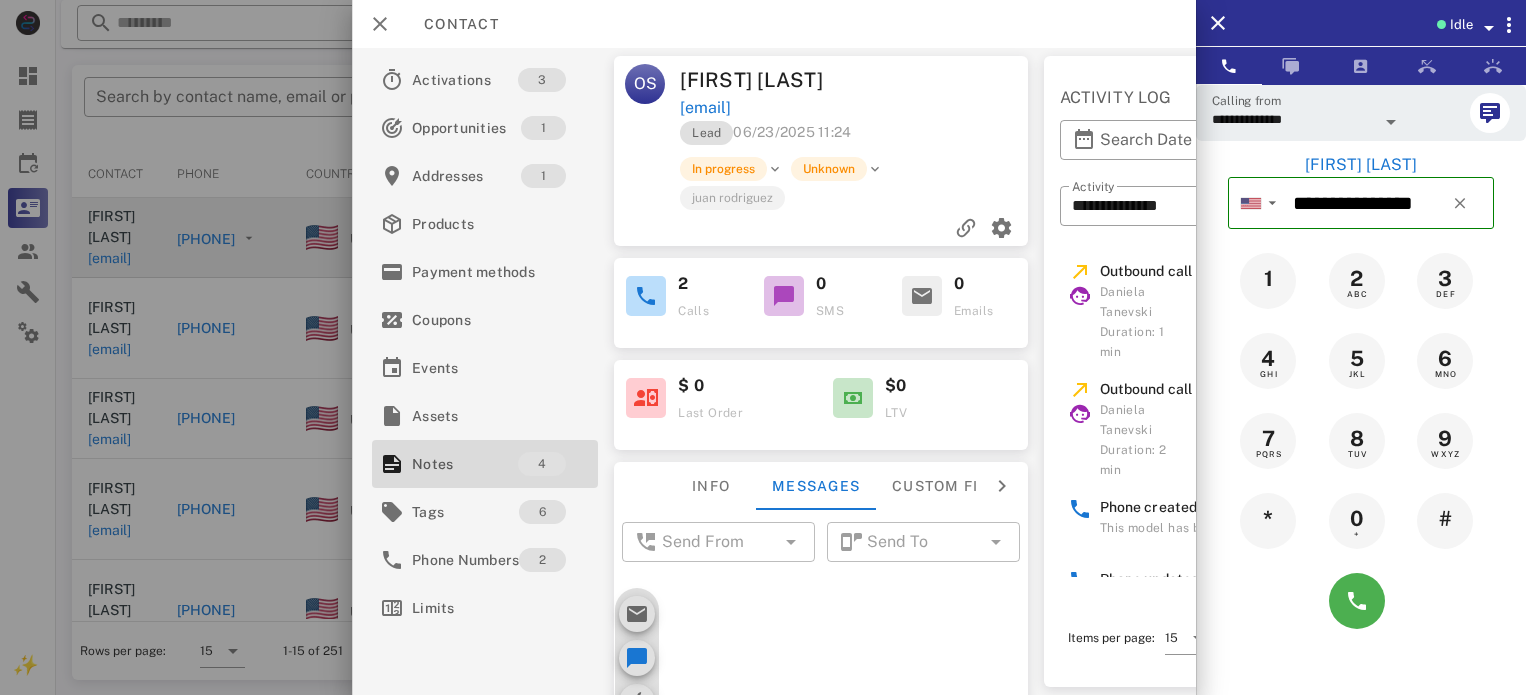 scroll, scrollTop: 688, scrollLeft: 0, axis: vertical 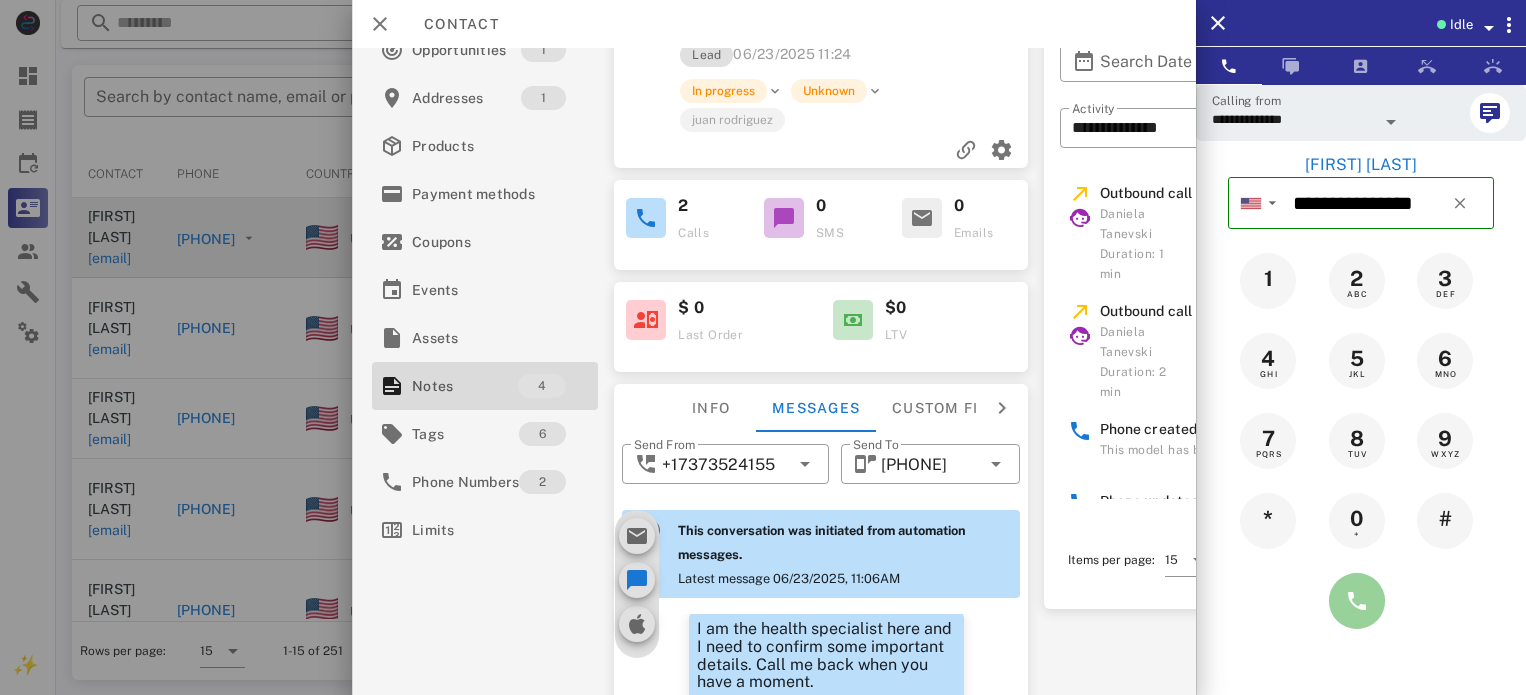 click at bounding box center (1357, 601) 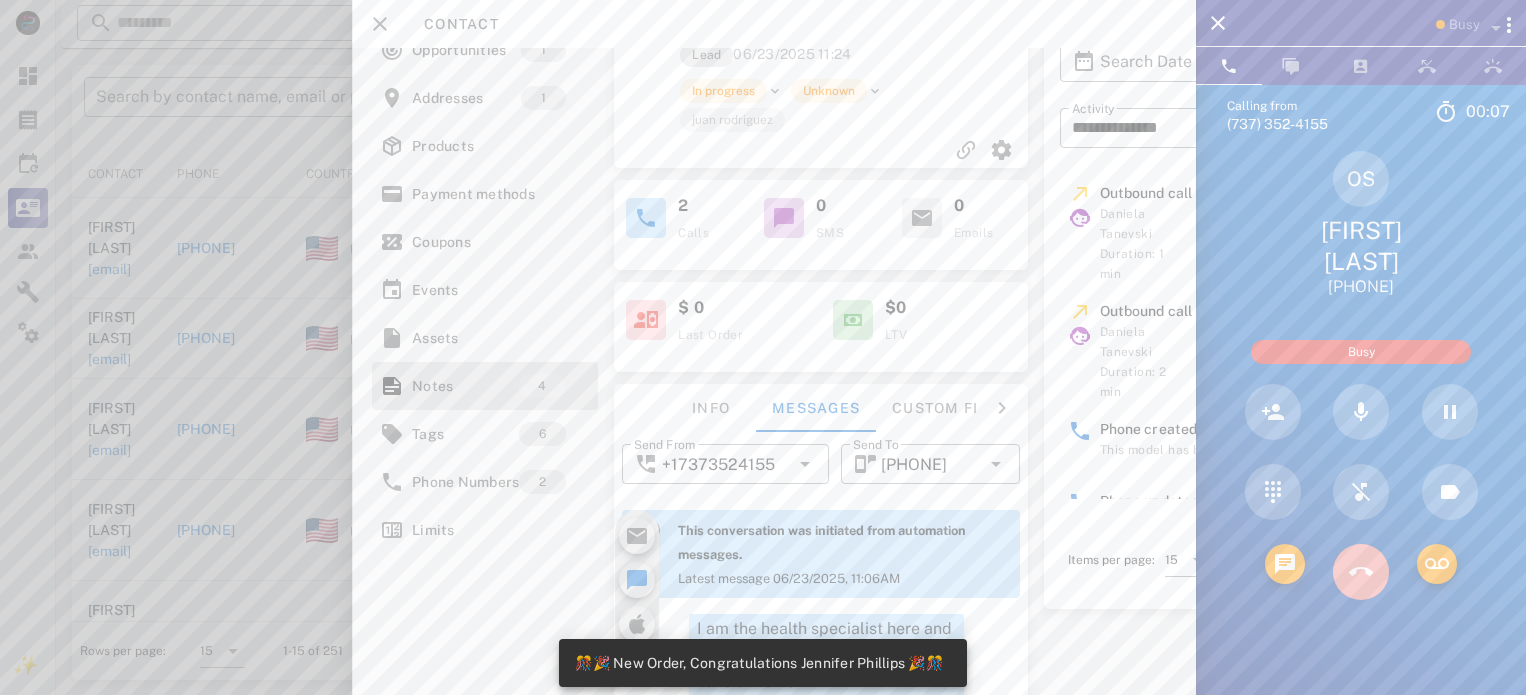 click at bounding box center [1361, 572] 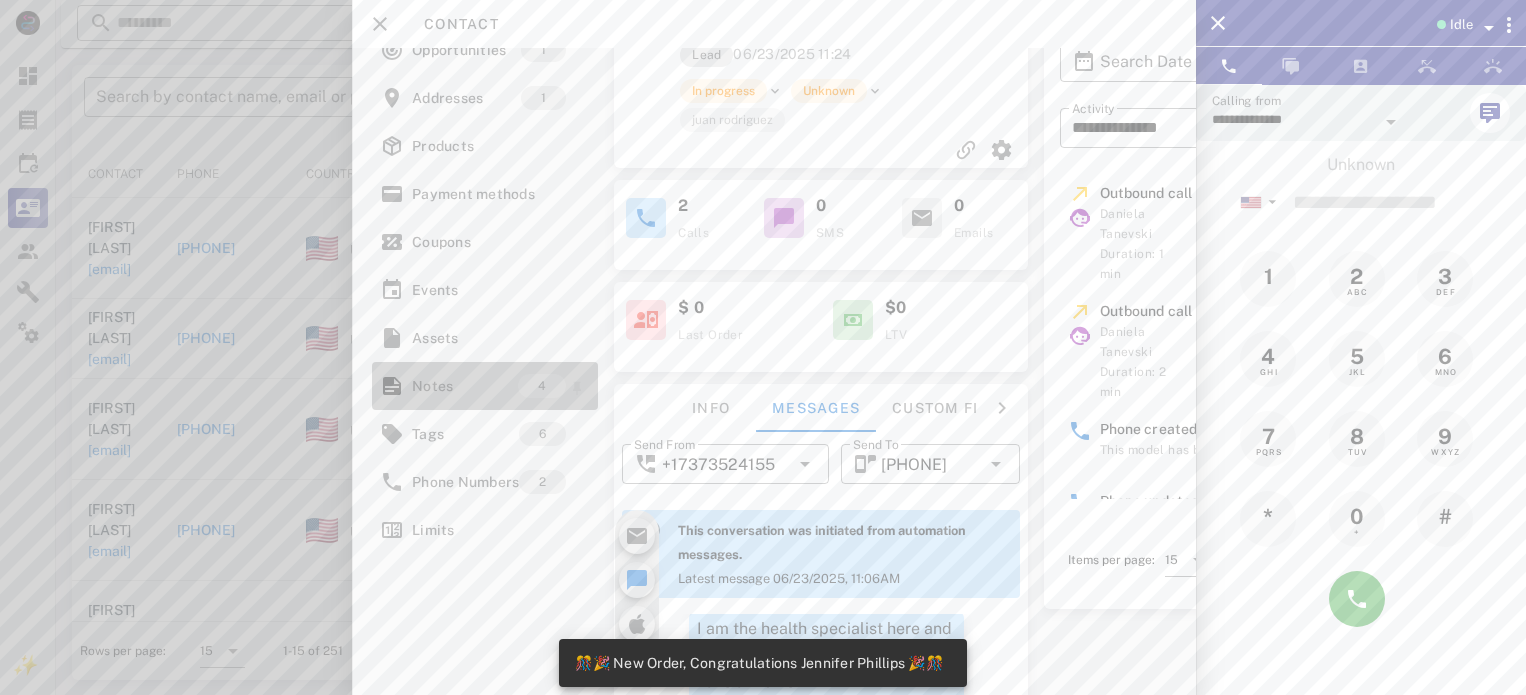click on "Notes" at bounding box center [465, 386] 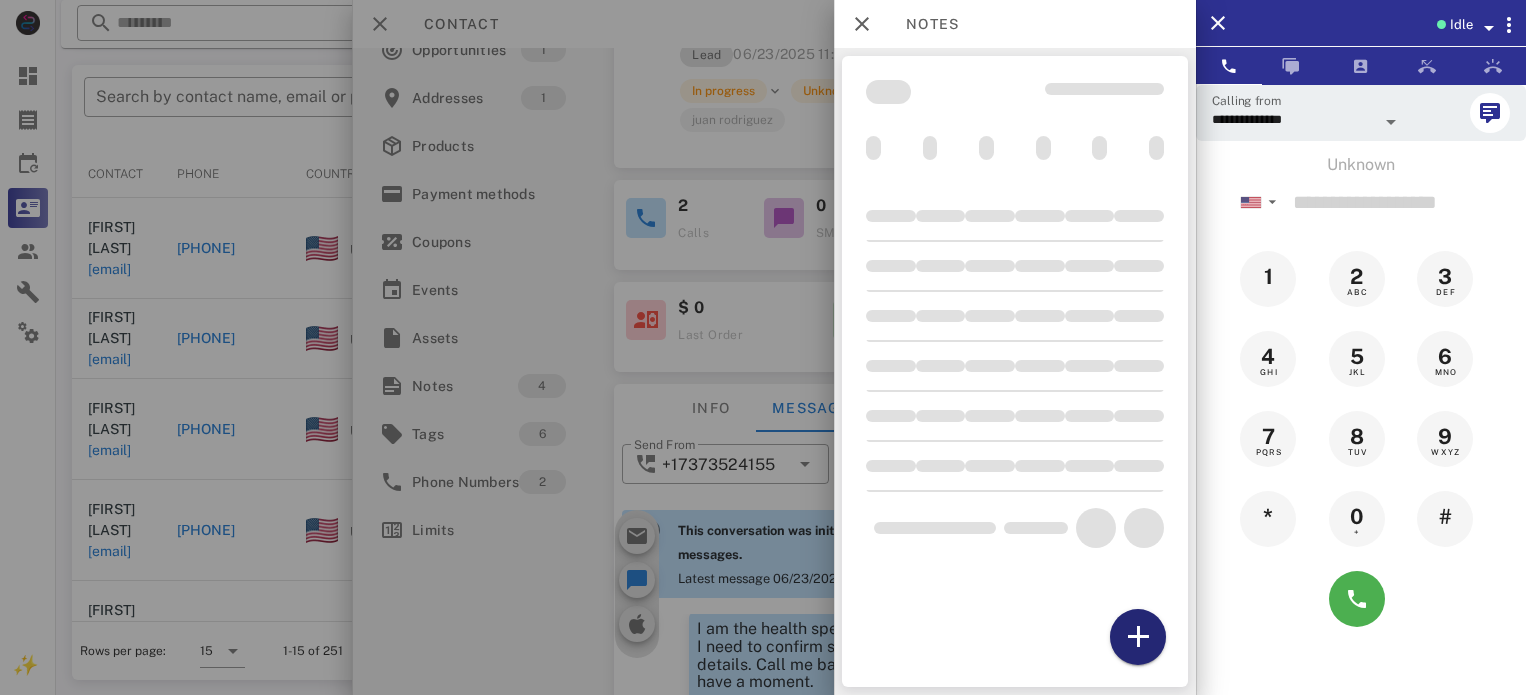 click at bounding box center [1138, 637] 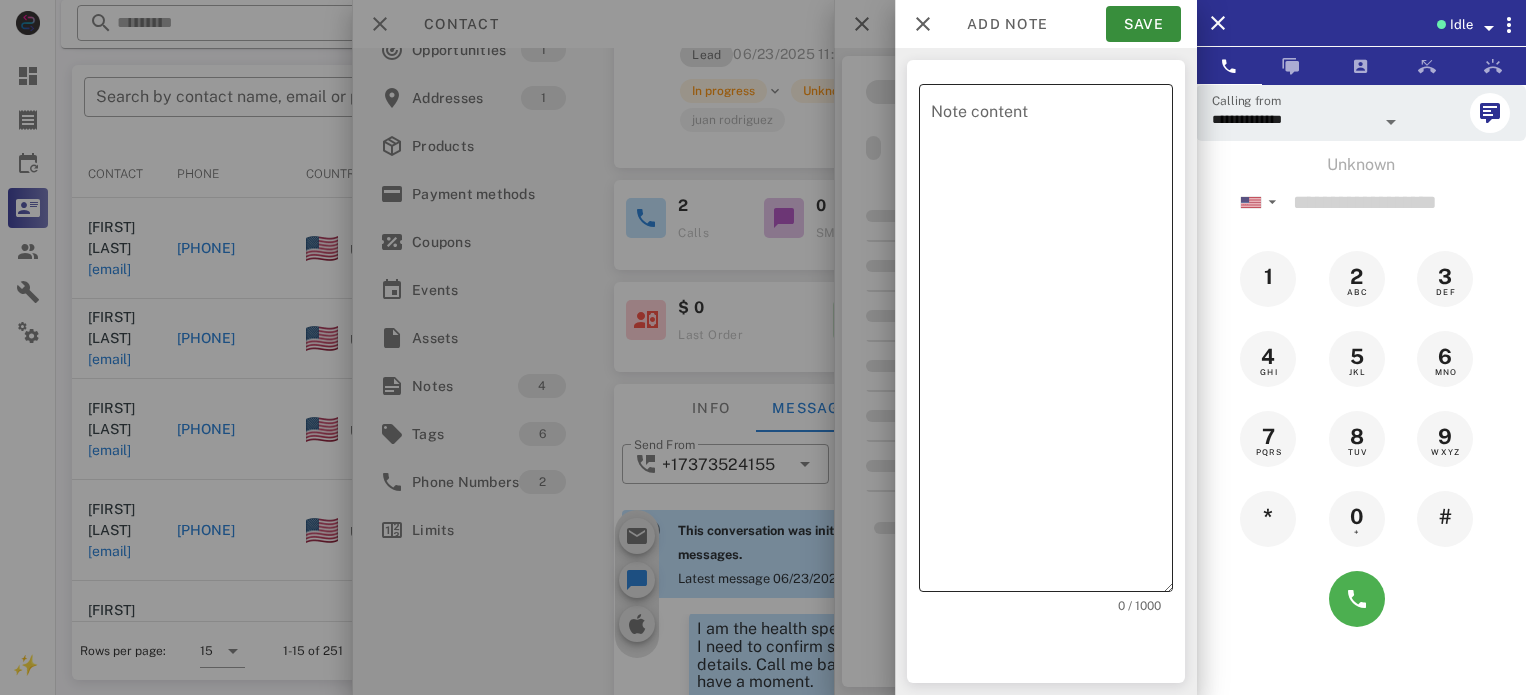 click on "Note content" 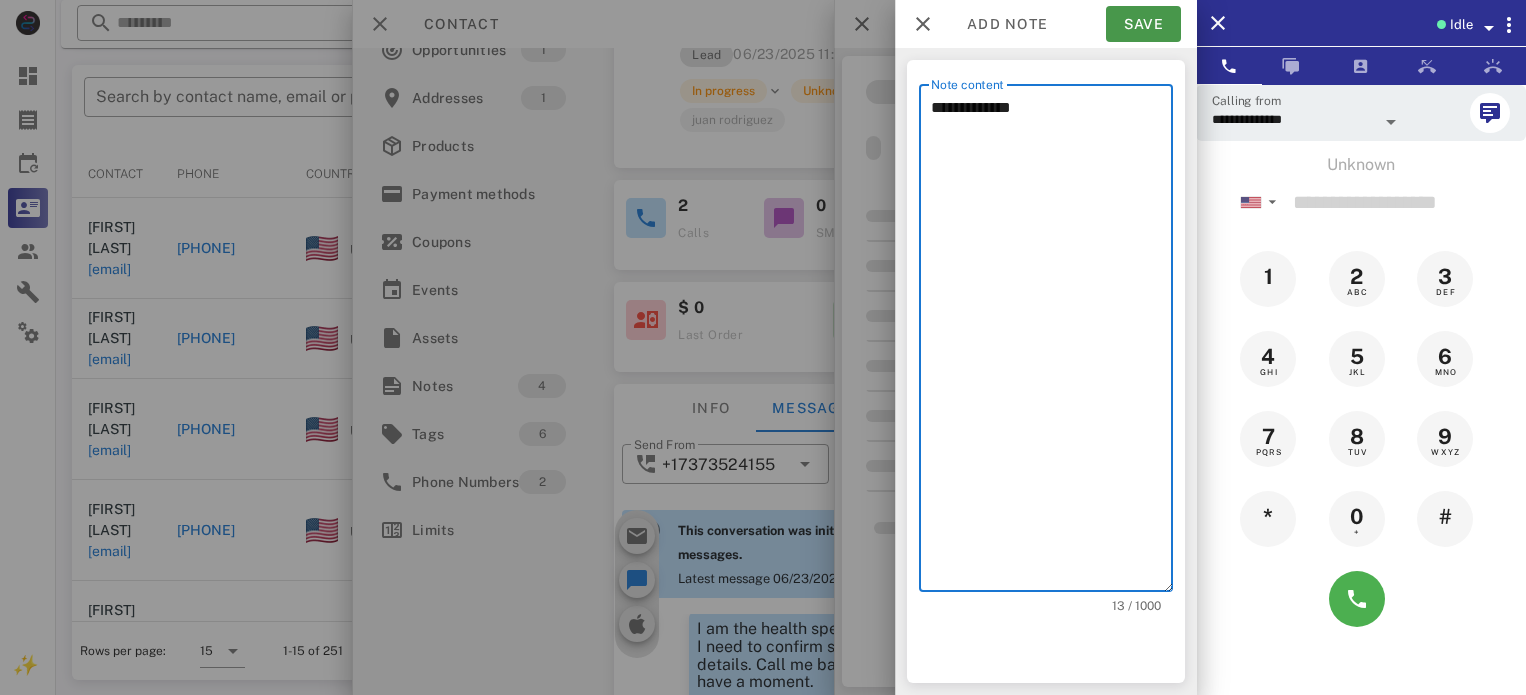 type on "**********" 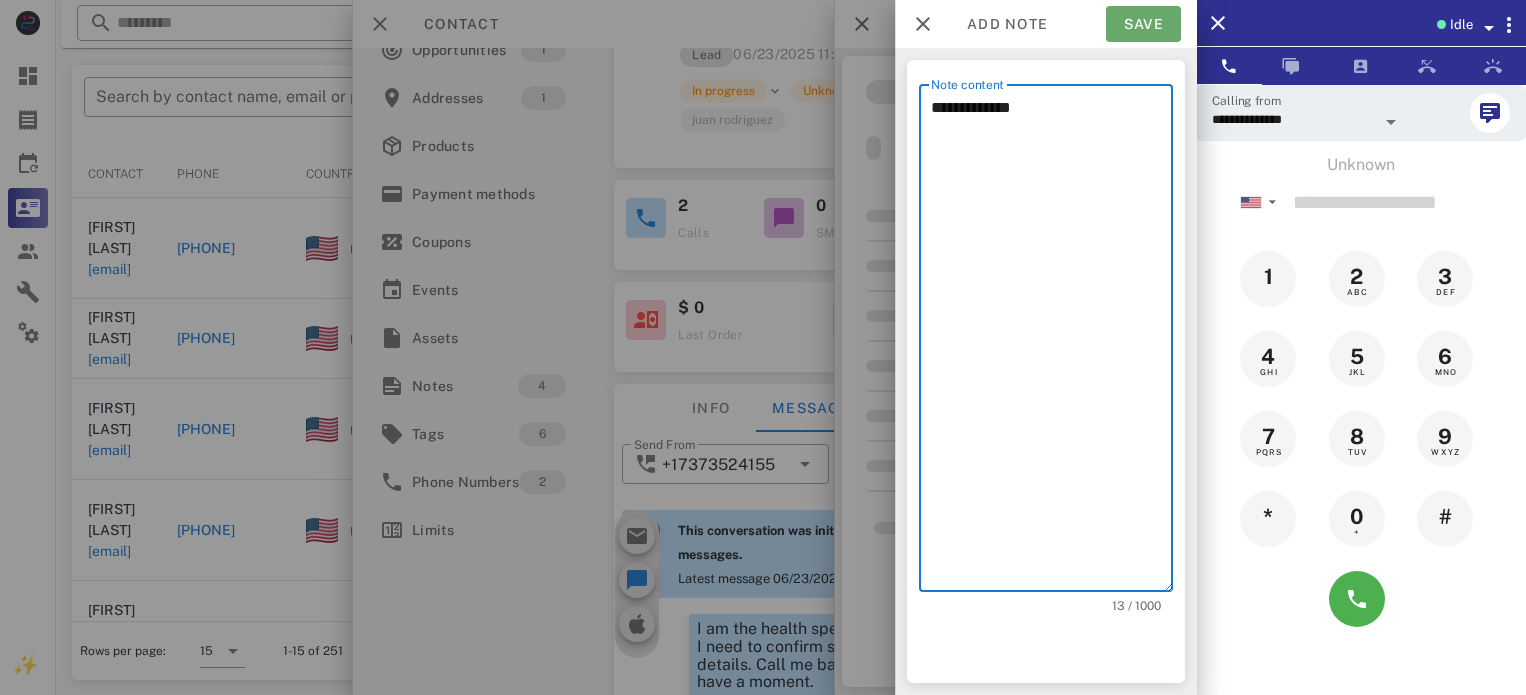 click on "Save" at bounding box center (1143, 24) 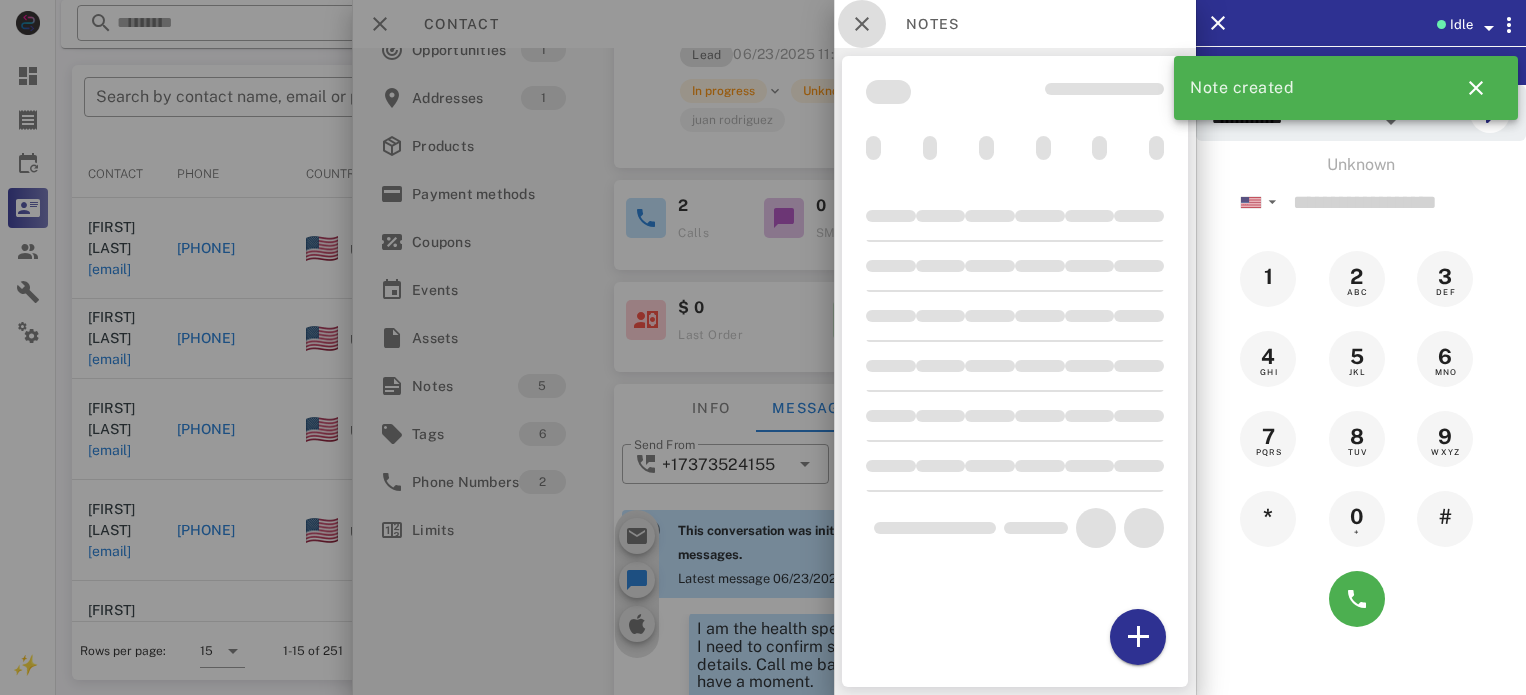 click at bounding box center [862, 24] 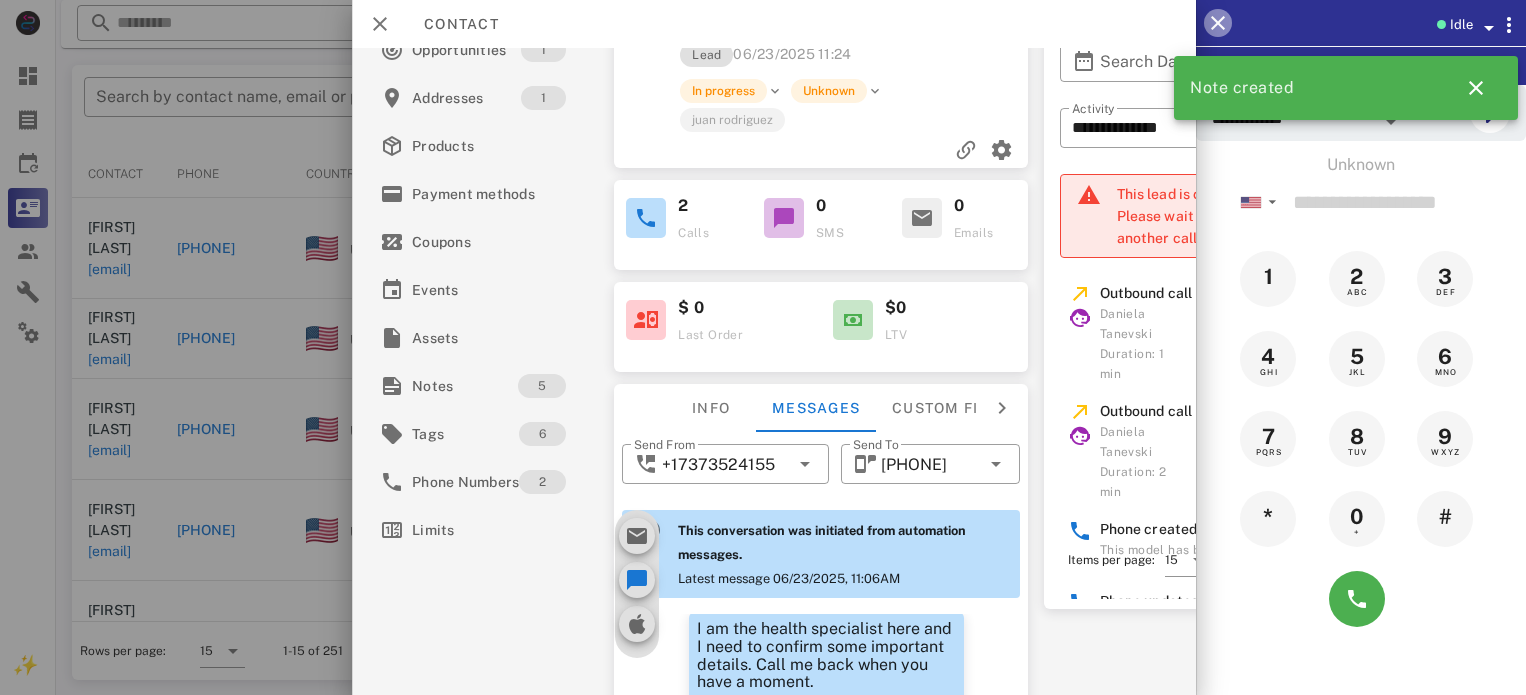 click at bounding box center [1218, 23] 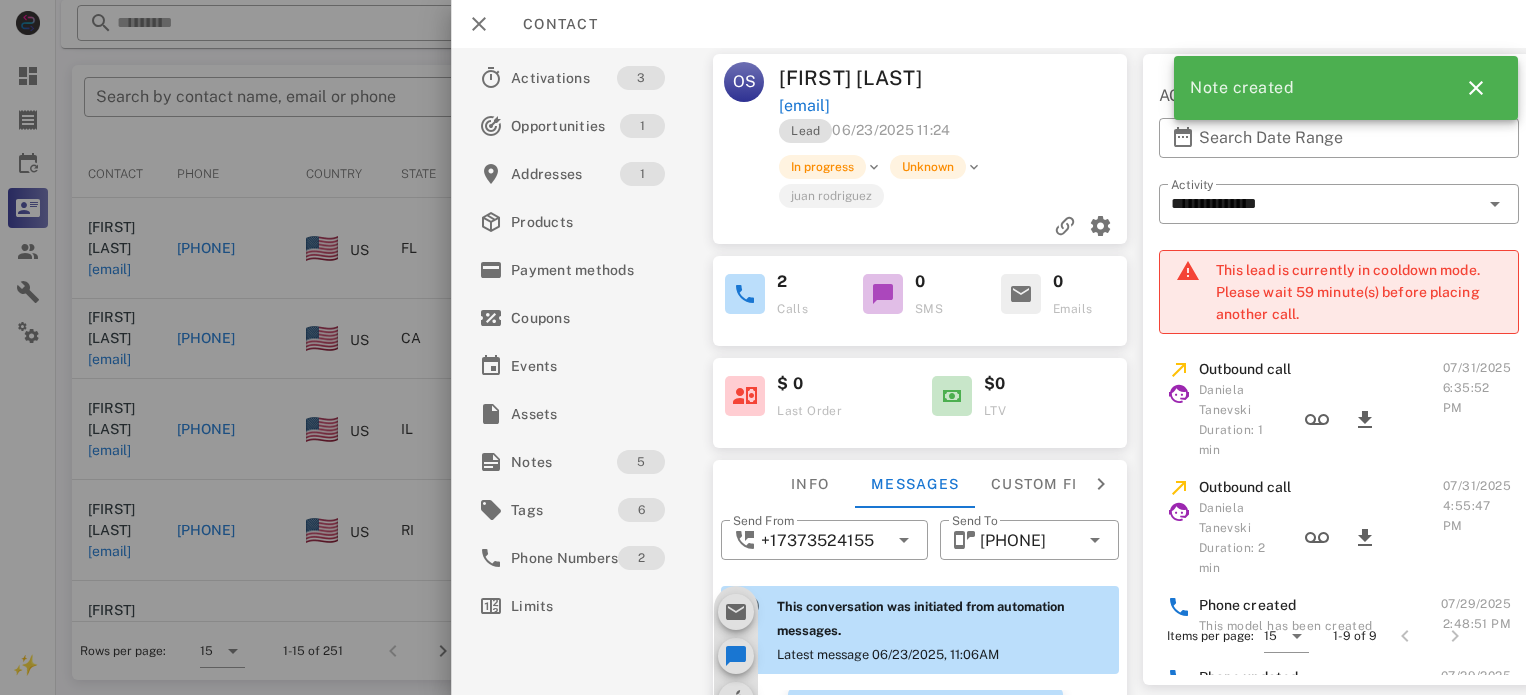 scroll, scrollTop: 0, scrollLeft: 0, axis: both 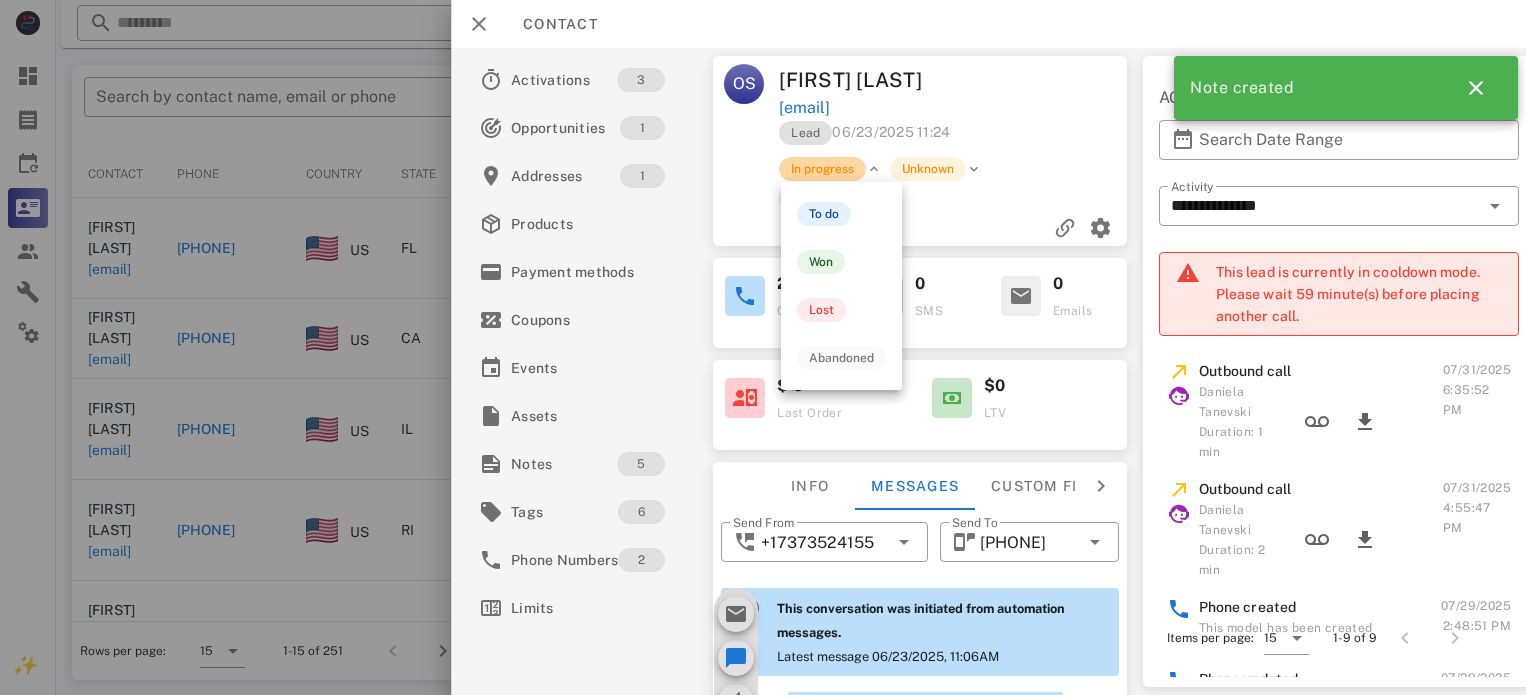 click on "In progress" at bounding box center (822, 169) 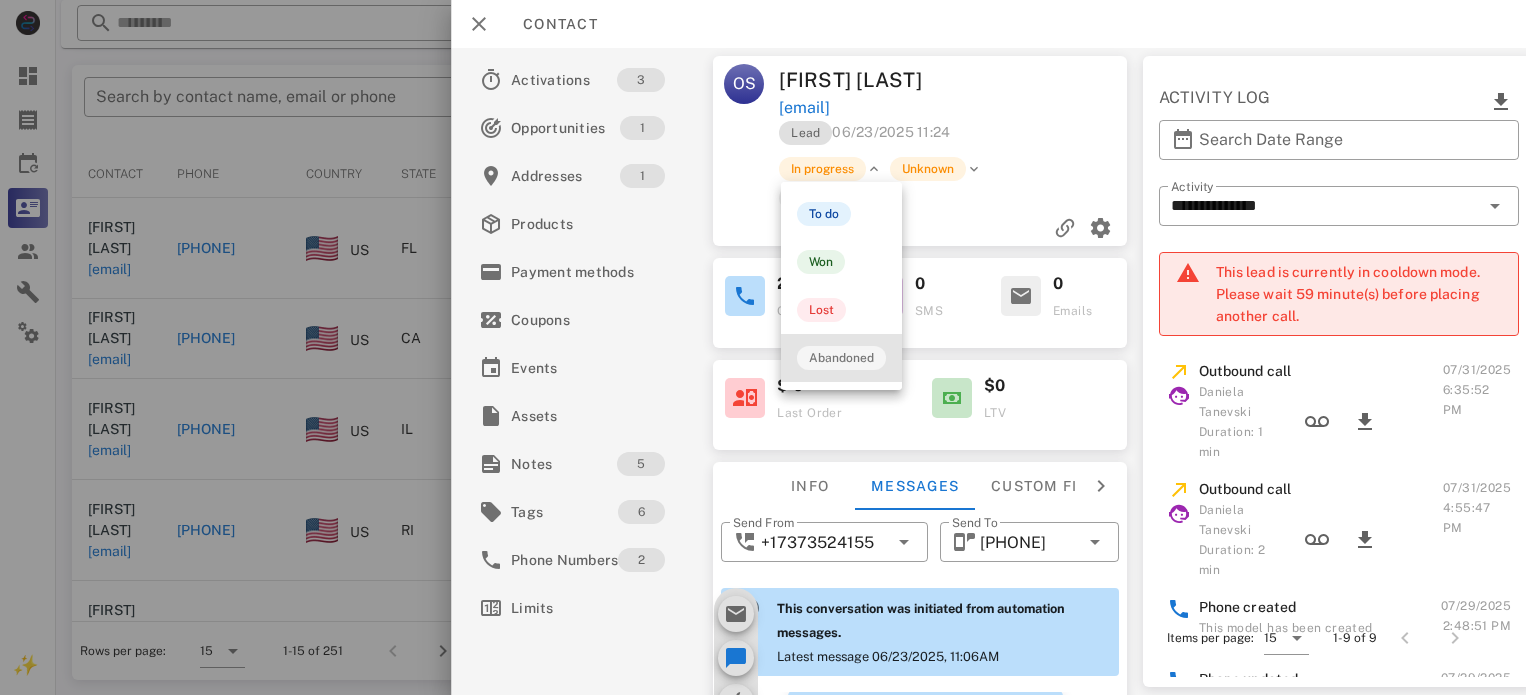 click on "Abandoned" at bounding box center (841, 358) 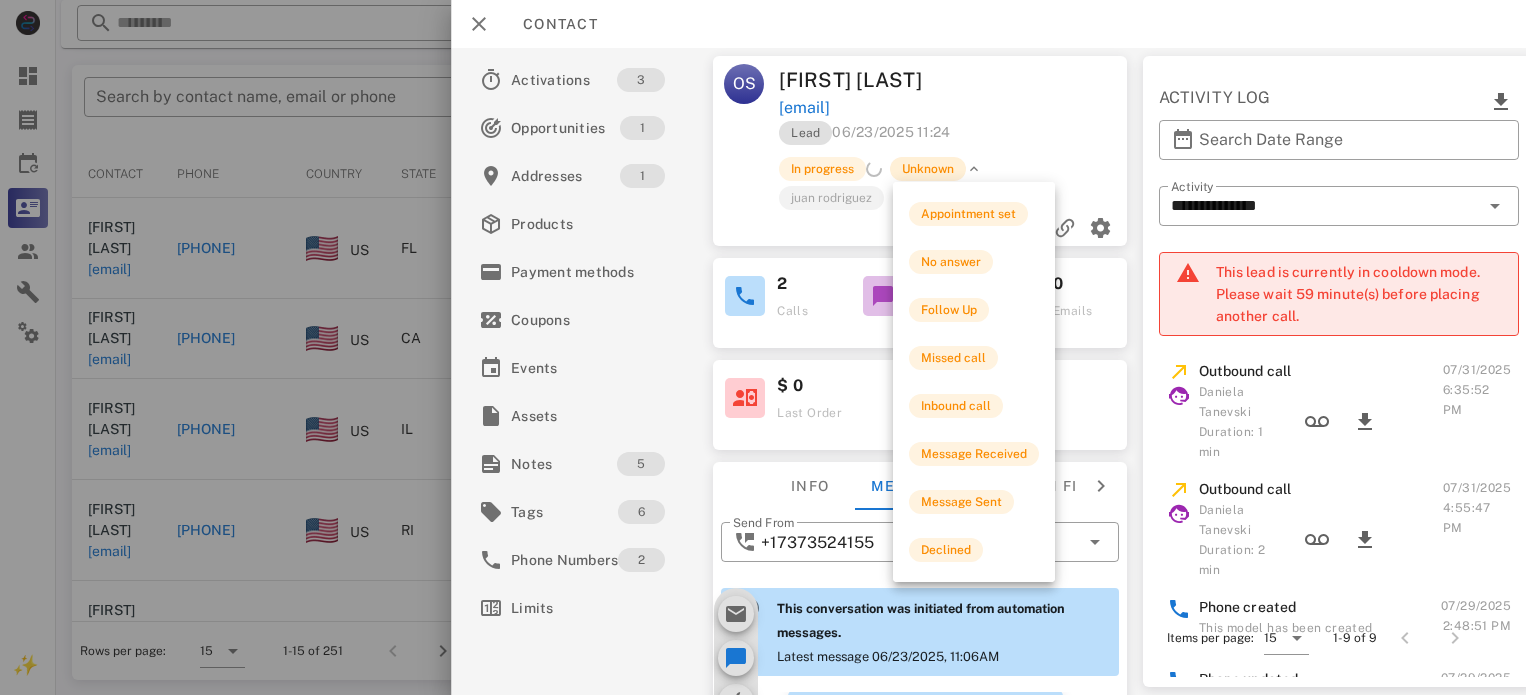 click on "Unknown" at bounding box center [928, 169] 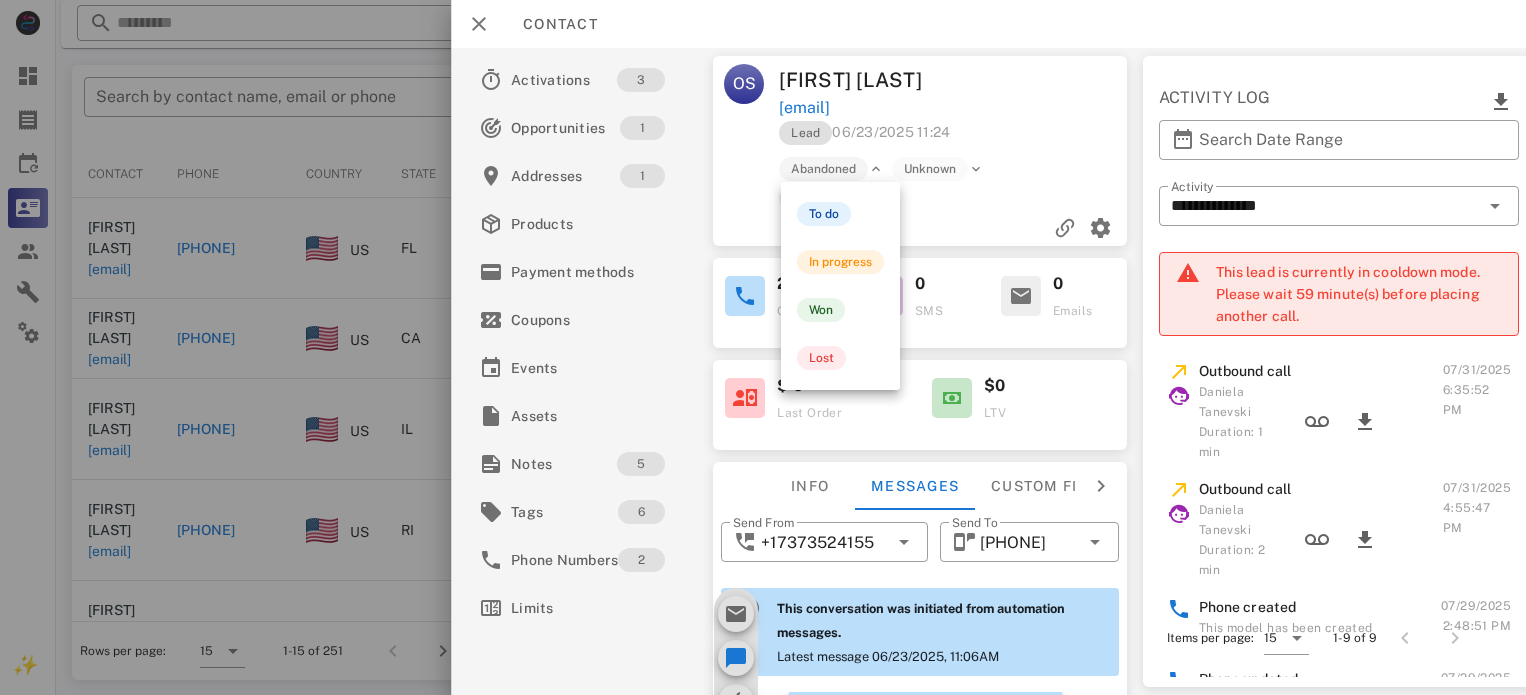 click on "Abandoned" at bounding box center (823, 169) 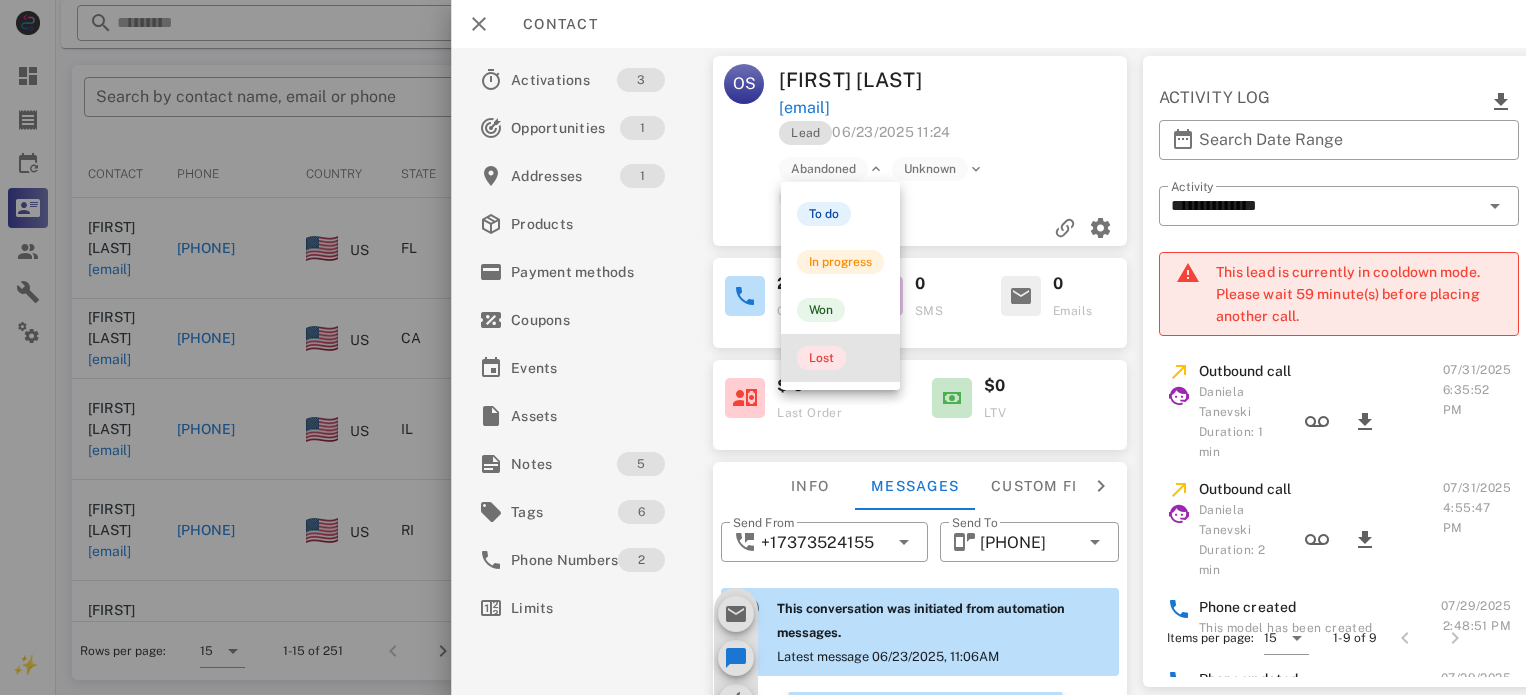 click on "Lost" at bounding box center [821, 358] 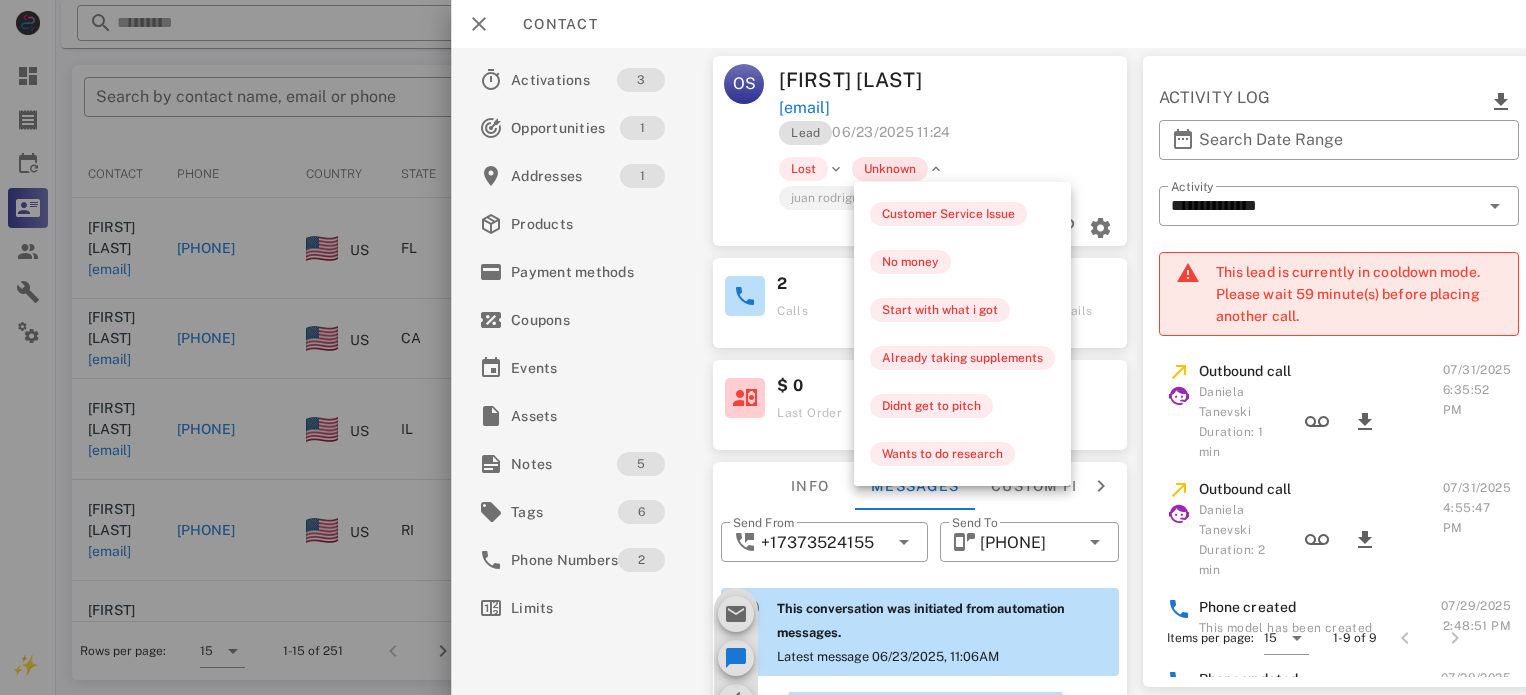 click on "Unknown" at bounding box center (890, 169) 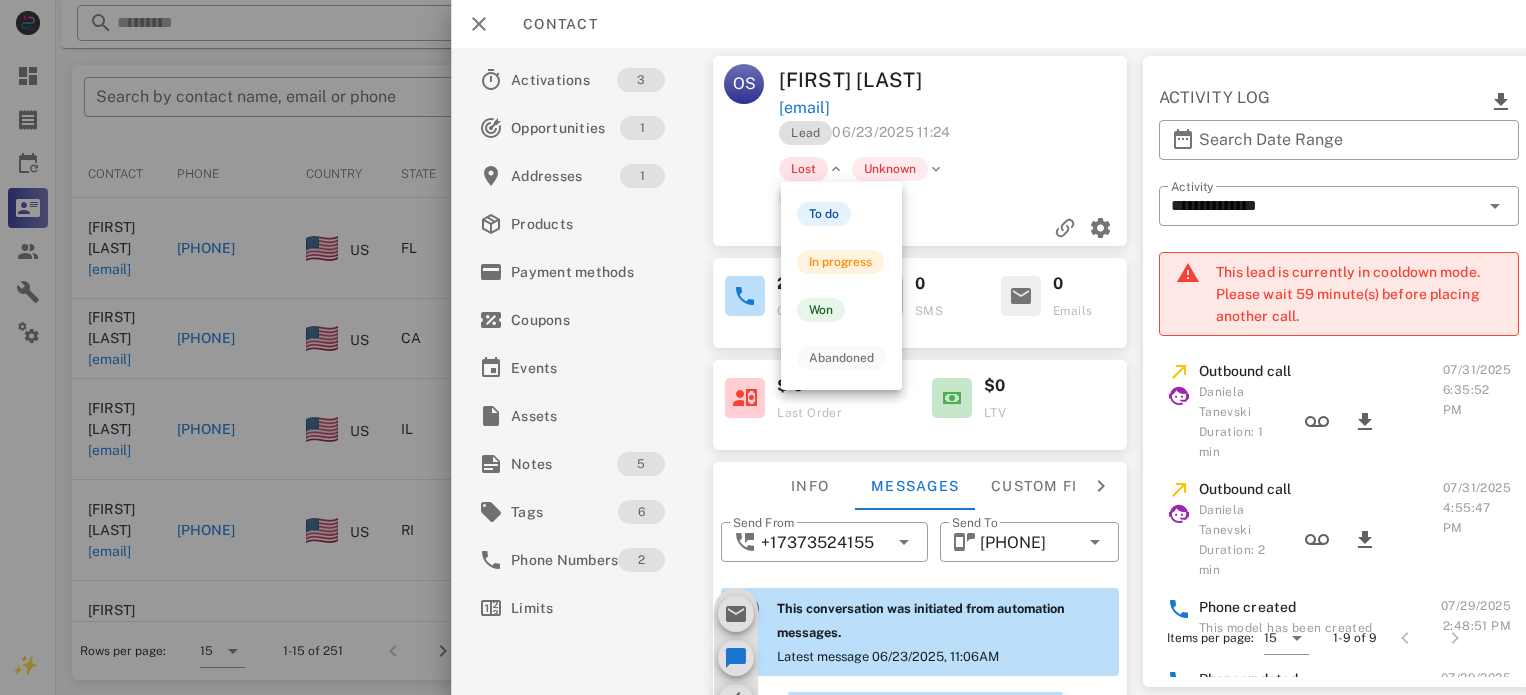 click on "Lost" at bounding box center [803, 169] 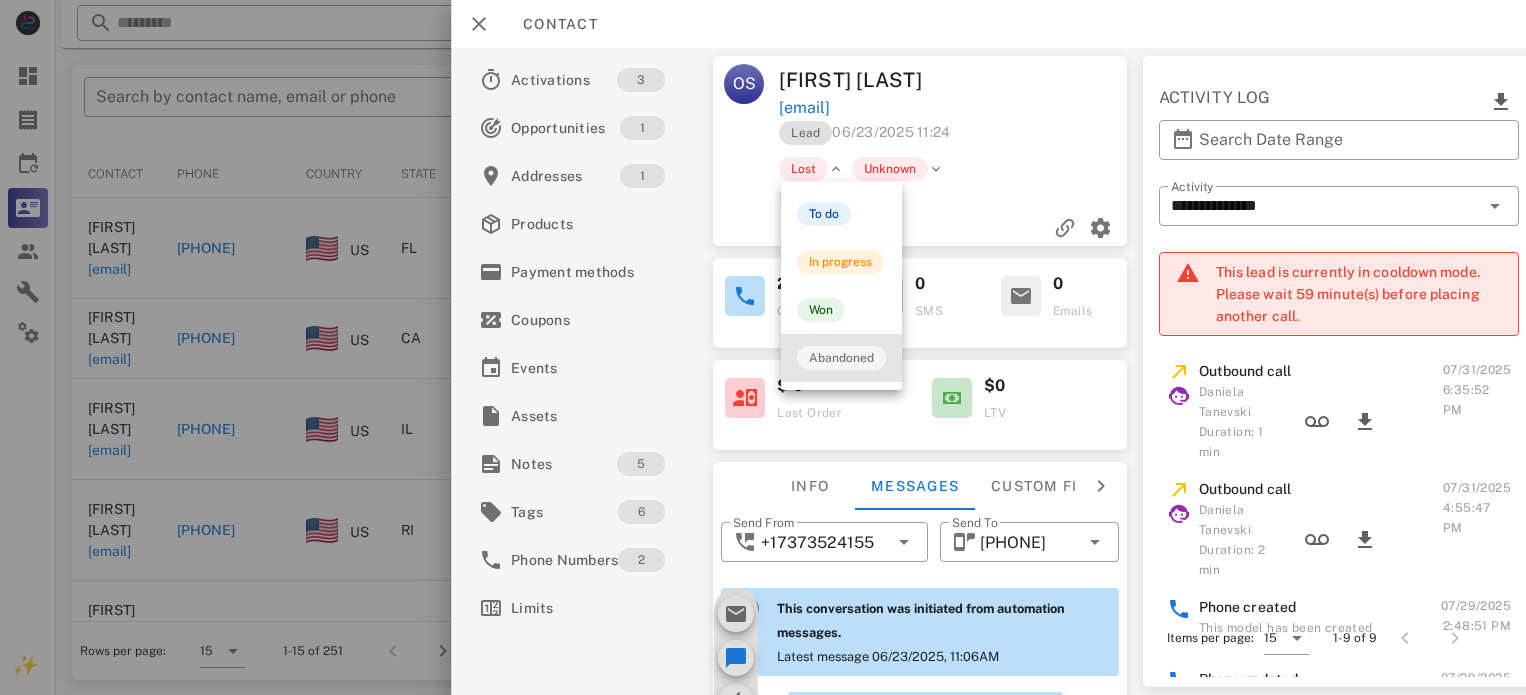 click on "Abandoned" at bounding box center (841, 358) 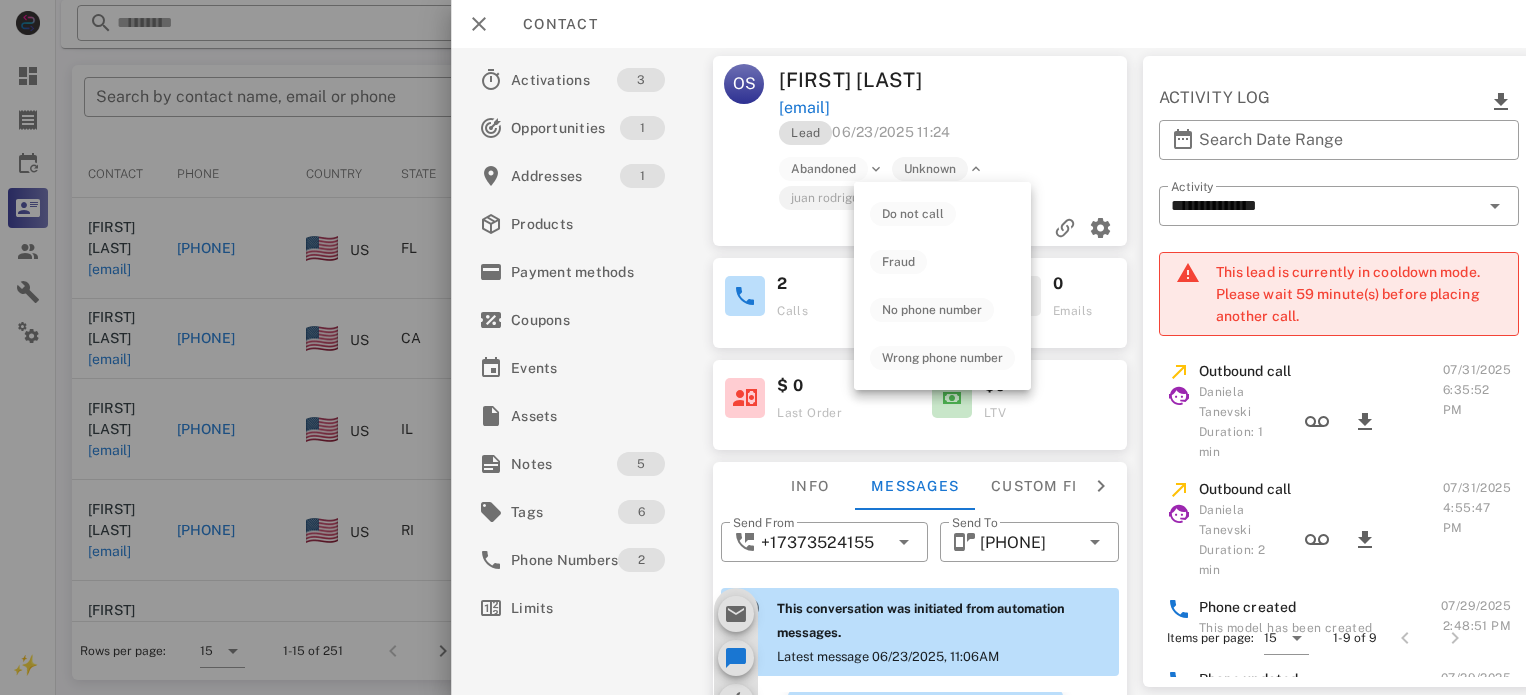 click on "Unknown" at bounding box center (930, 169) 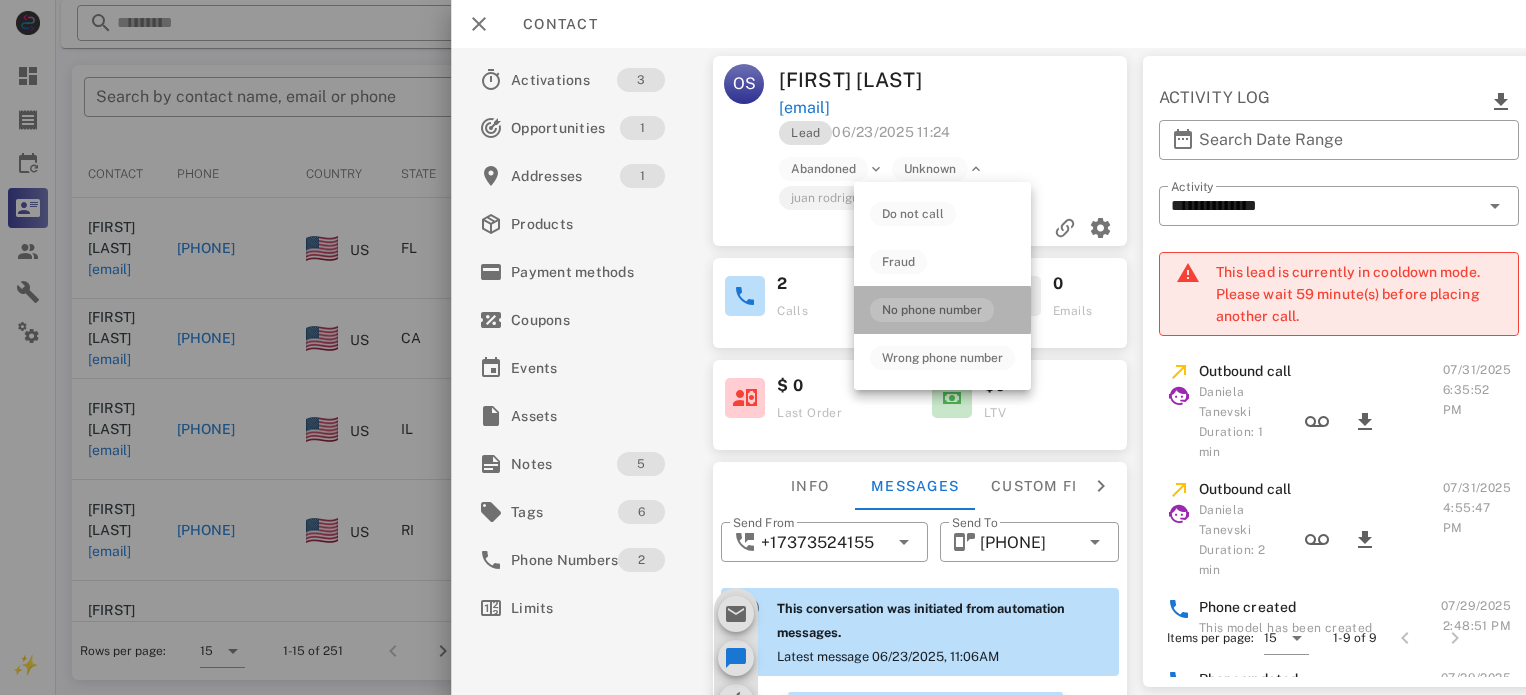 click on "No phone number" at bounding box center (932, 310) 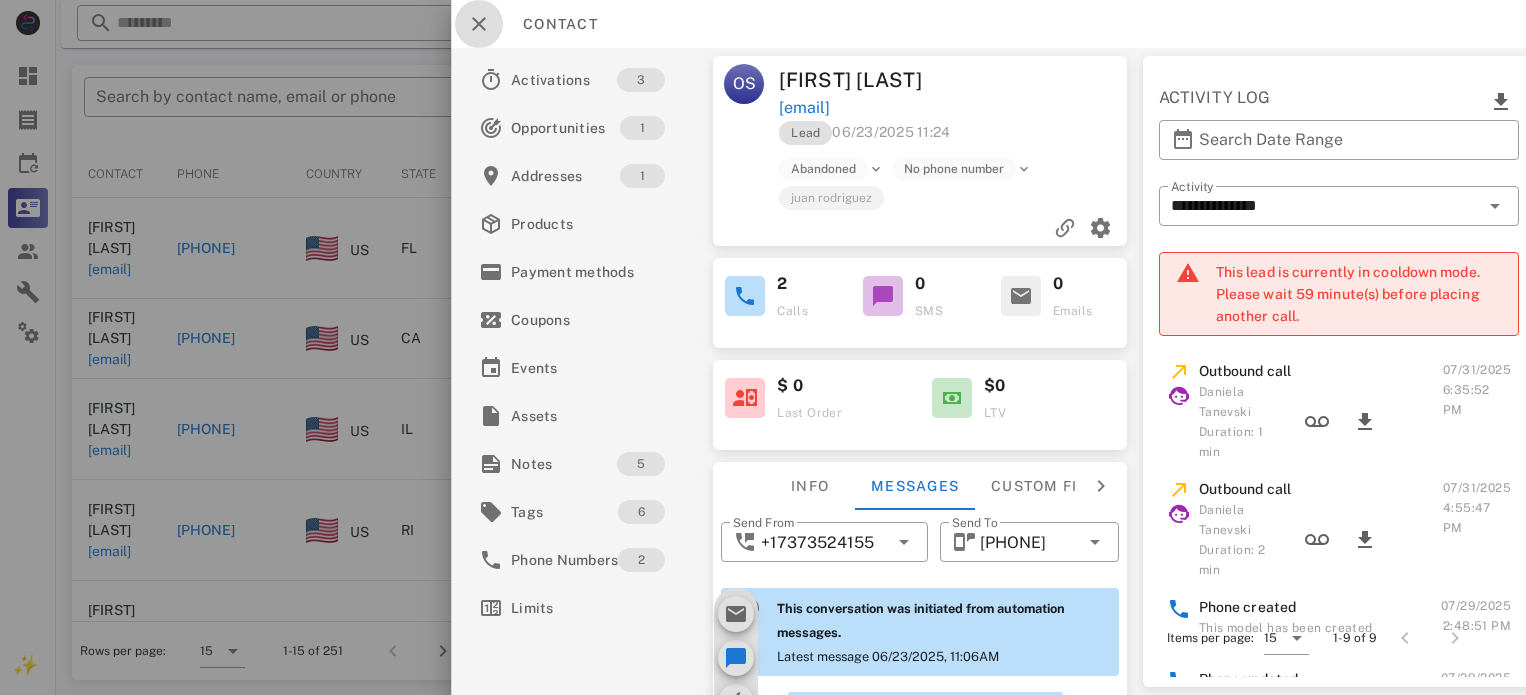 click at bounding box center (479, 24) 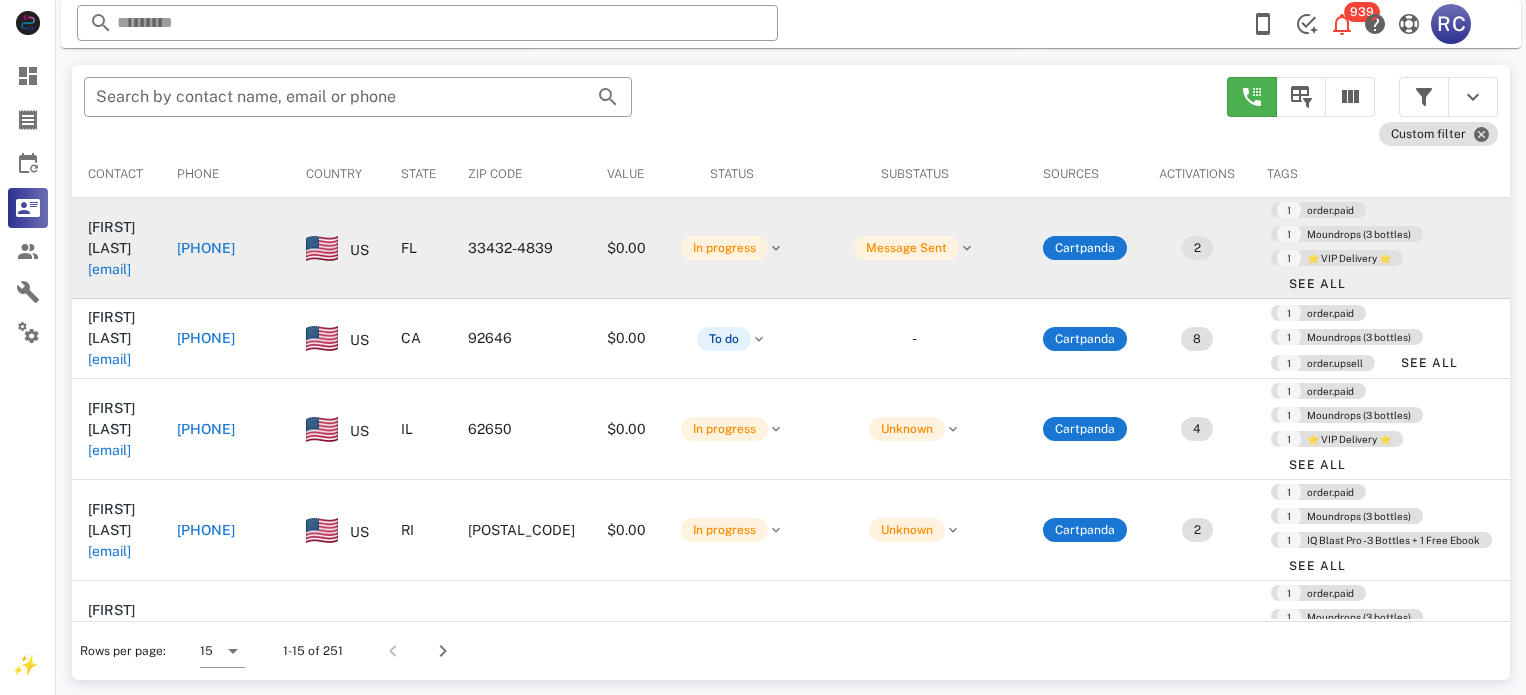 click on "[PHONE]" at bounding box center [206, 248] 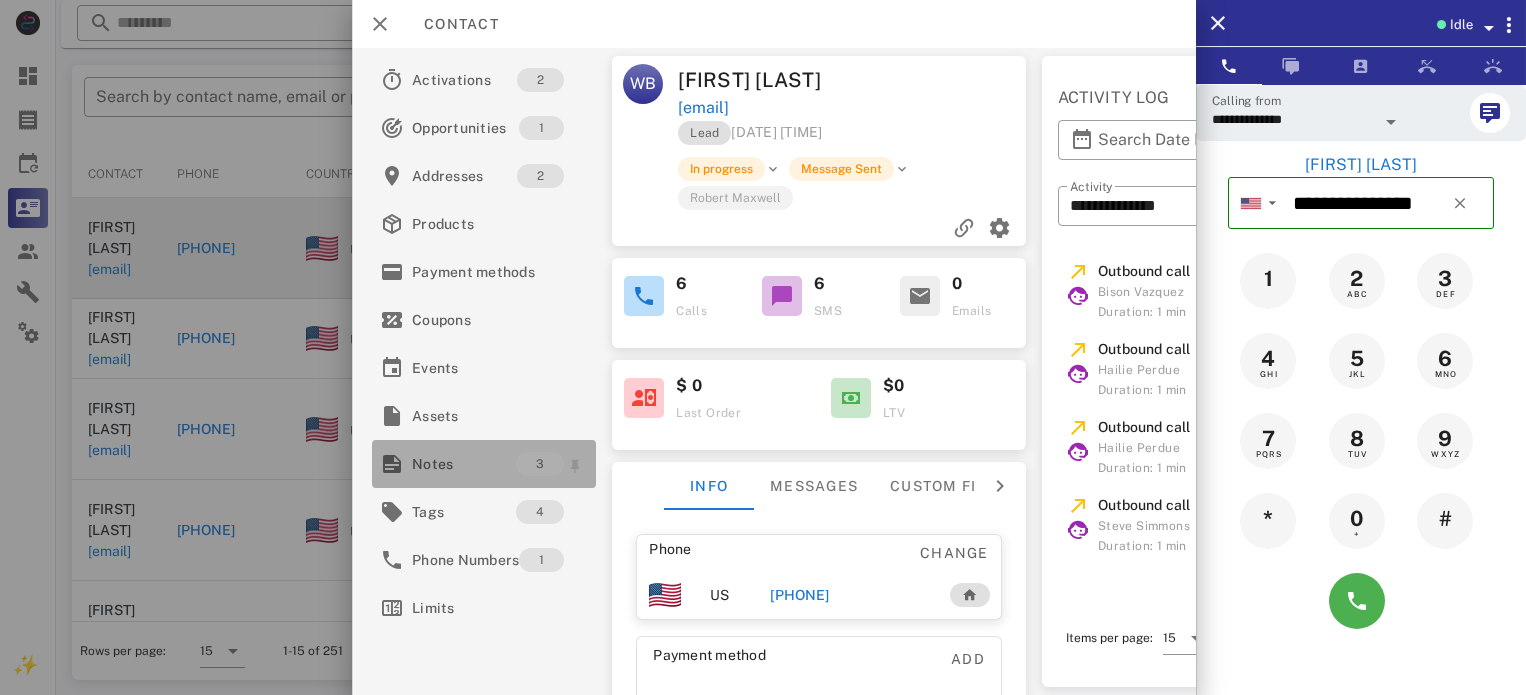 click on "Notes" at bounding box center (464, 464) 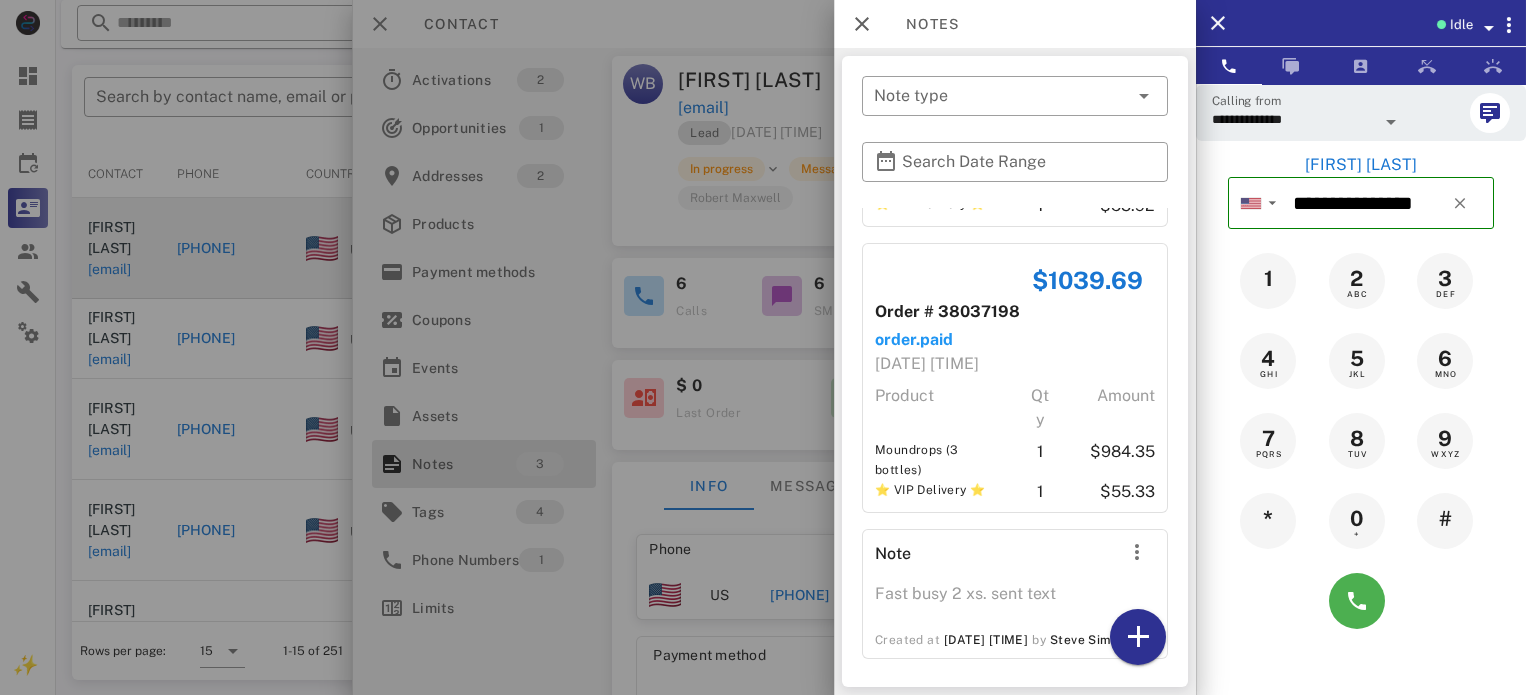 scroll, scrollTop: 298, scrollLeft: 0, axis: vertical 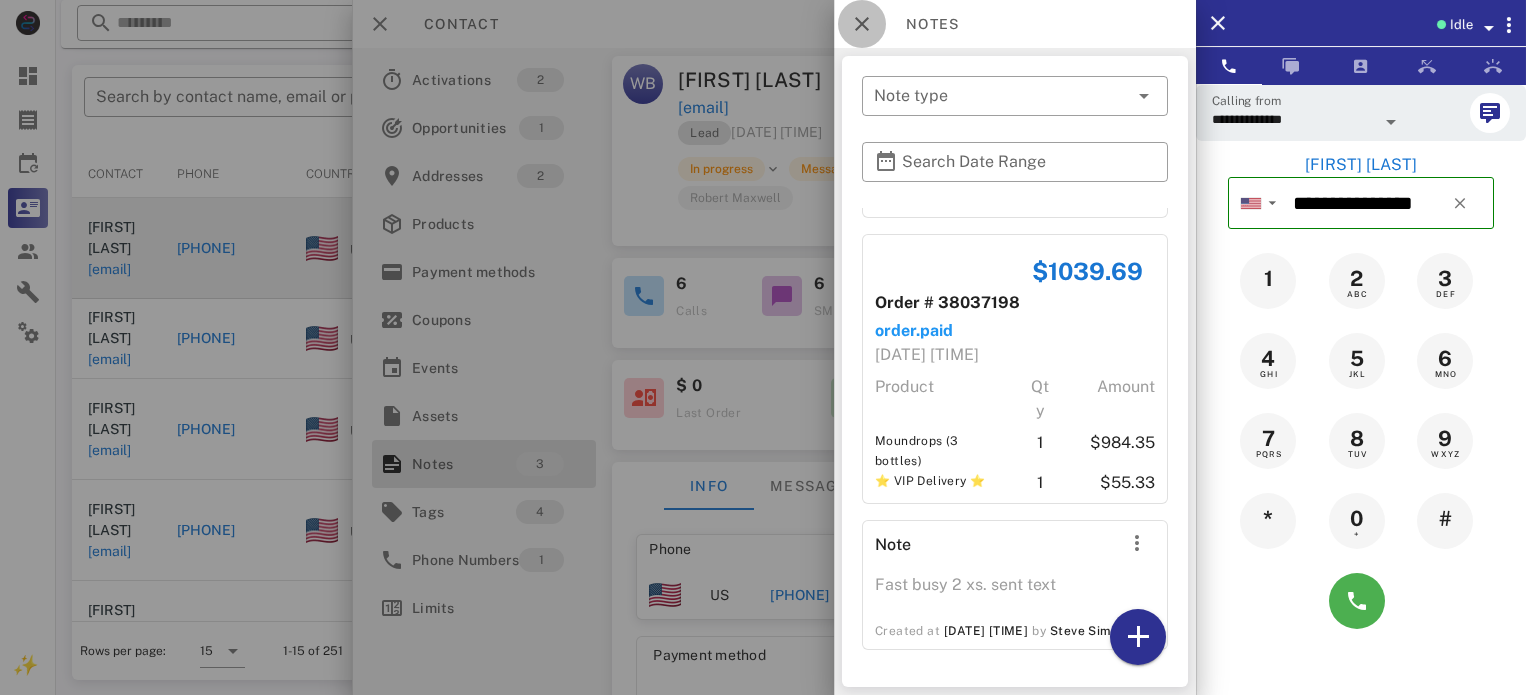 click at bounding box center [862, 24] 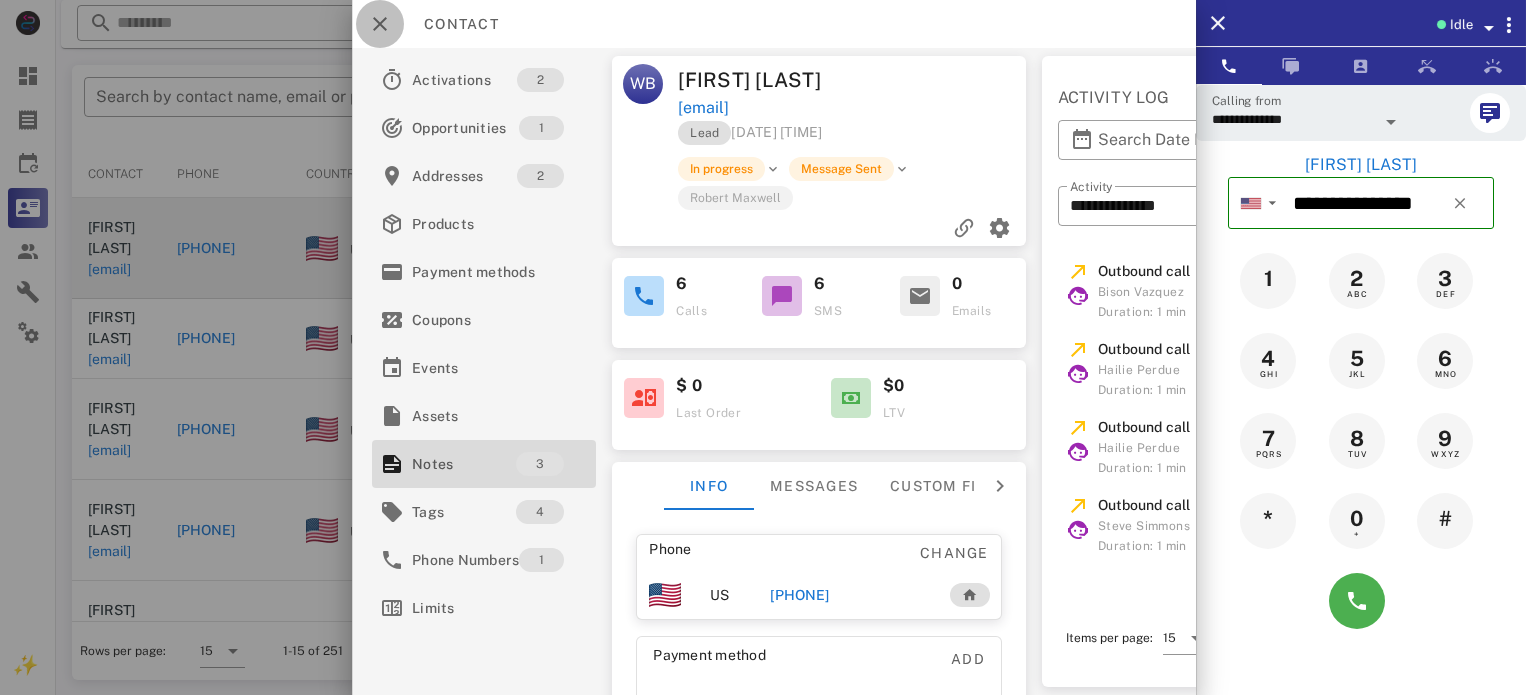 click at bounding box center (380, 24) 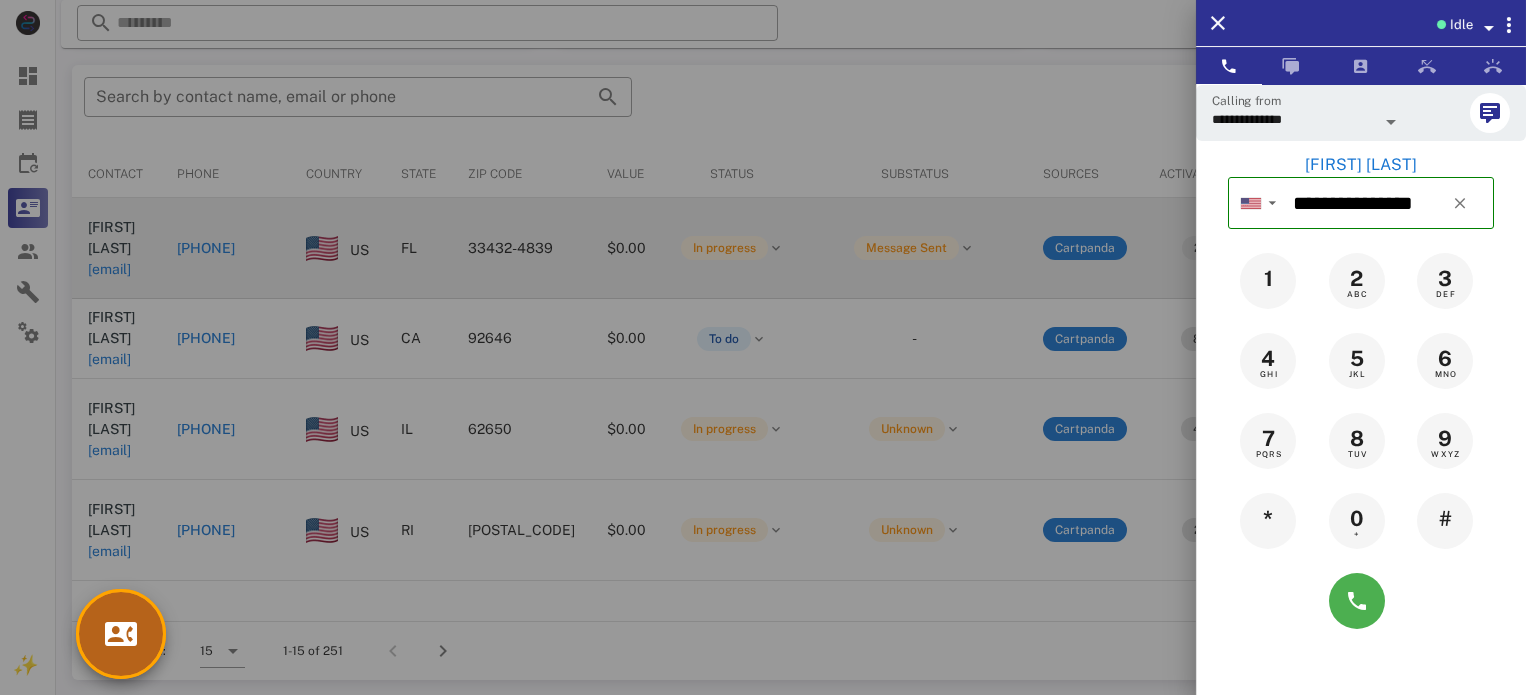 click at bounding box center (121, 634) 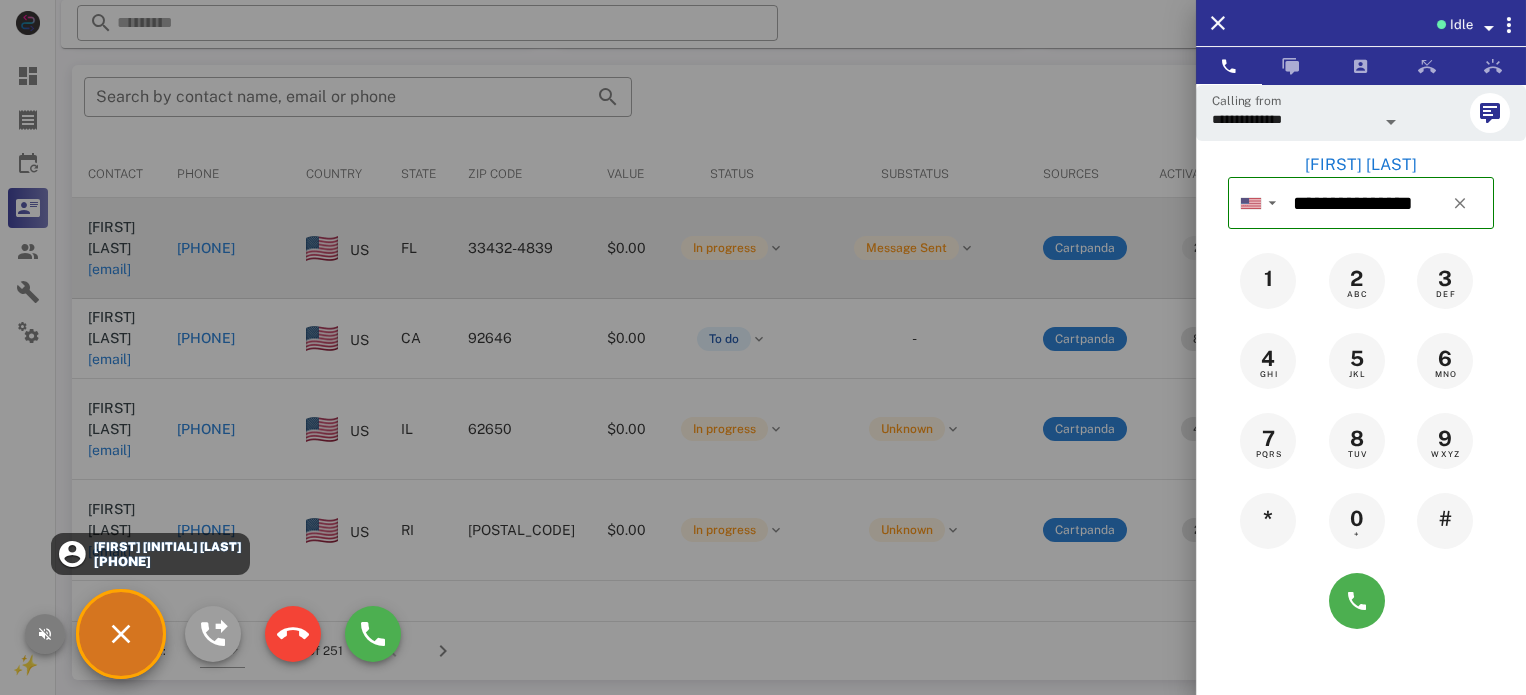 click at bounding box center (45, 634) 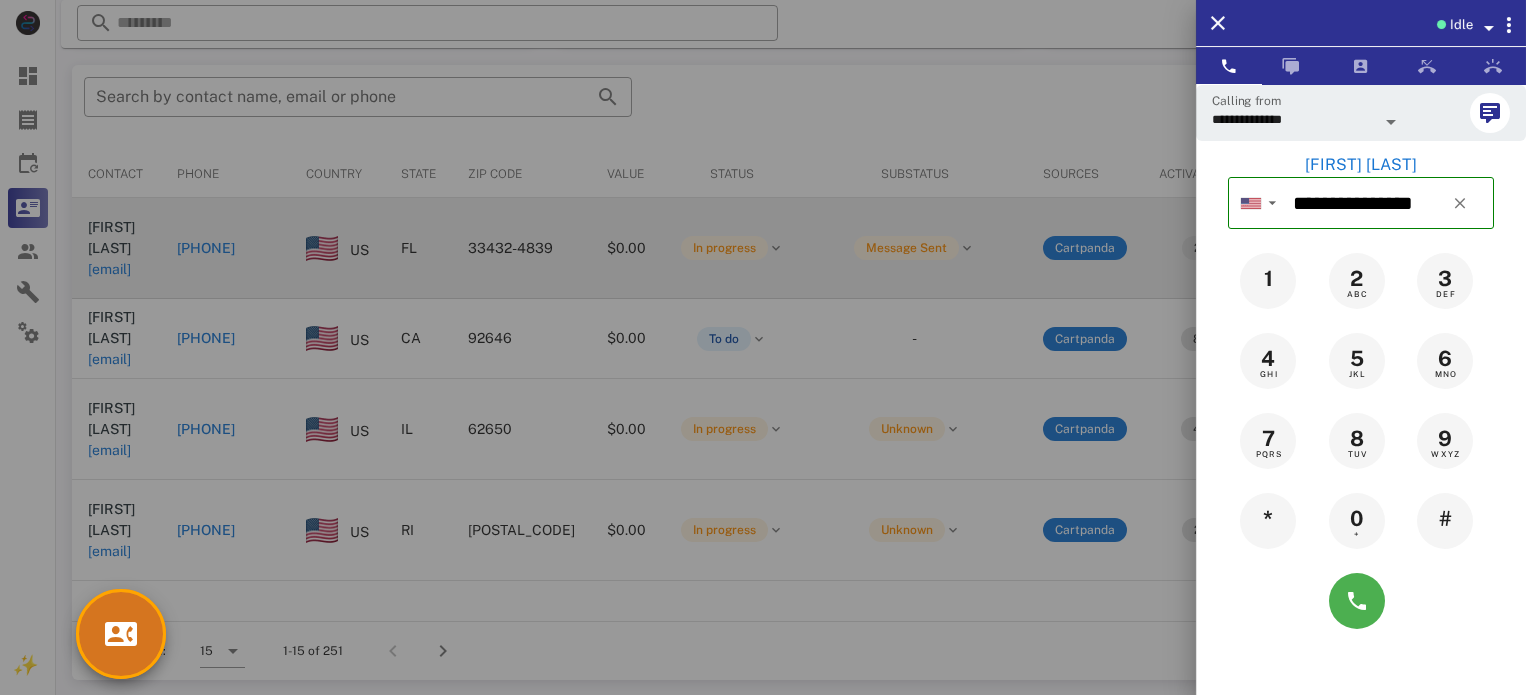 click at bounding box center (763, 347) 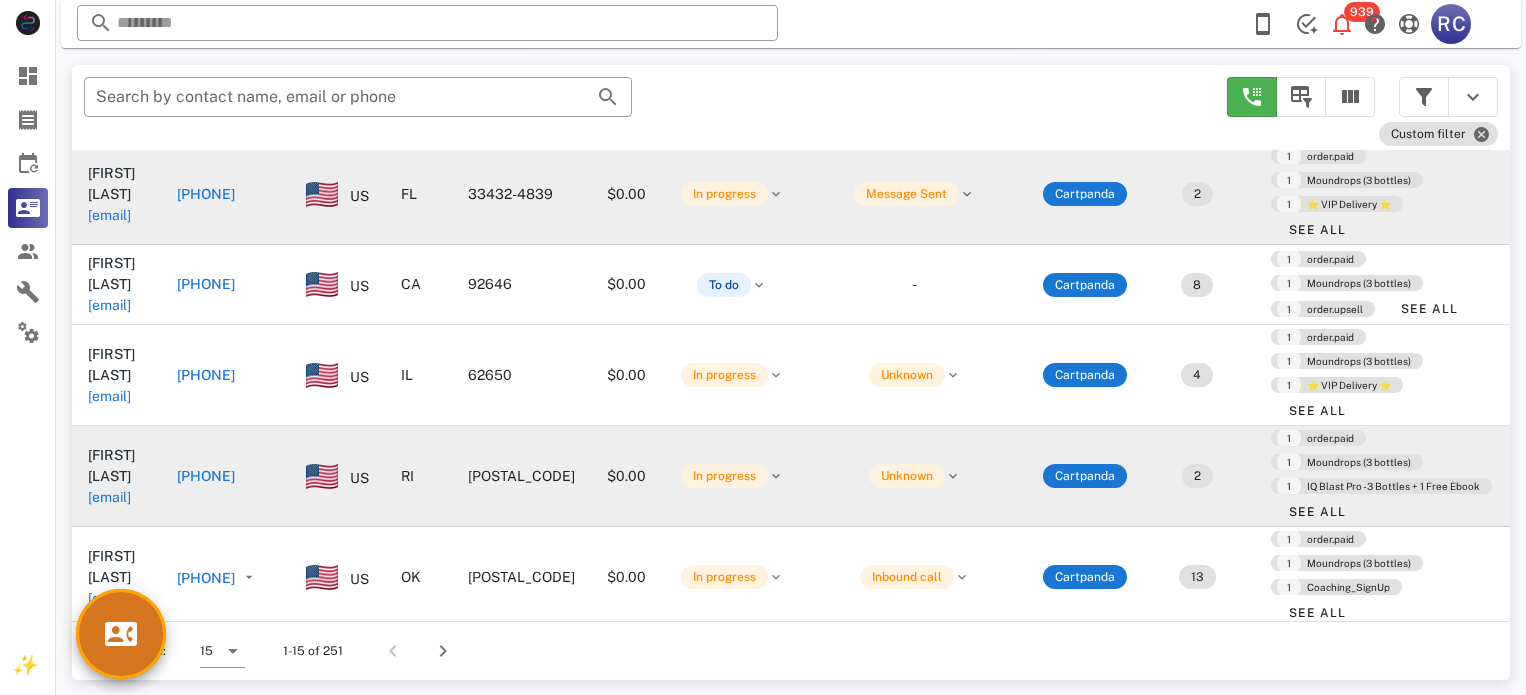 scroll, scrollTop: 100, scrollLeft: 0, axis: vertical 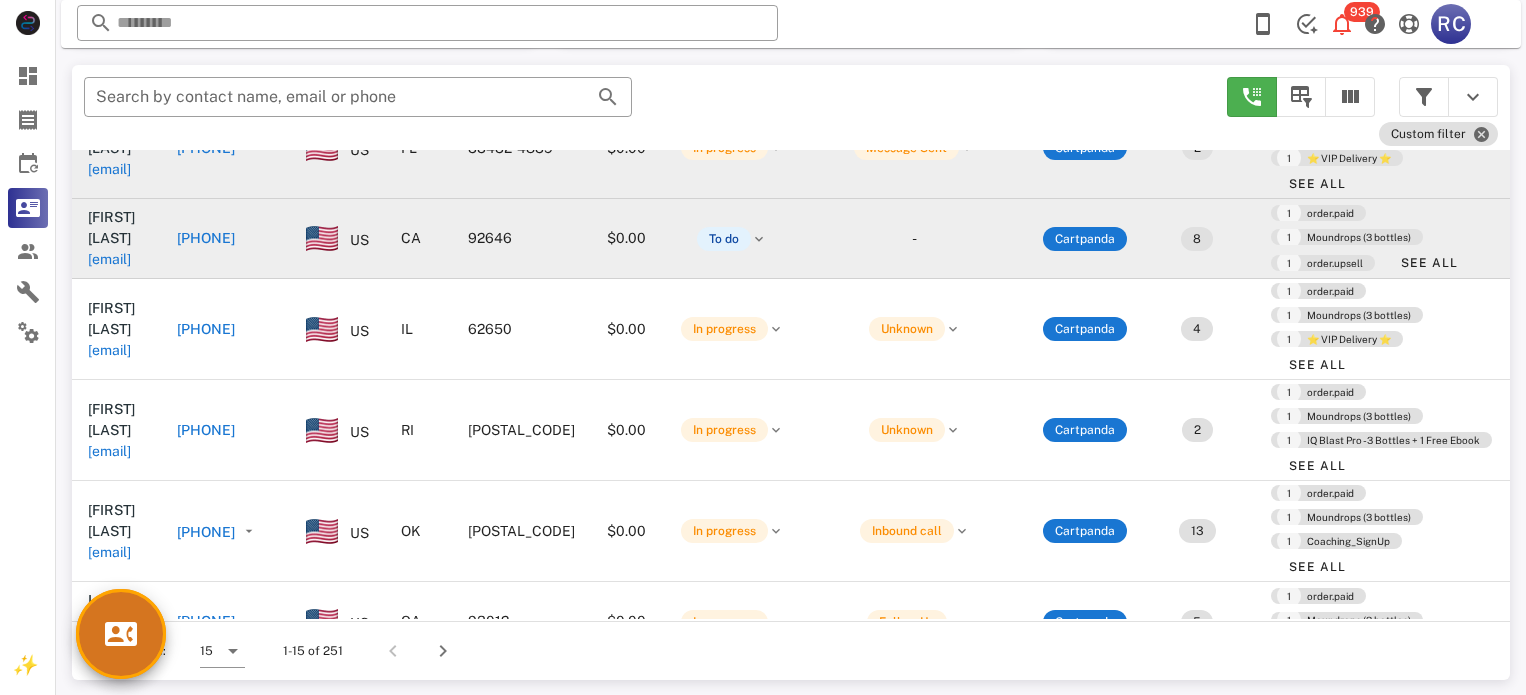 click on "[PHONE]" at bounding box center [206, 238] 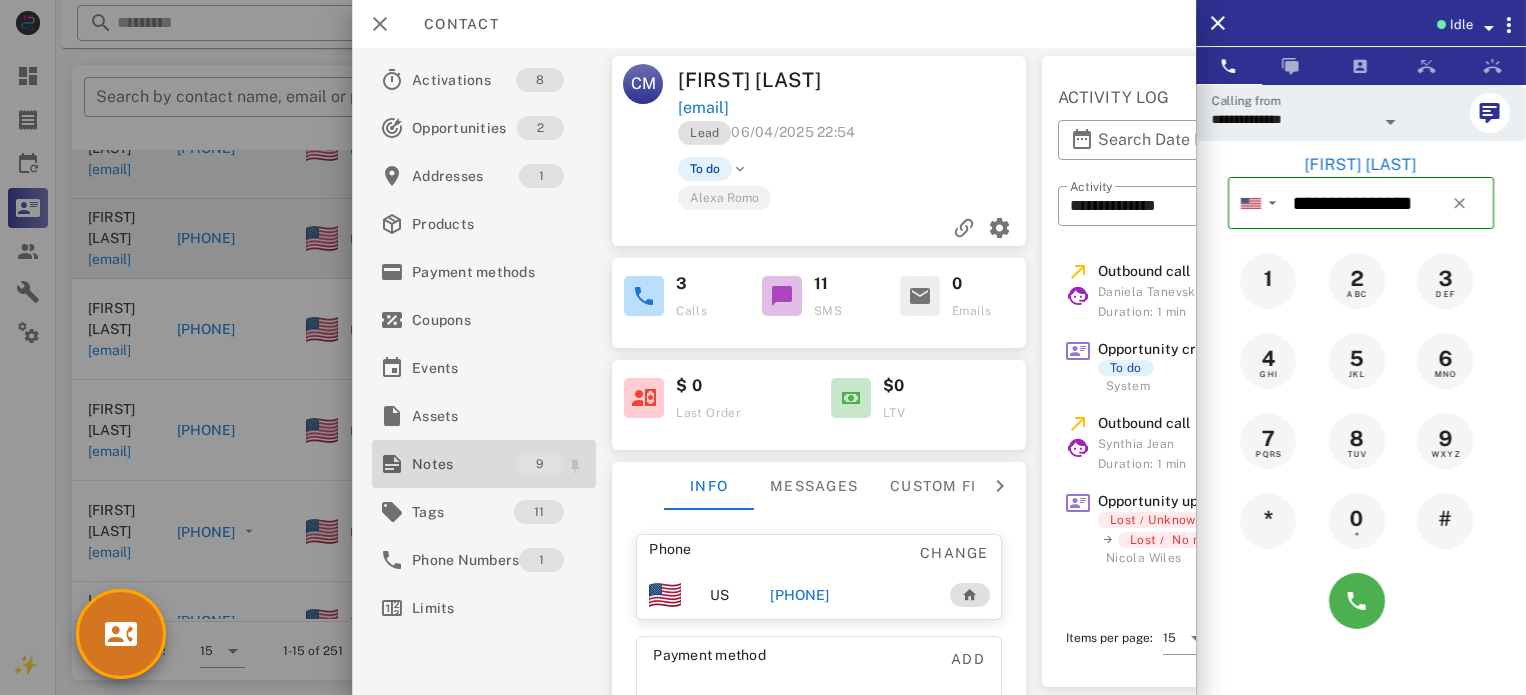 click on "Notes" at bounding box center (464, 464) 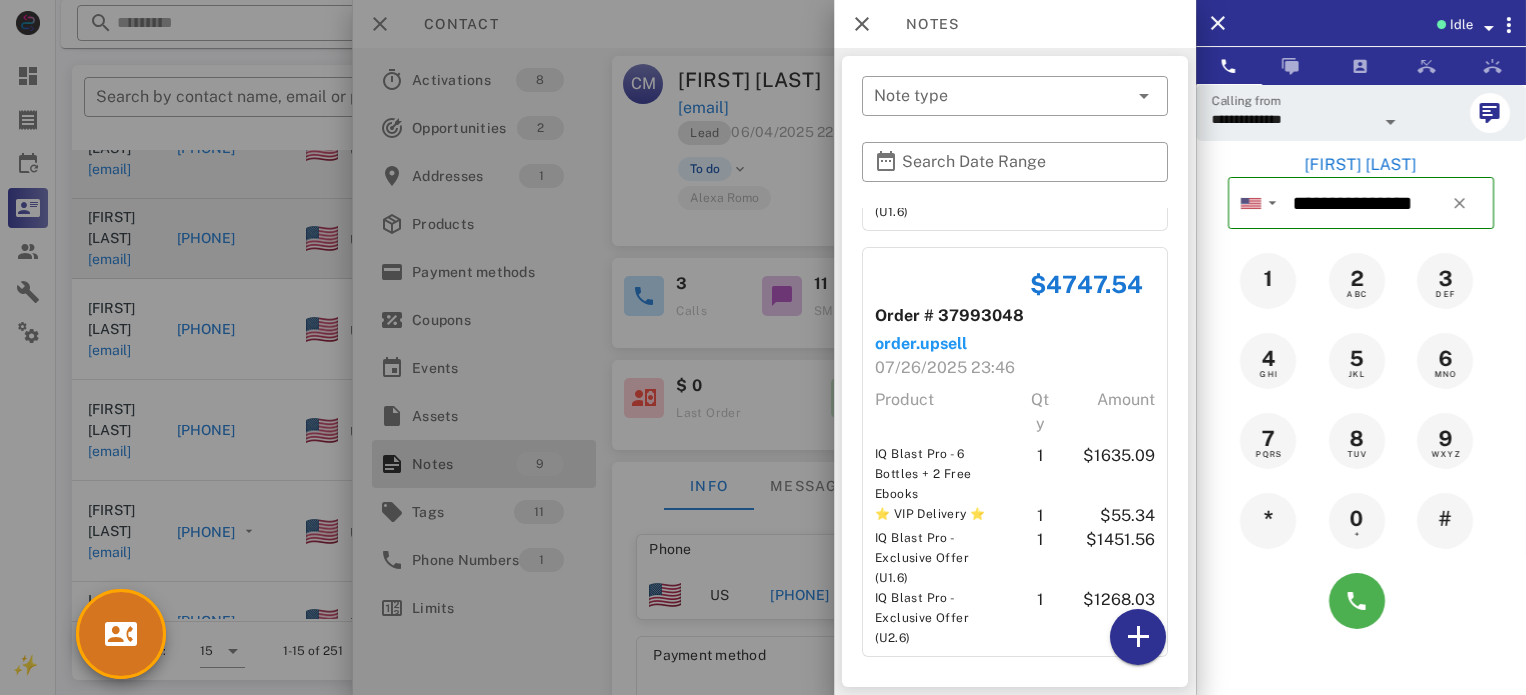 scroll, scrollTop: 2392, scrollLeft: 0, axis: vertical 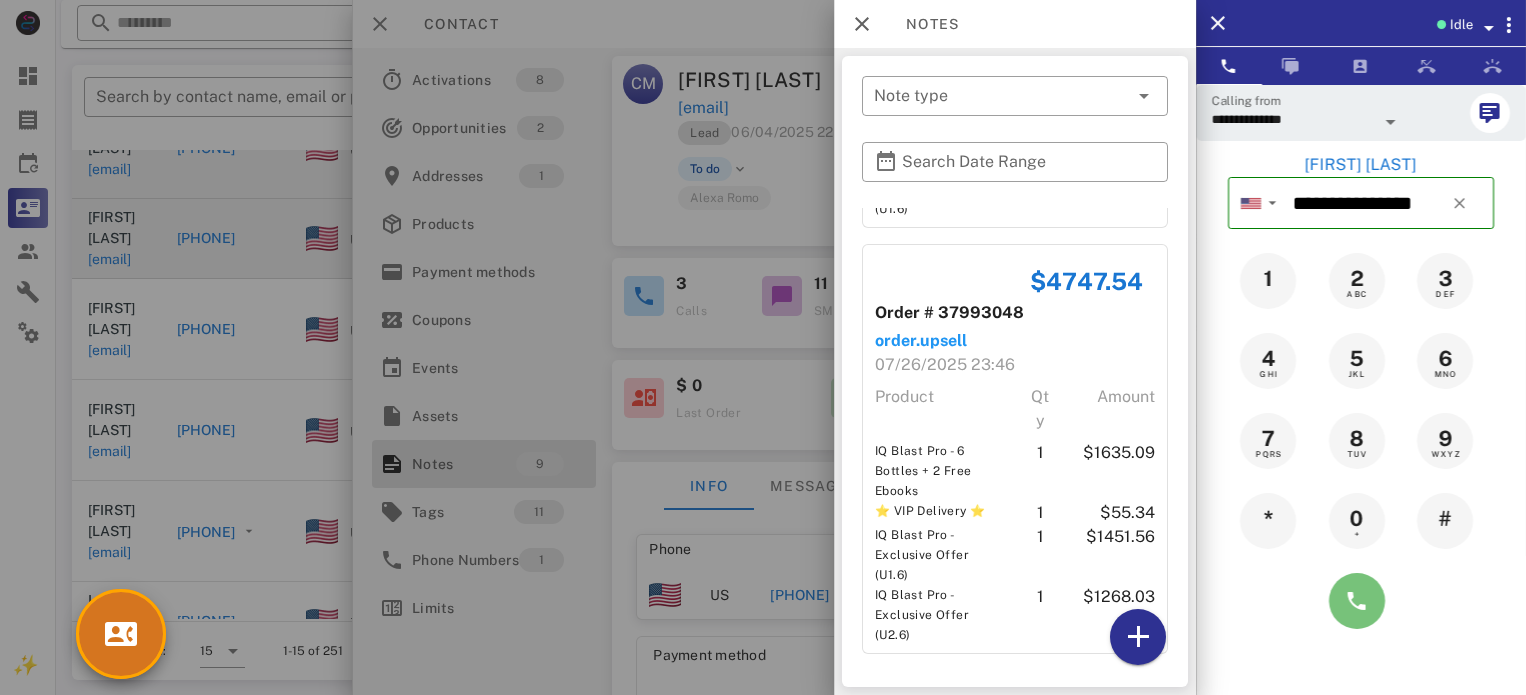 click at bounding box center [1357, 601] 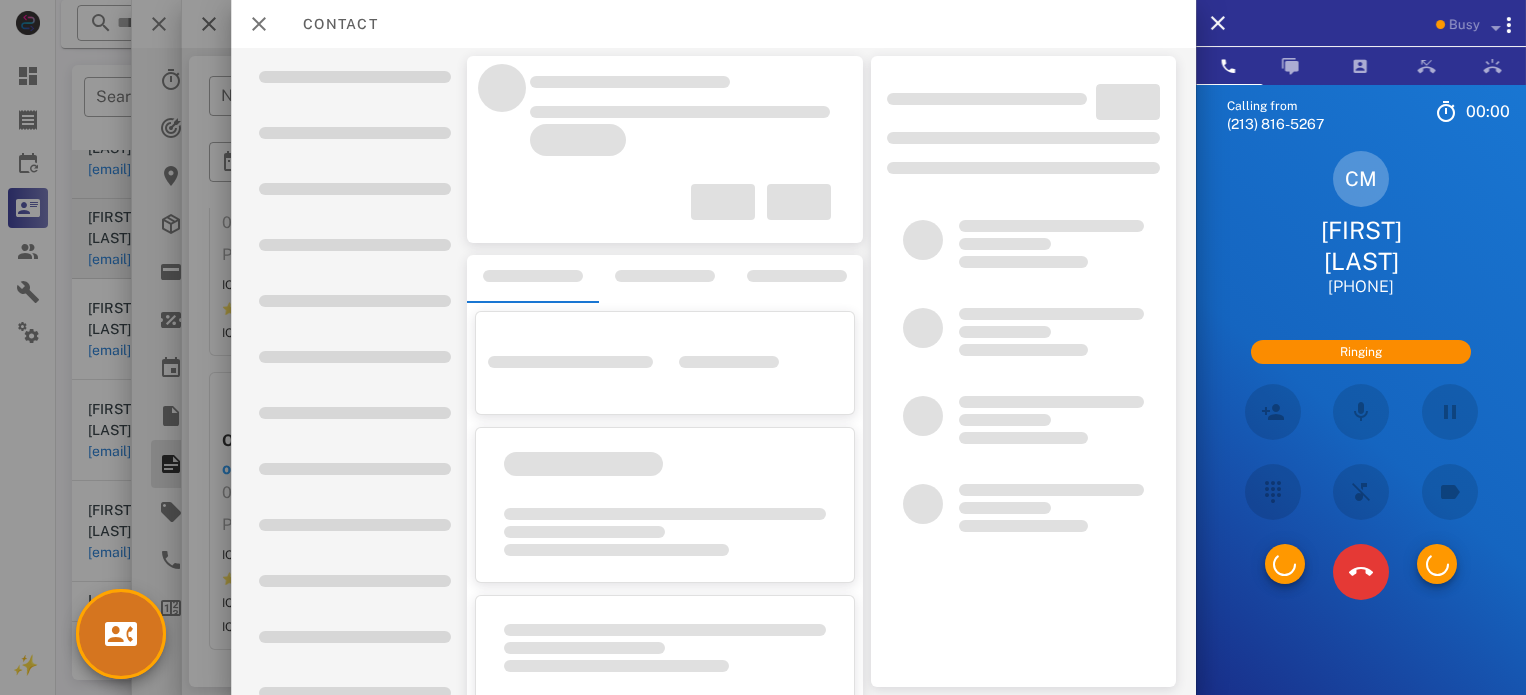 scroll, scrollTop: 1700, scrollLeft: 0, axis: vertical 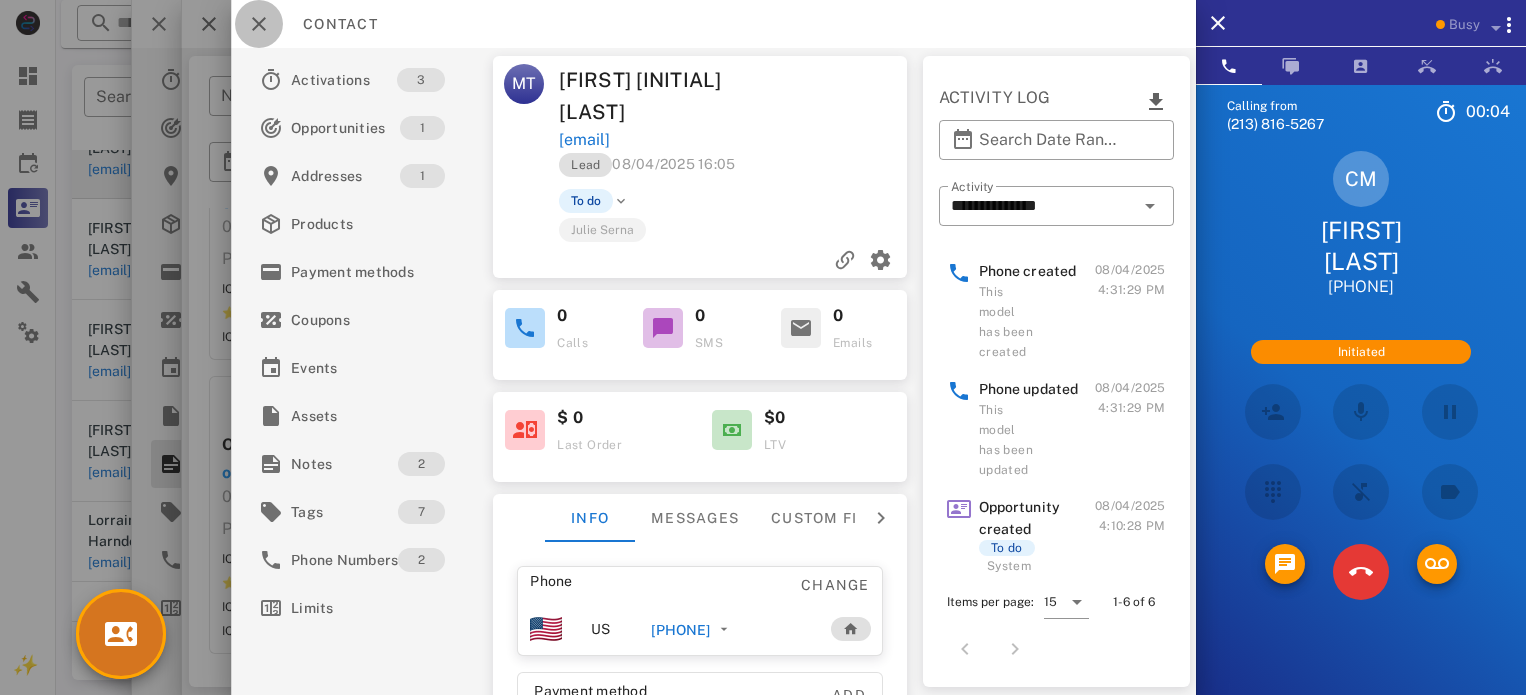 click at bounding box center (259, 24) 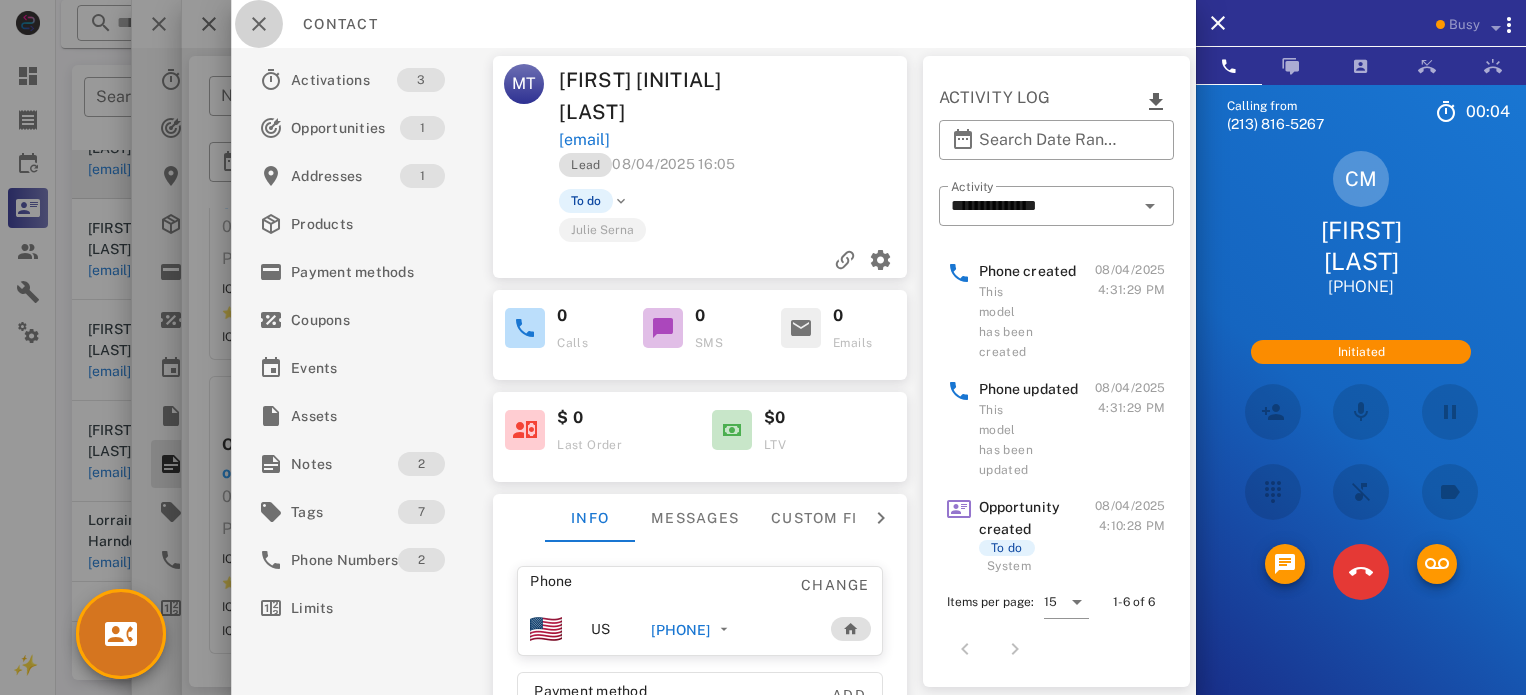 scroll, scrollTop: 2392, scrollLeft: 0, axis: vertical 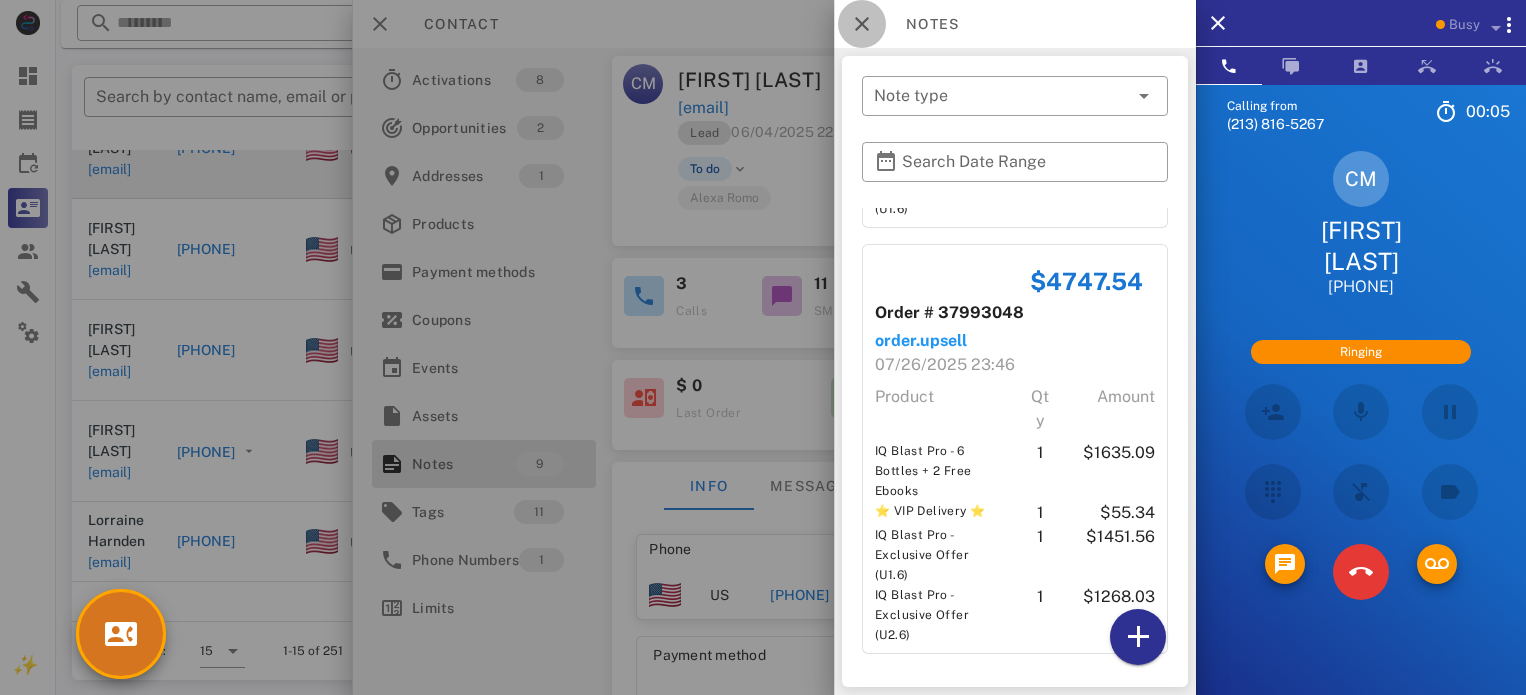 click at bounding box center (862, 24) 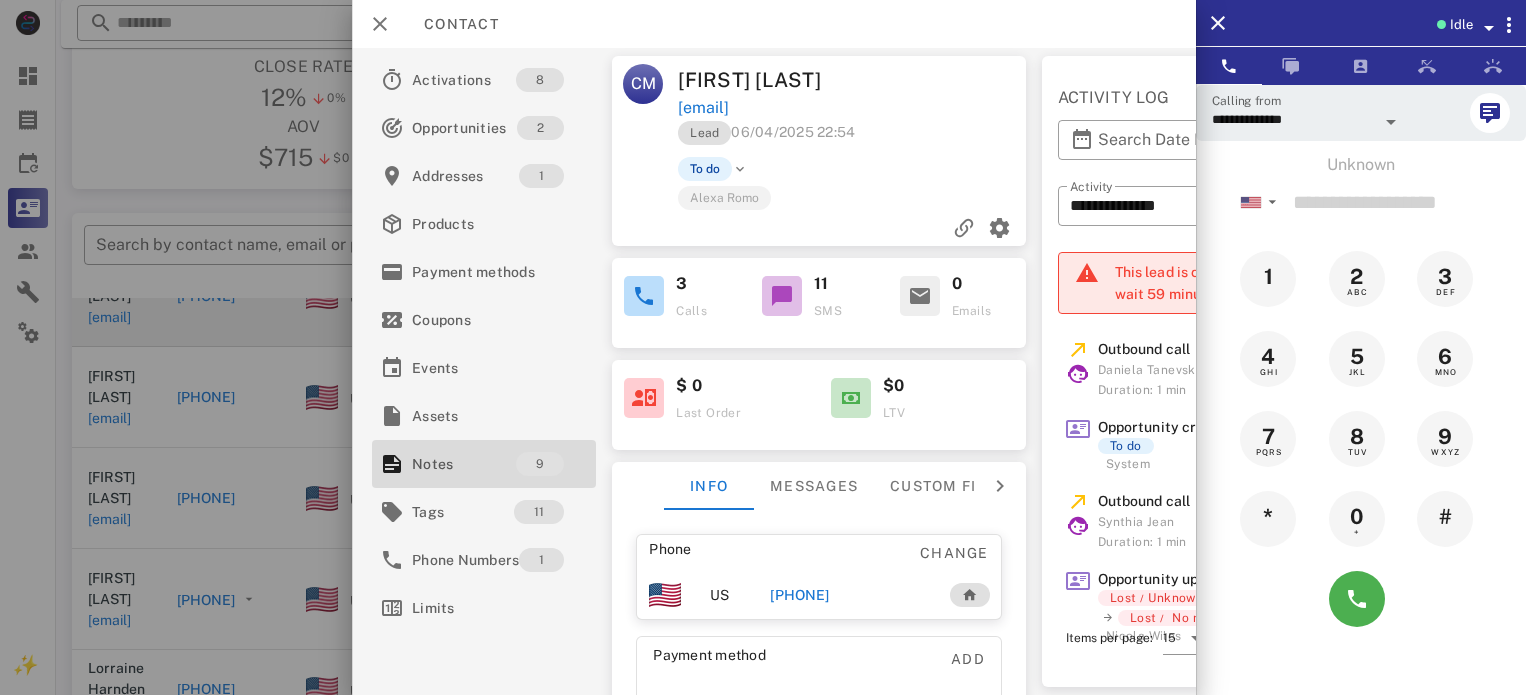 scroll, scrollTop: 279, scrollLeft: 0, axis: vertical 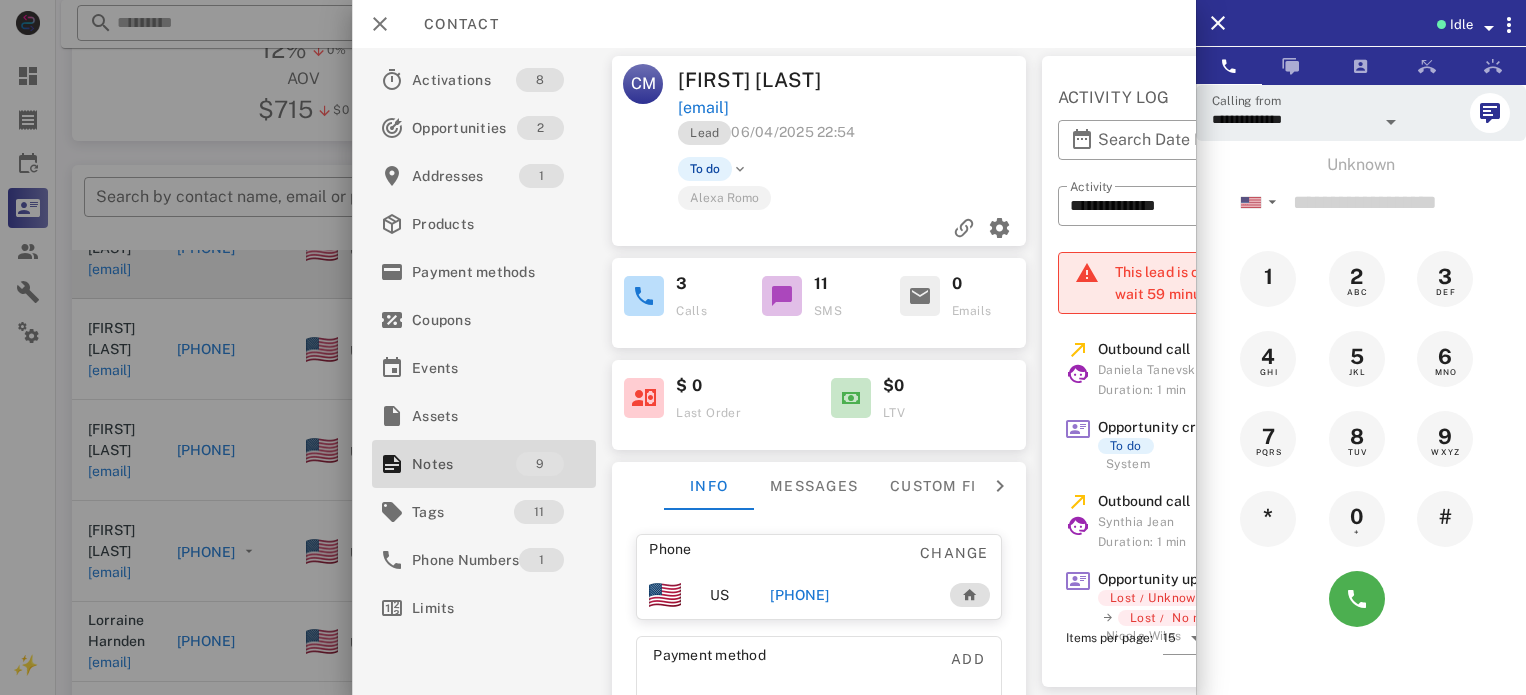click on "[PHONE]" at bounding box center (799, 595) 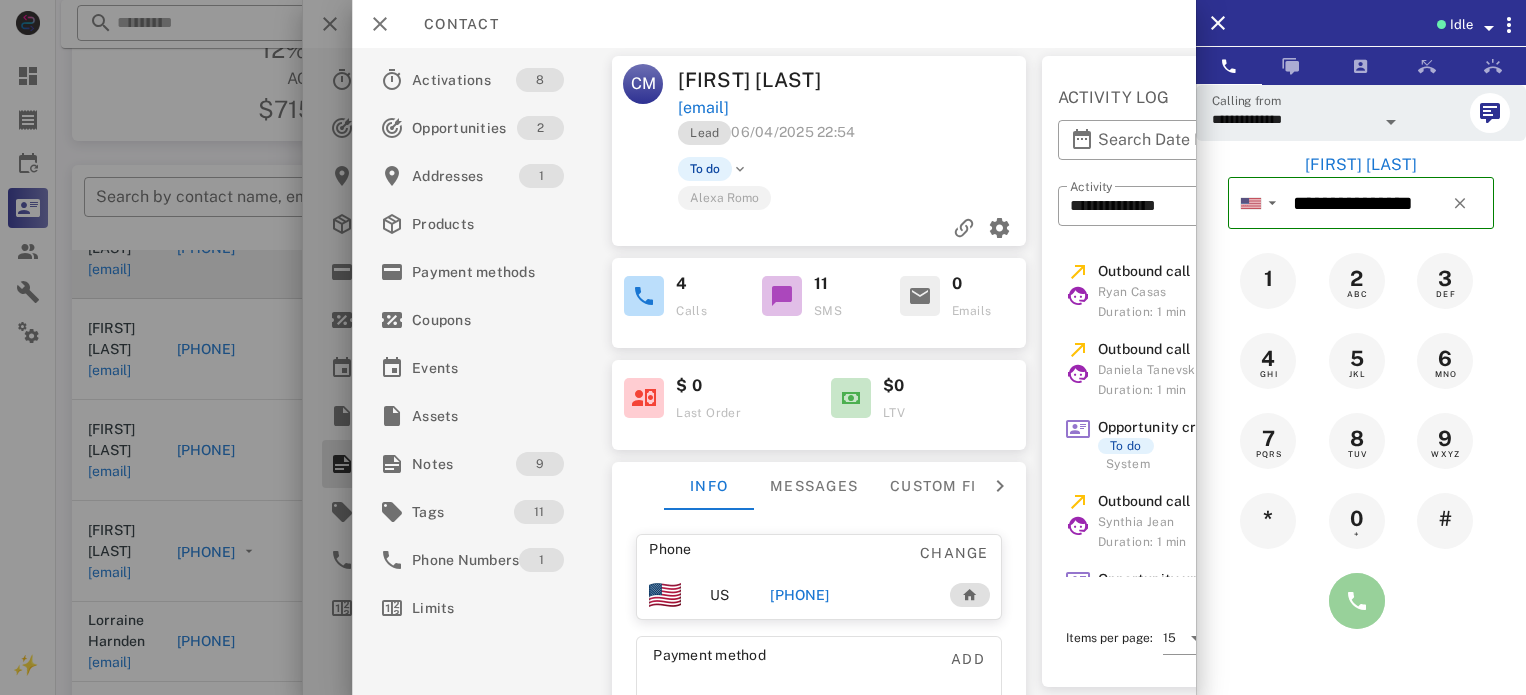 click at bounding box center (1357, 601) 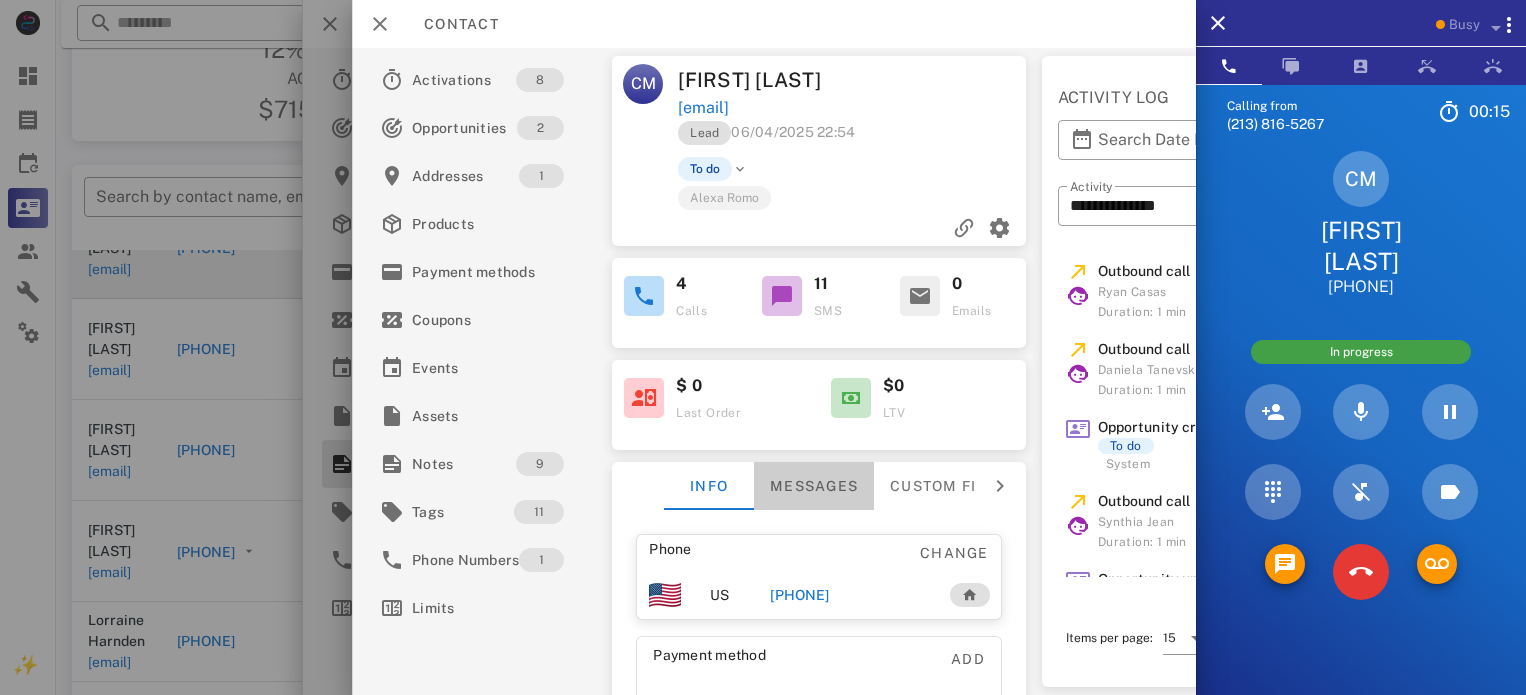 click on "Messages" at bounding box center (814, 486) 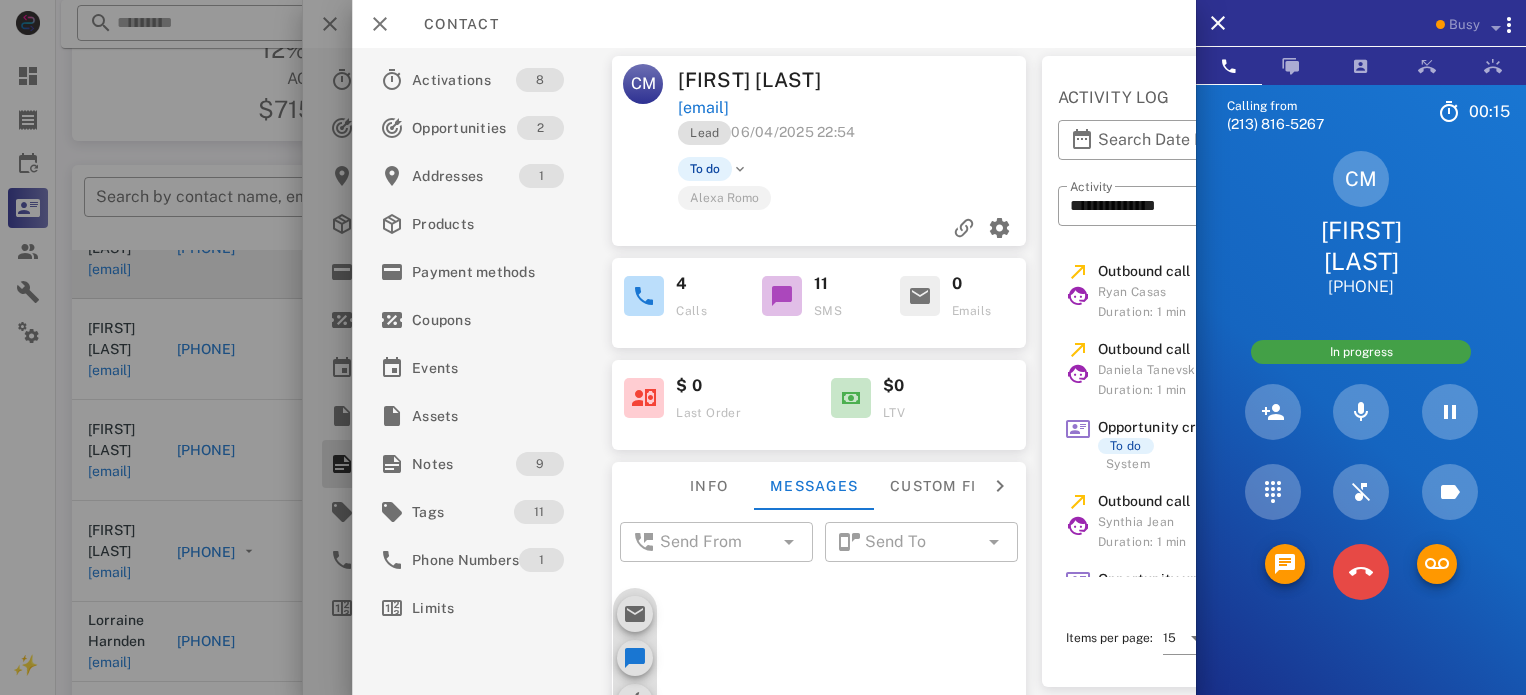 scroll, scrollTop: 1717, scrollLeft: 0, axis: vertical 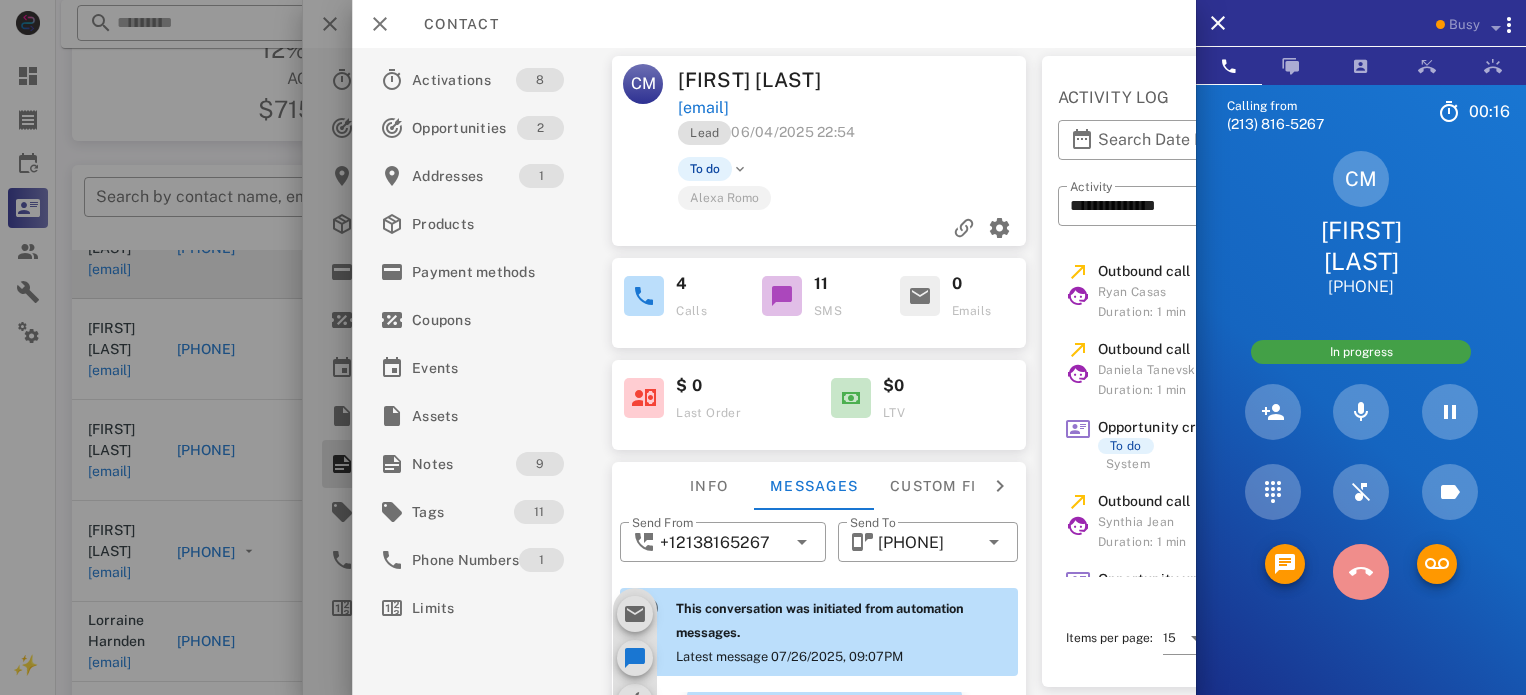 click at bounding box center [1361, 572] 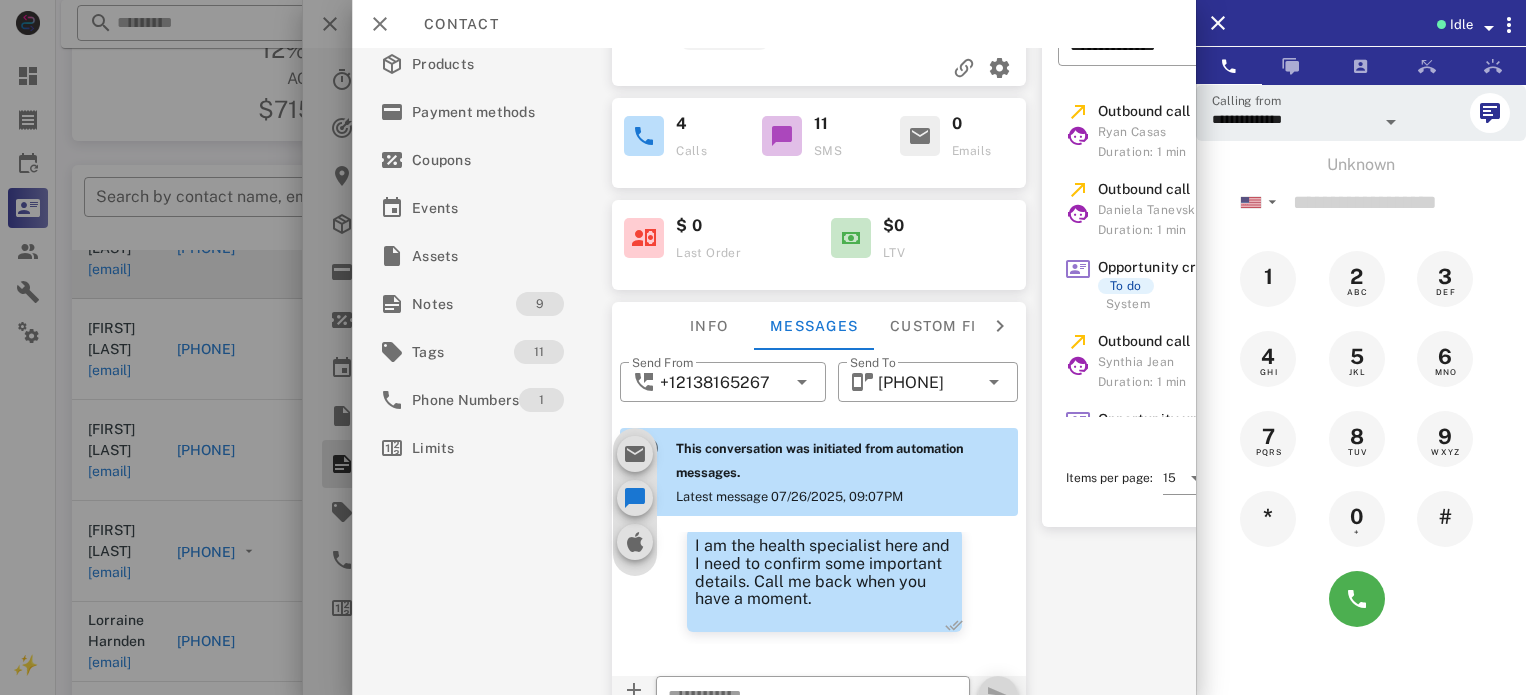 scroll, scrollTop: 278, scrollLeft: 0, axis: vertical 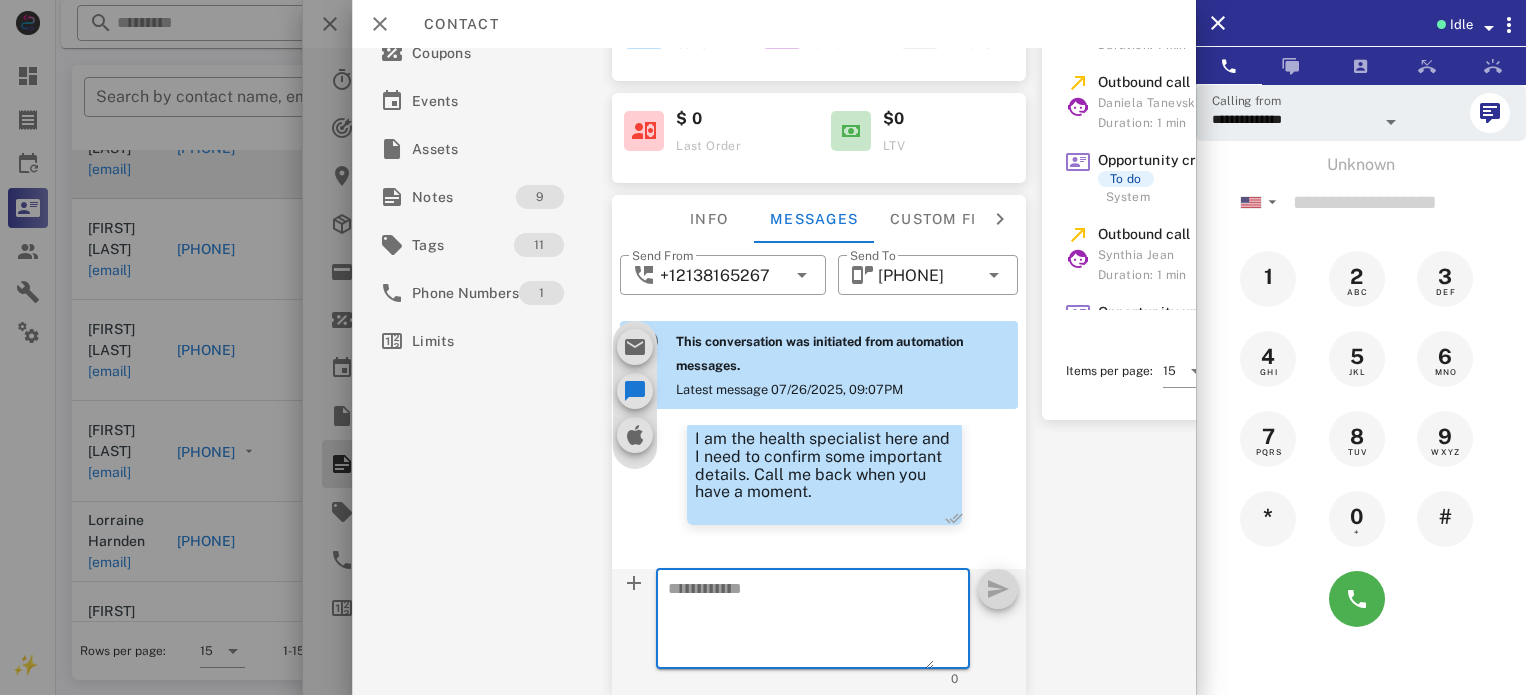 click at bounding box center (801, 622) 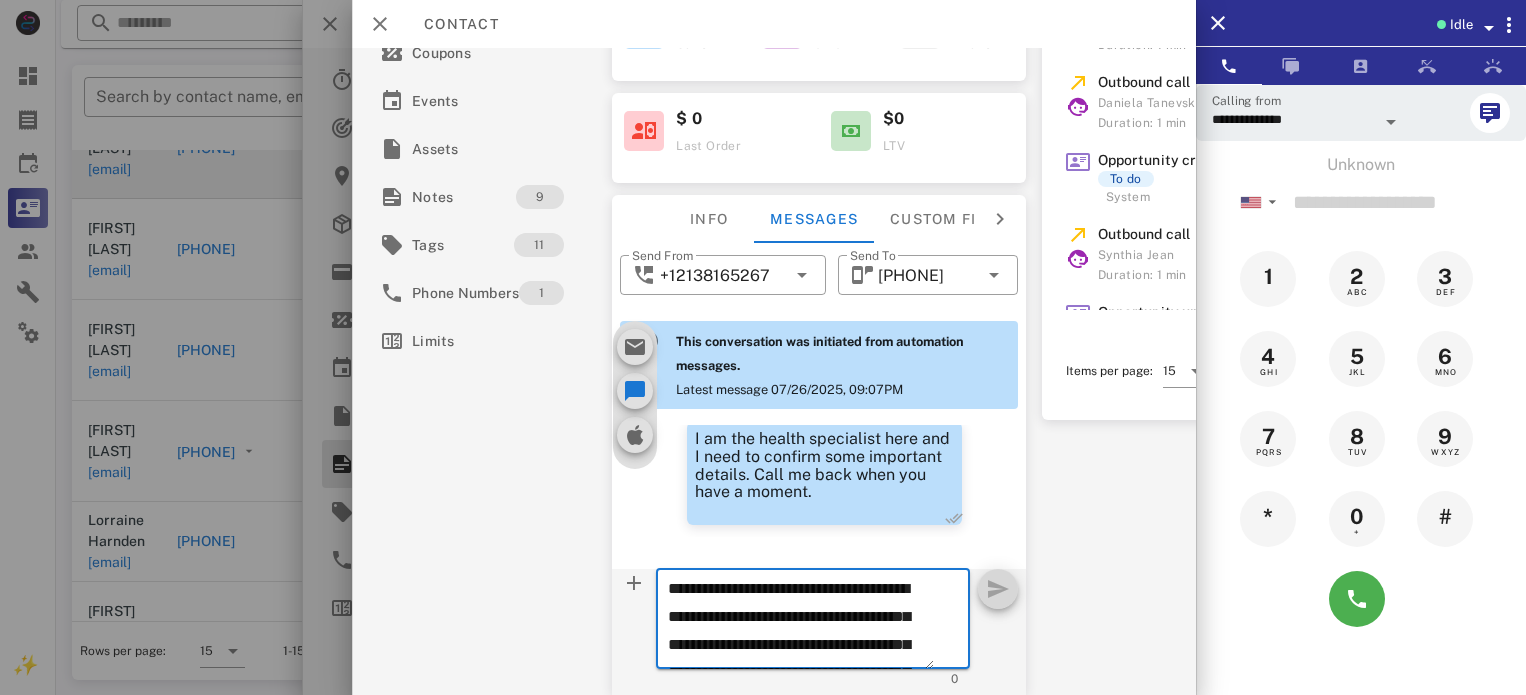 scroll, scrollTop: 153, scrollLeft: 0, axis: vertical 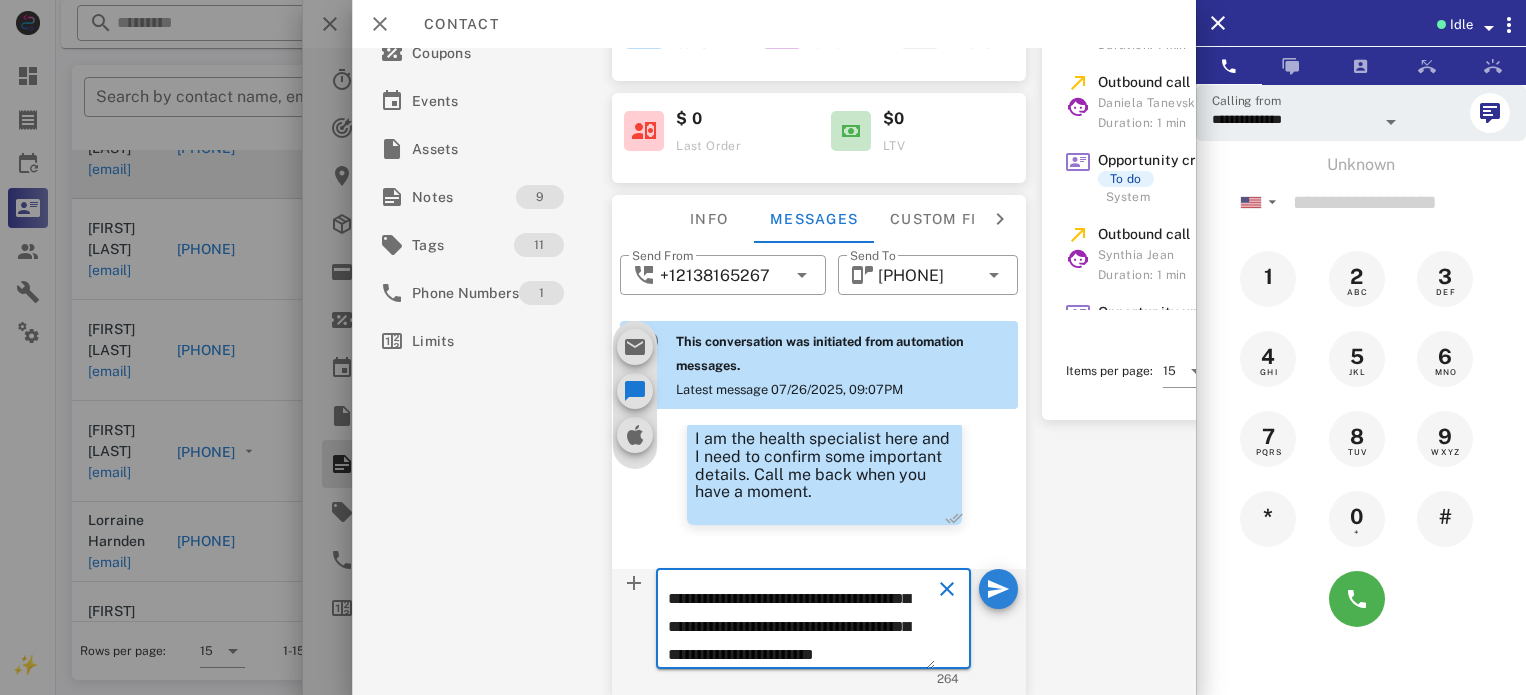 type on "**********" 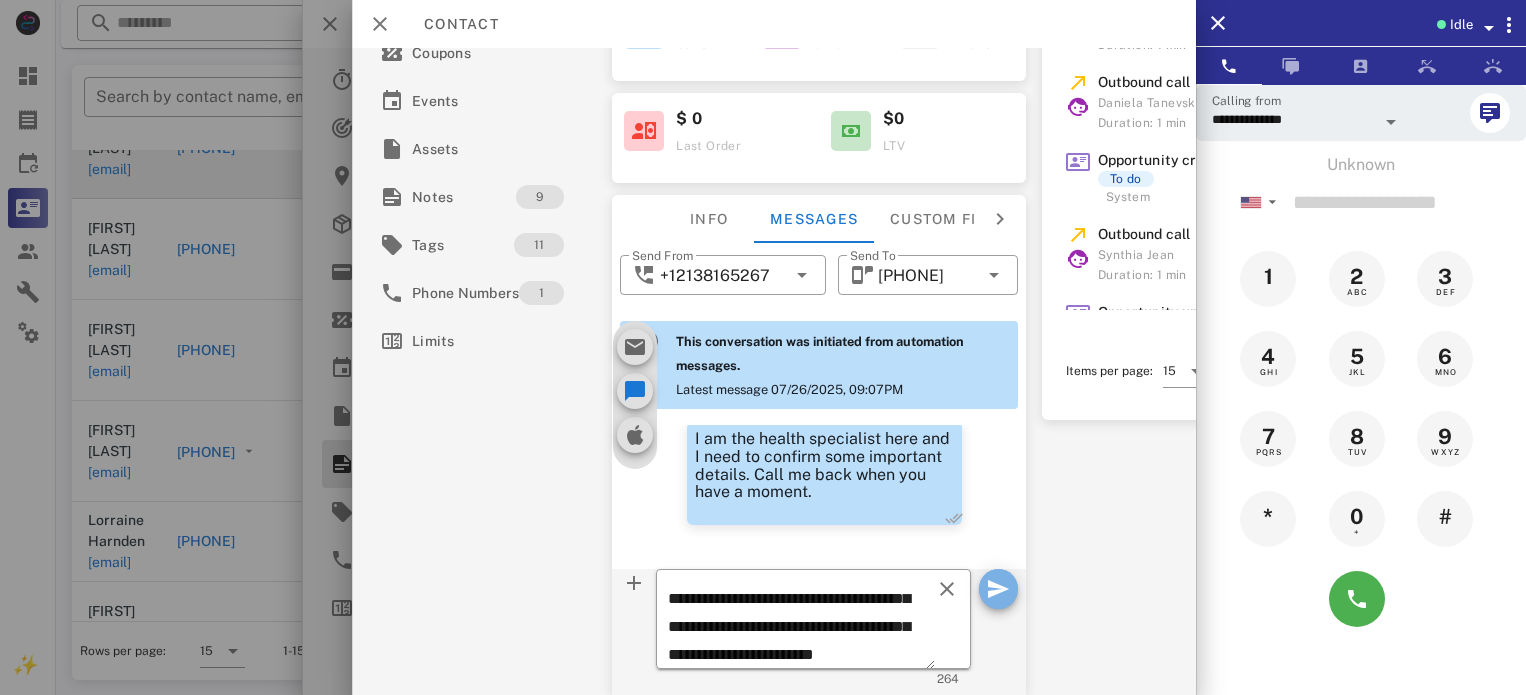 click at bounding box center [998, 589] 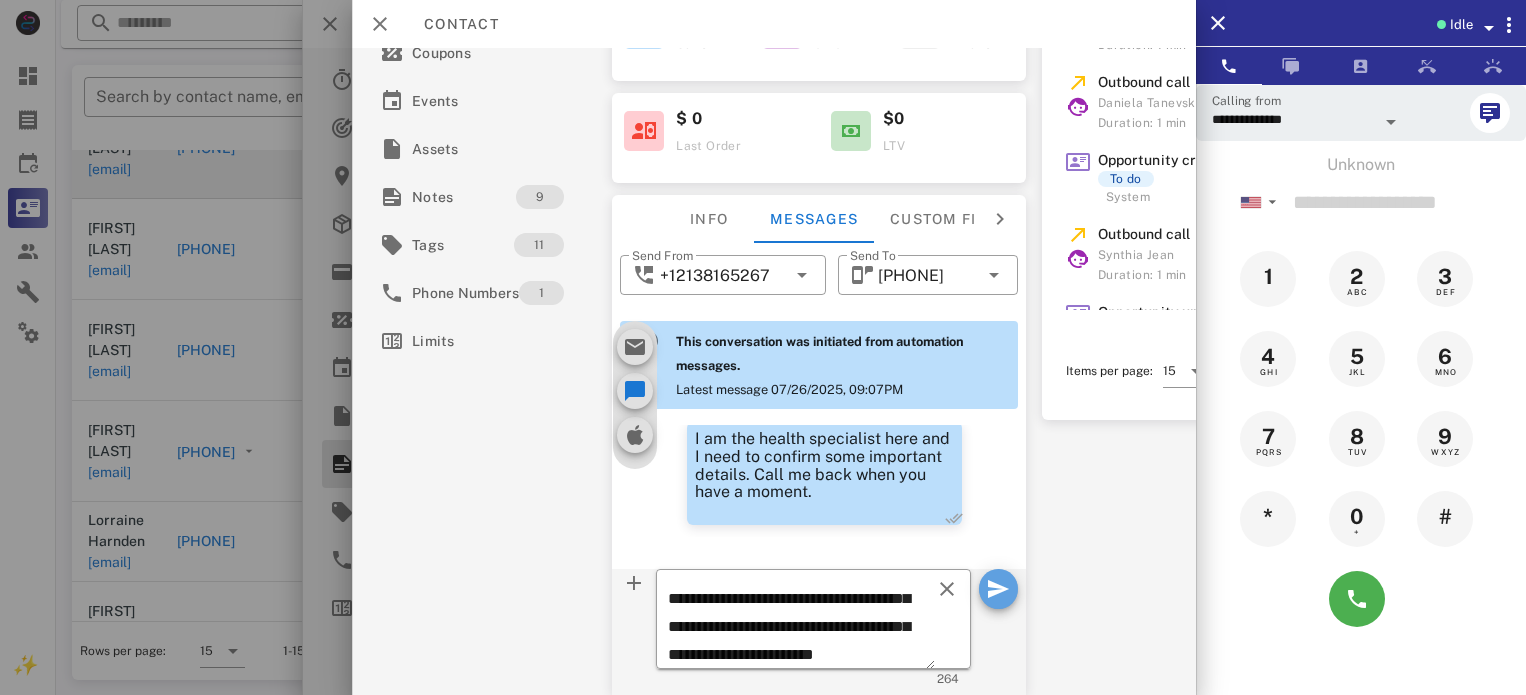 type 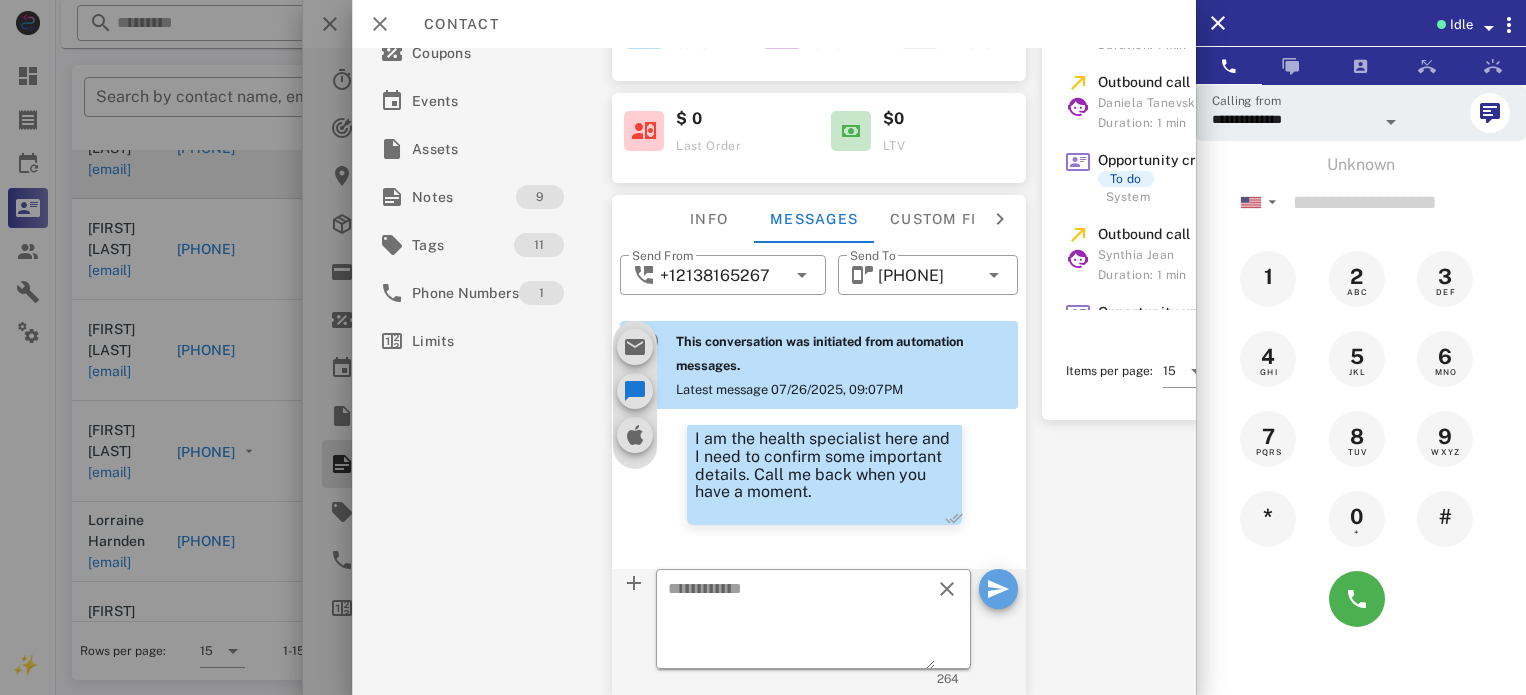 scroll, scrollTop: 0, scrollLeft: 0, axis: both 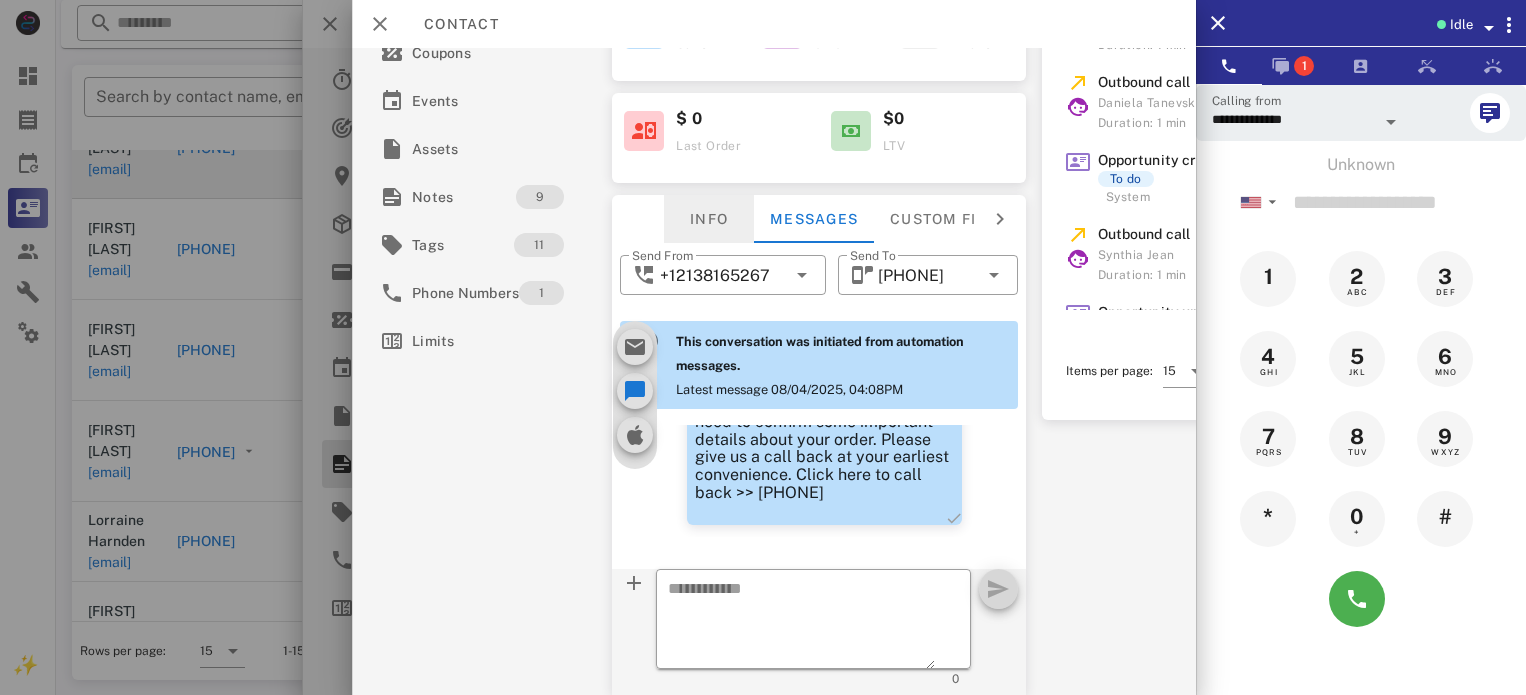 click on "Info" at bounding box center [709, 219] 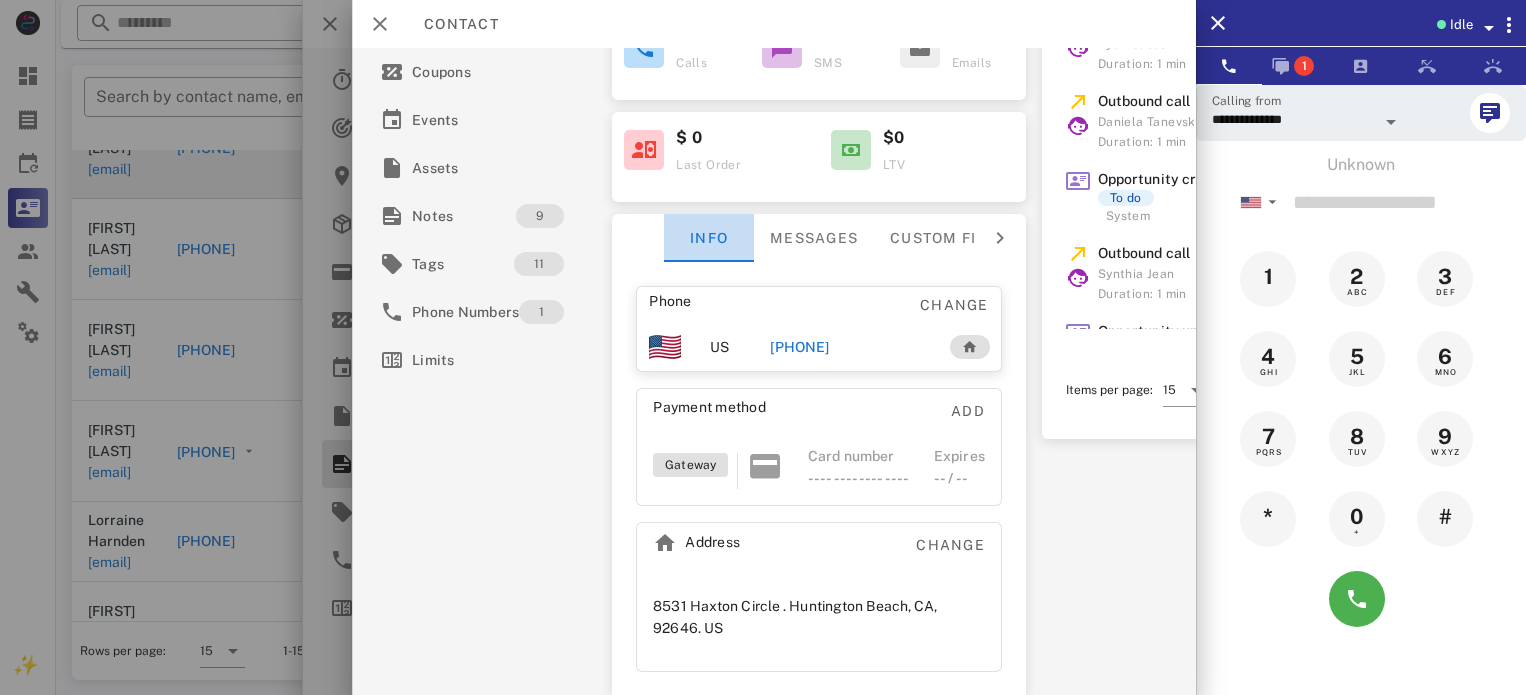 scroll, scrollTop: 259, scrollLeft: 0, axis: vertical 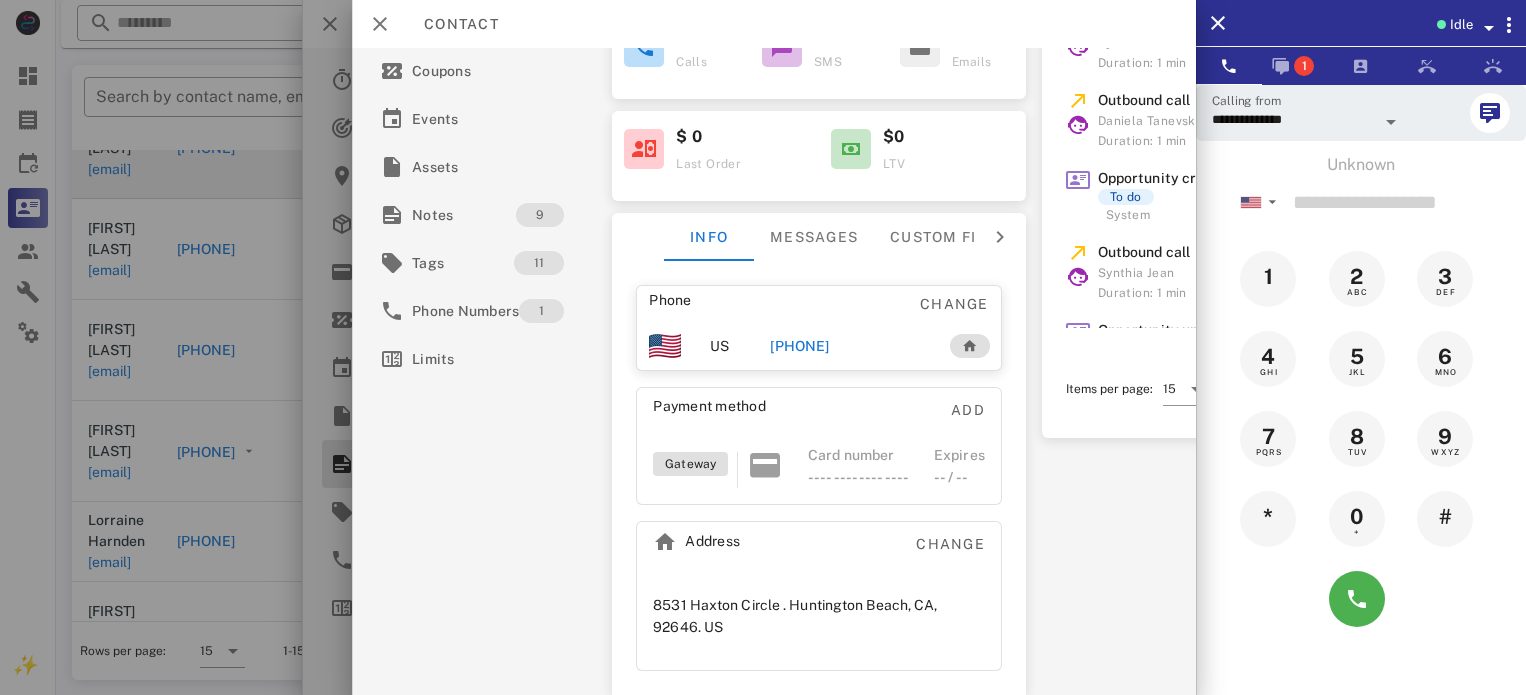 click on "[PHONE]" at bounding box center [799, 346] 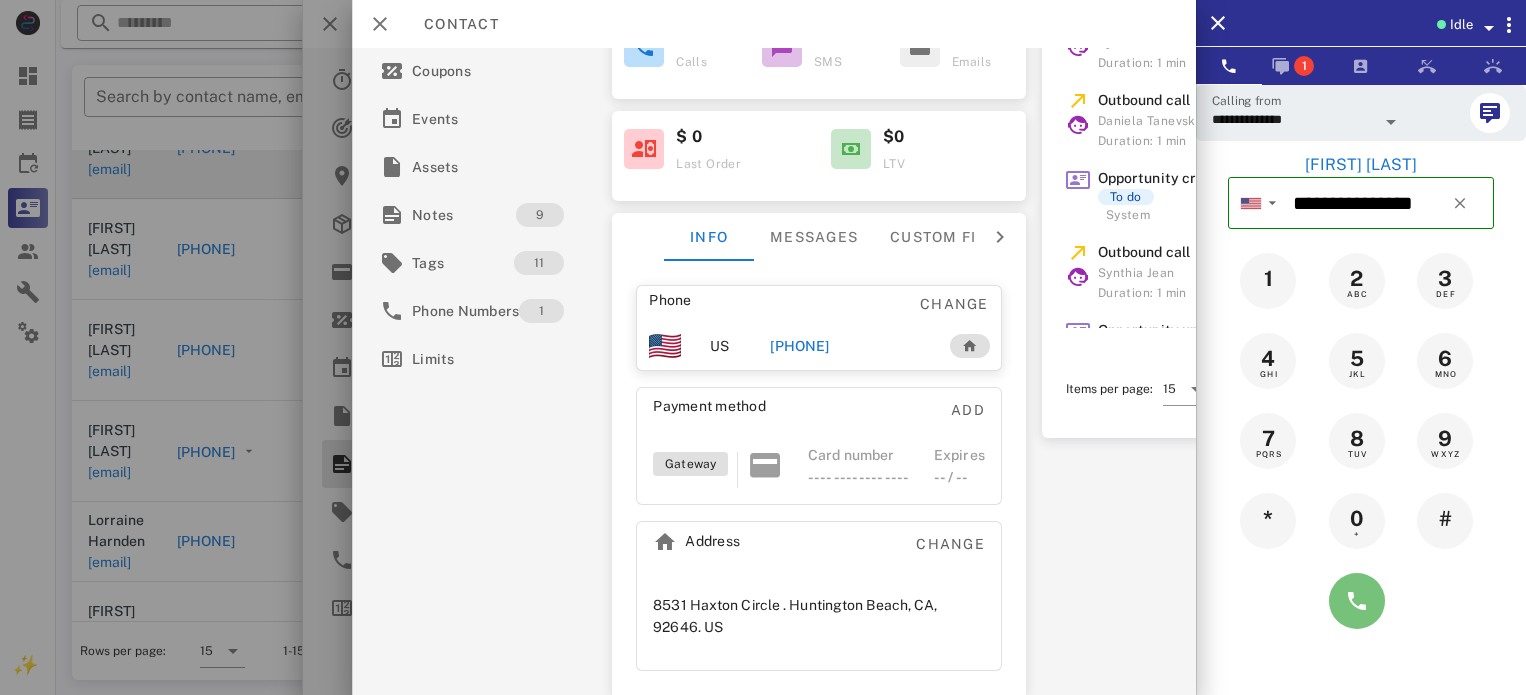 click at bounding box center [1357, 601] 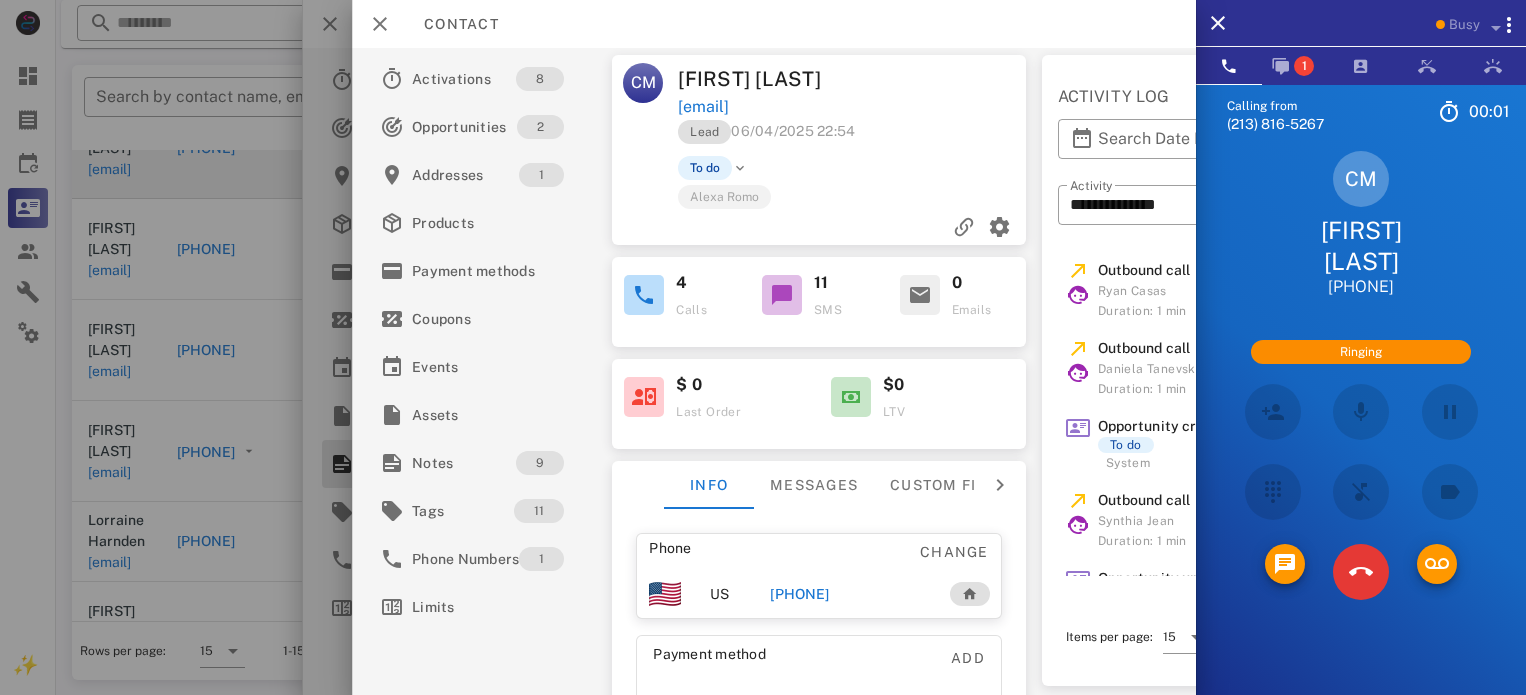 scroll, scrollTop: 0, scrollLeft: 0, axis: both 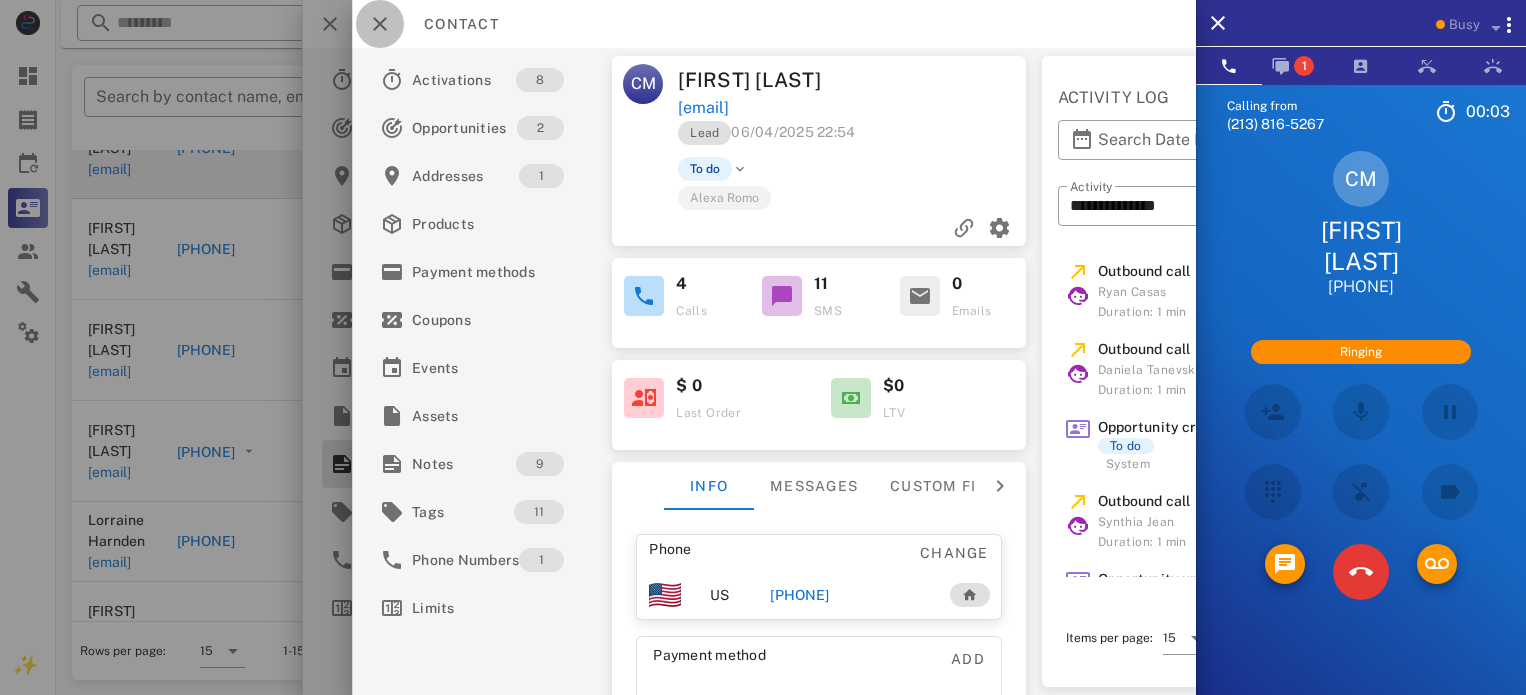 click at bounding box center [380, 24] 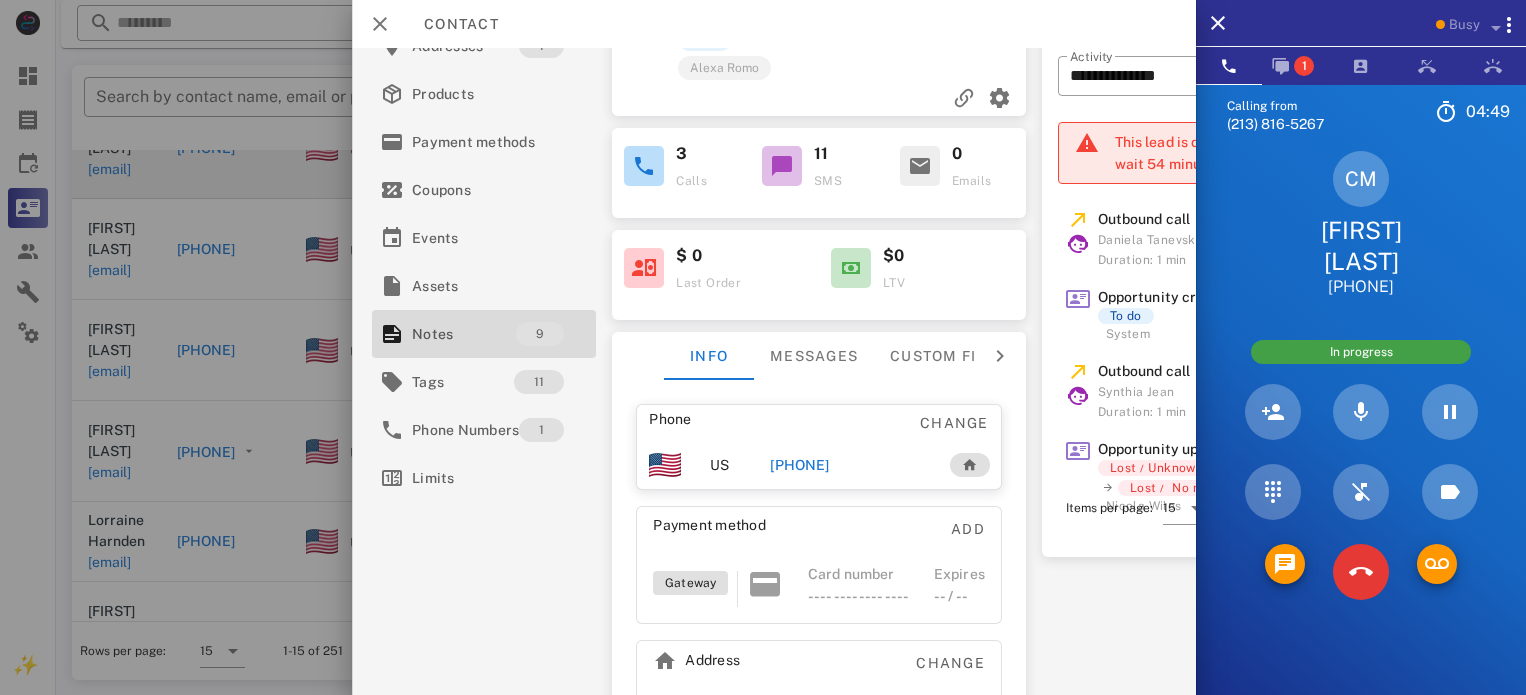 scroll, scrollTop: 259, scrollLeft: 0, axis: vertical 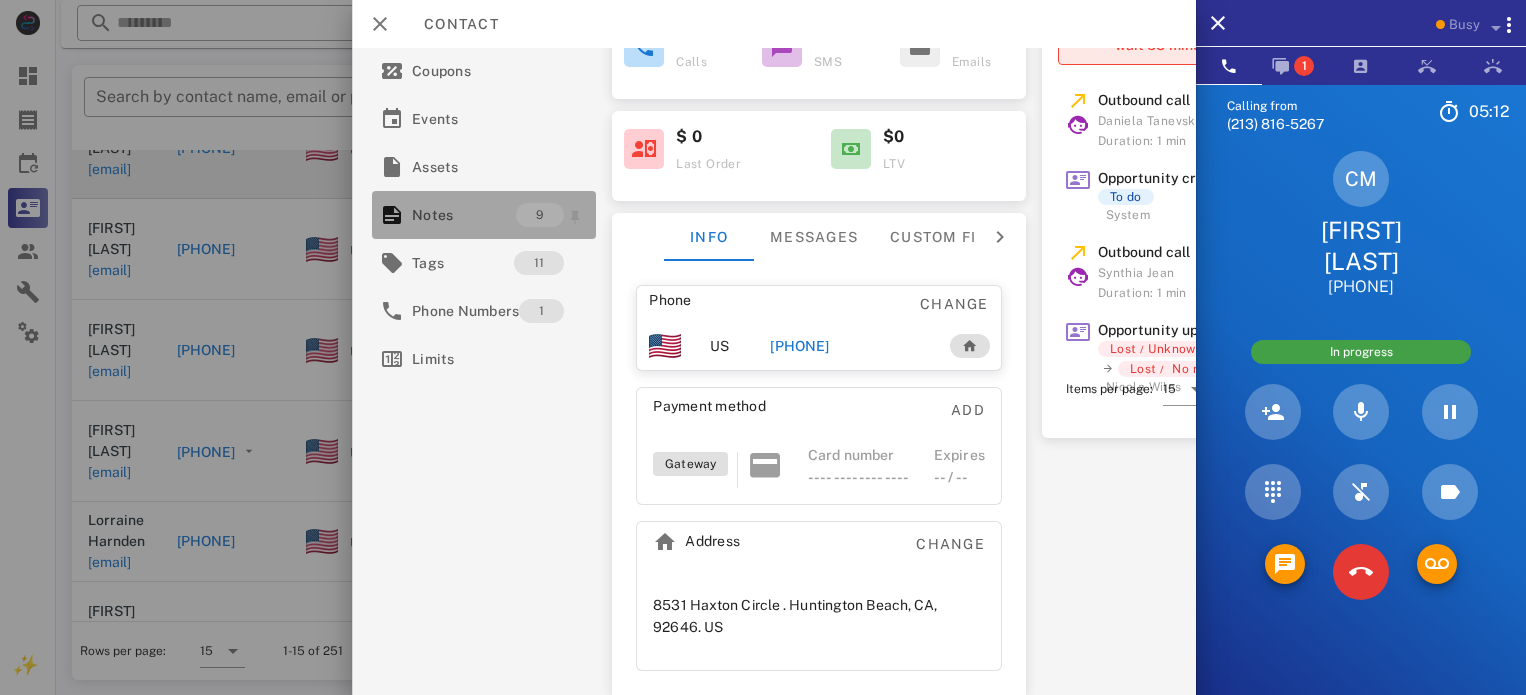 click on "Notes" at bounding box center [464, 215] 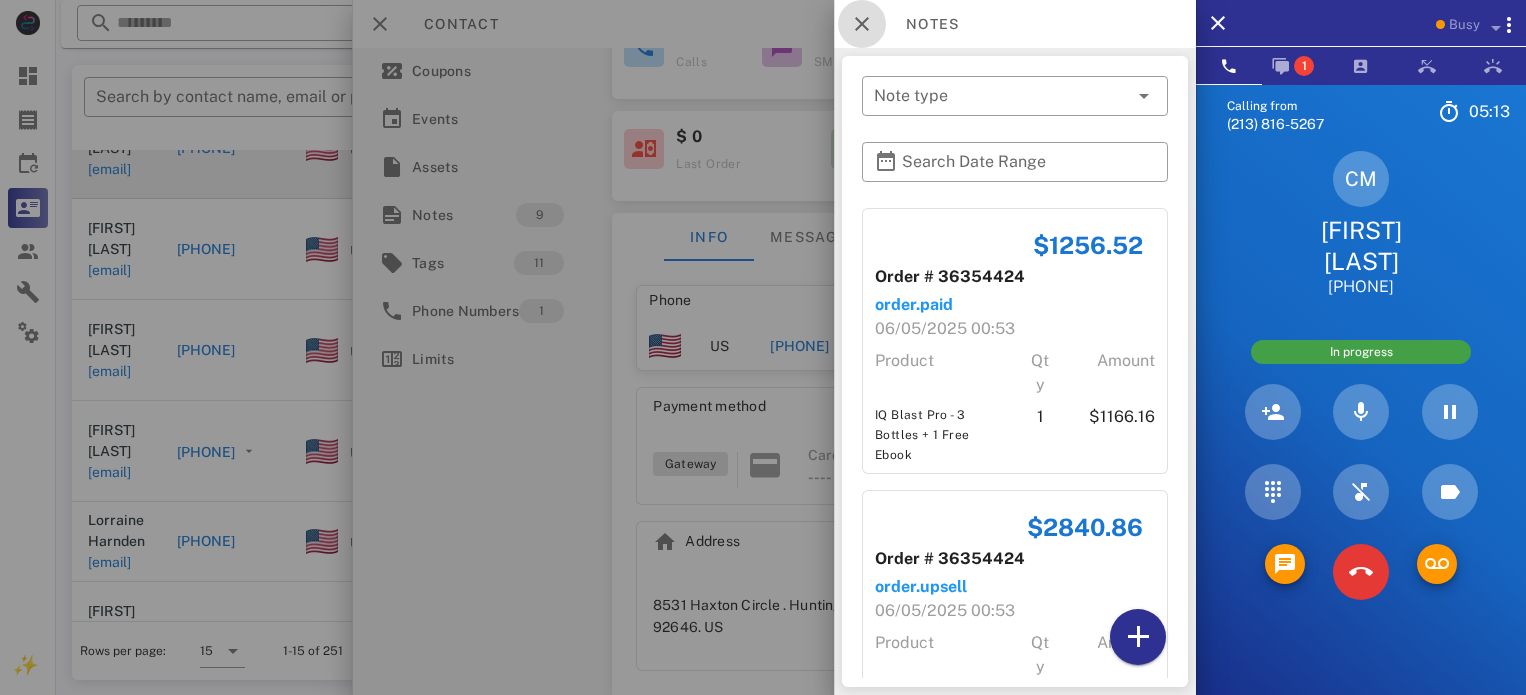 click at bounding box center (862, 24) 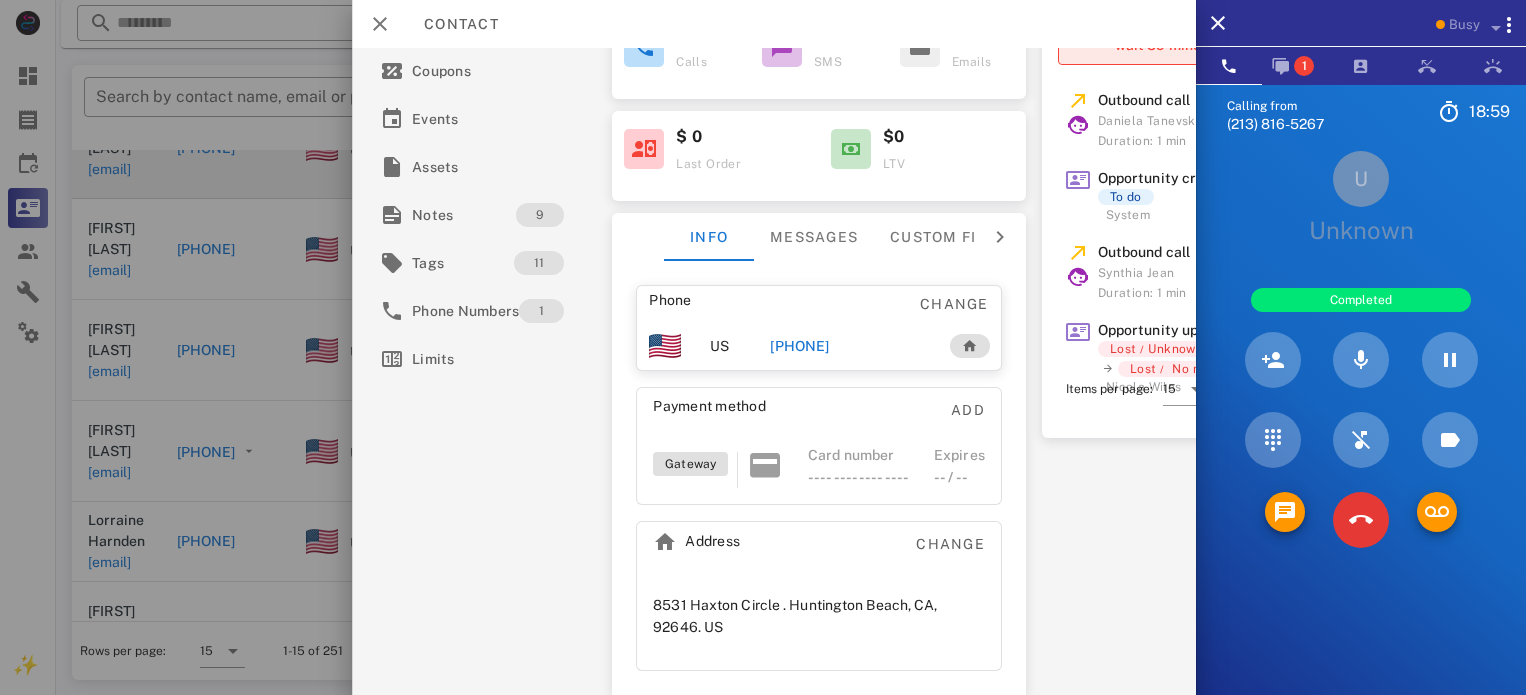 click on "Calling from [PHONE] [TIME]  Unknown      ▼     Australia
+1
Canada
+1
Guam
+1671
Mexico (México)
+52
New Zealand
+64
United Kingdom
+44
United States
+1
1 2 ABC 3 DEF 4 GHI 5 JKL 6 MNO 7 PQRS 8 TUV 9 WXYZ * 0 + #  U  Unknown  Completed  Directory ​  KM  [FIRST] [LAST]  Idle   MB  [FIRST] [LAST]  Idle   KW  [FIRST] [LAST]  Idle   JM  [FIRST] [LAST]  Idle   EV  [FIRST] [LAST]  Idle   LM  [FIRST] [LAST]  Idle   RM  [FIRST] [LAST]  Idle   AB  [FIRST] [LAST]  Idle   A1  Agent 131  Idle   AA  [FIRST] [LAST]  Idle   DT  [FIRST] [LAST]  Busy   JS  [FIRST] [LAST]  Busy   SJ  [FIRST] [LAST]  Busy   HR  [FIRST] [LAST]  Busy   LW  [FIRST] [LAST]  Busy   WC  [FIRST] [LAST] Jr  Busy   ND  [FIRST] [LAST]  Busy   LB  [FIRST] [LAST]  Busy   MR  [FIRST] [LAST]  Busy   AH  [FIRST] [LAST]  Busy   AL  [FIRST] [LAST]  Busy   AB  [FIRST] [LAST]  Busy   AG  [FIRST] [LAST]  Busy" at bounding box center (1361, 432) 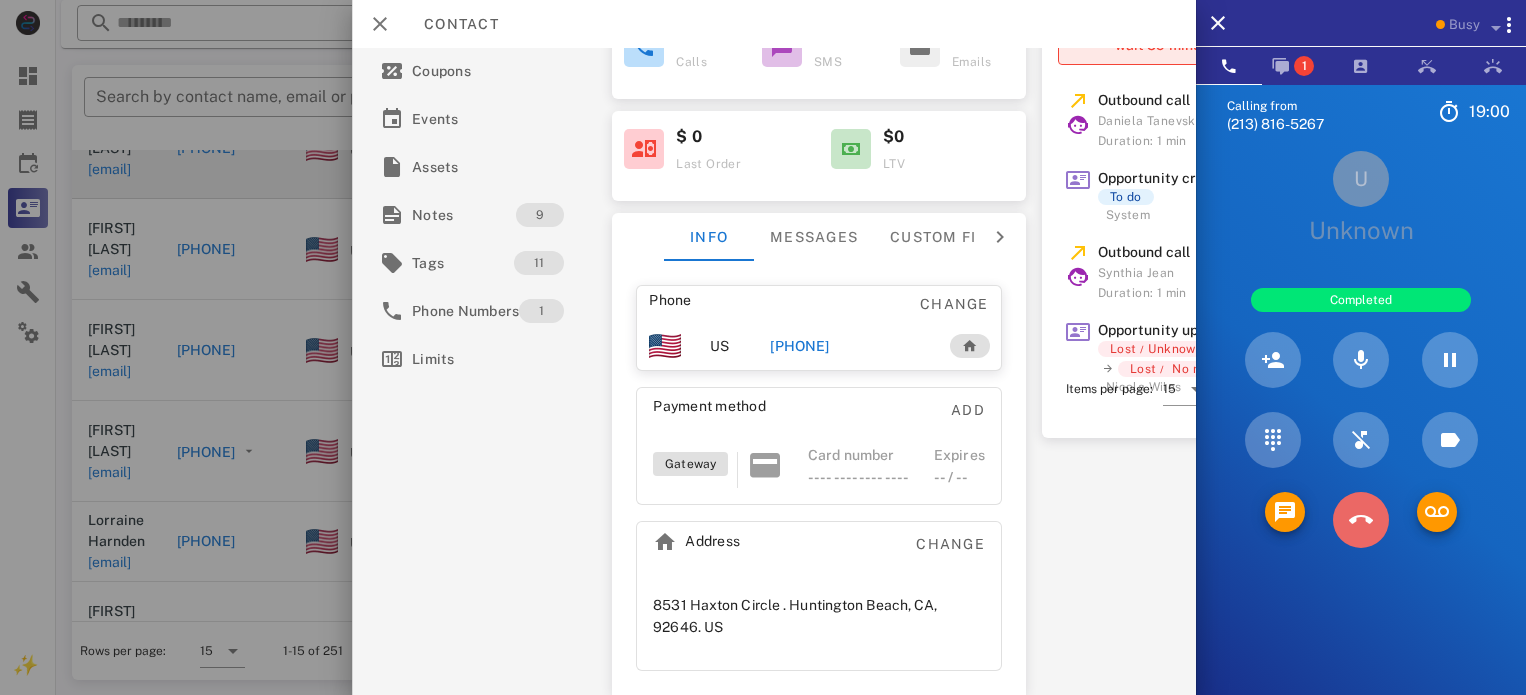 click at bounding box center (1361, 520) 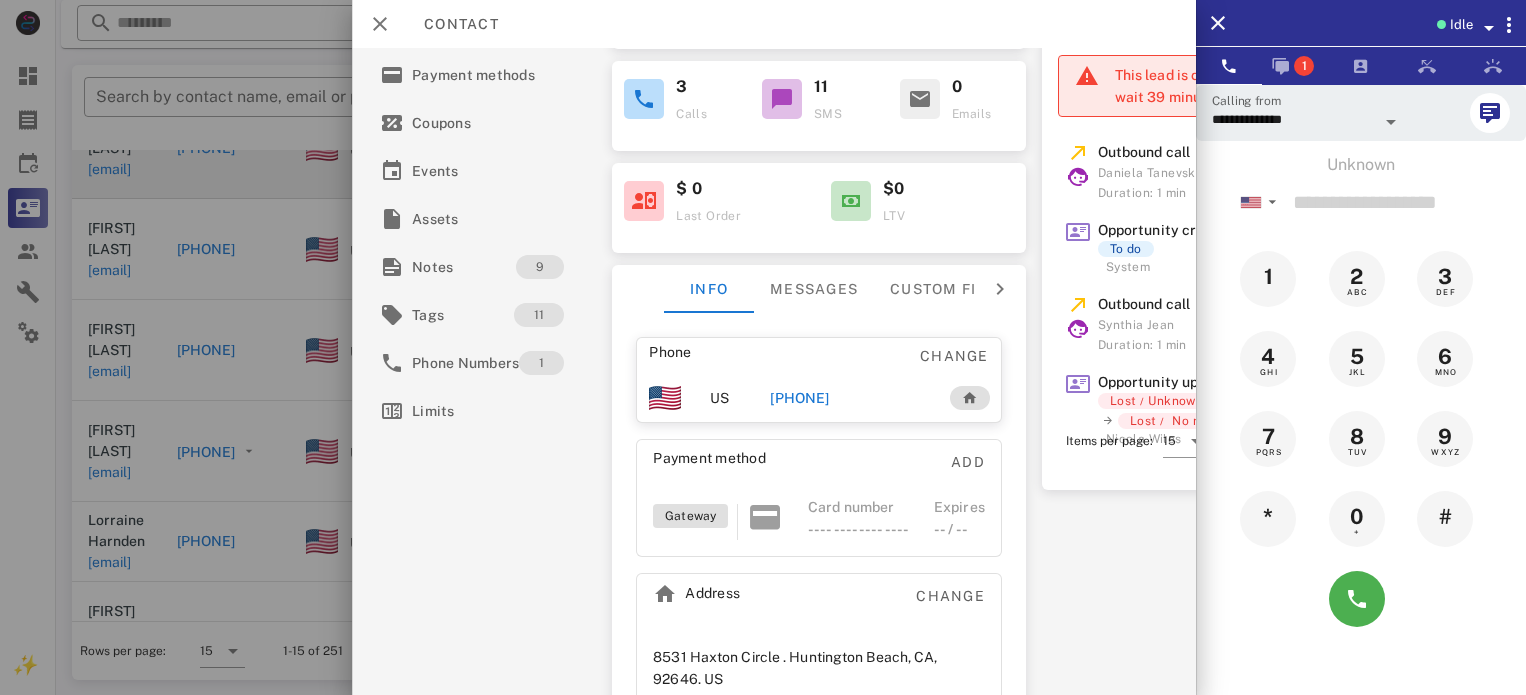 scroll, scrollTop: 259, scrollLeft: 0, axis: vertical 